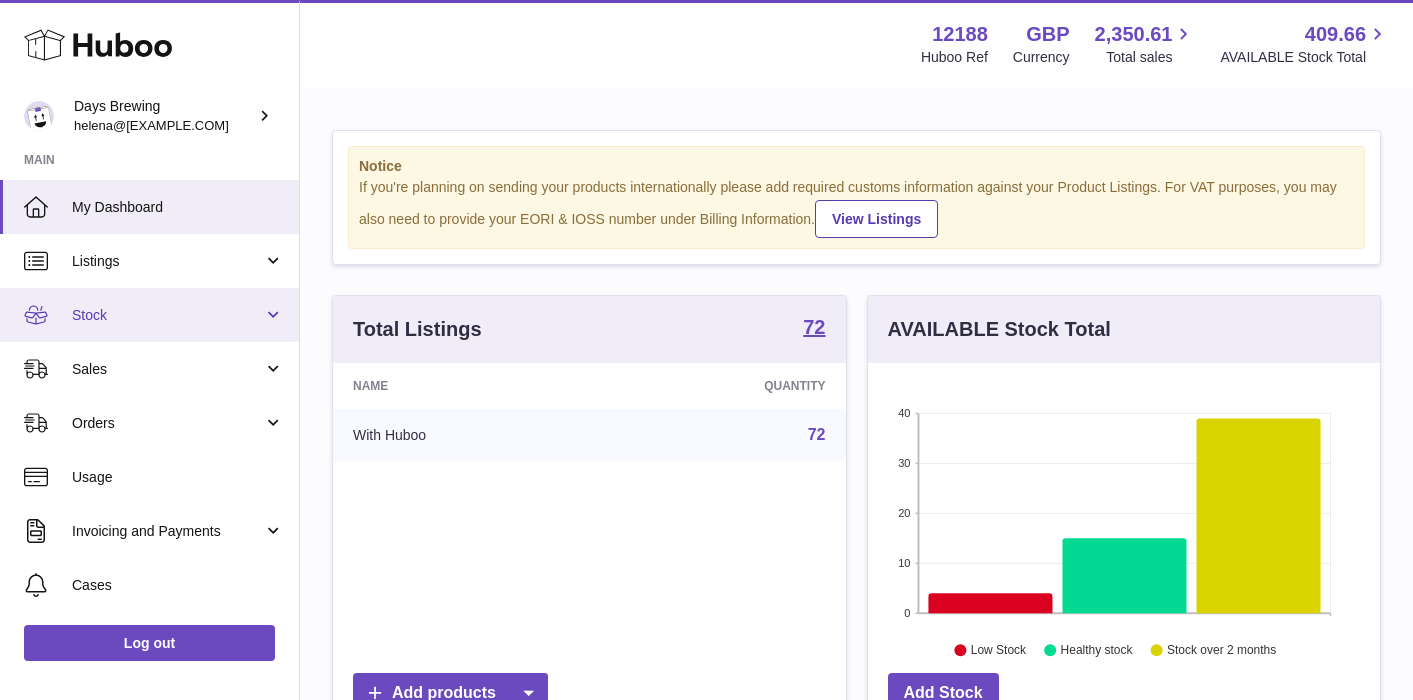 scroll, scrollTop: 0, scrollLeft: 0, axis: both 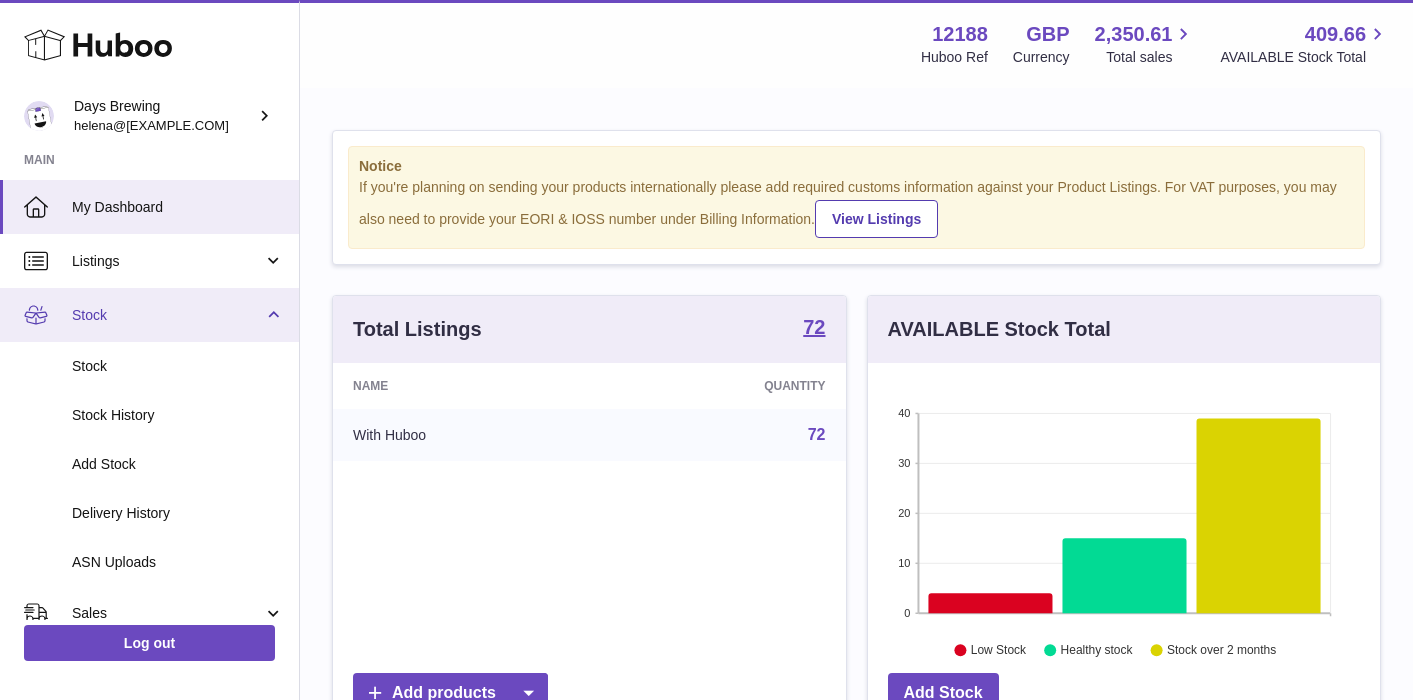 click on "Stock" at bounding box center [167, 315] 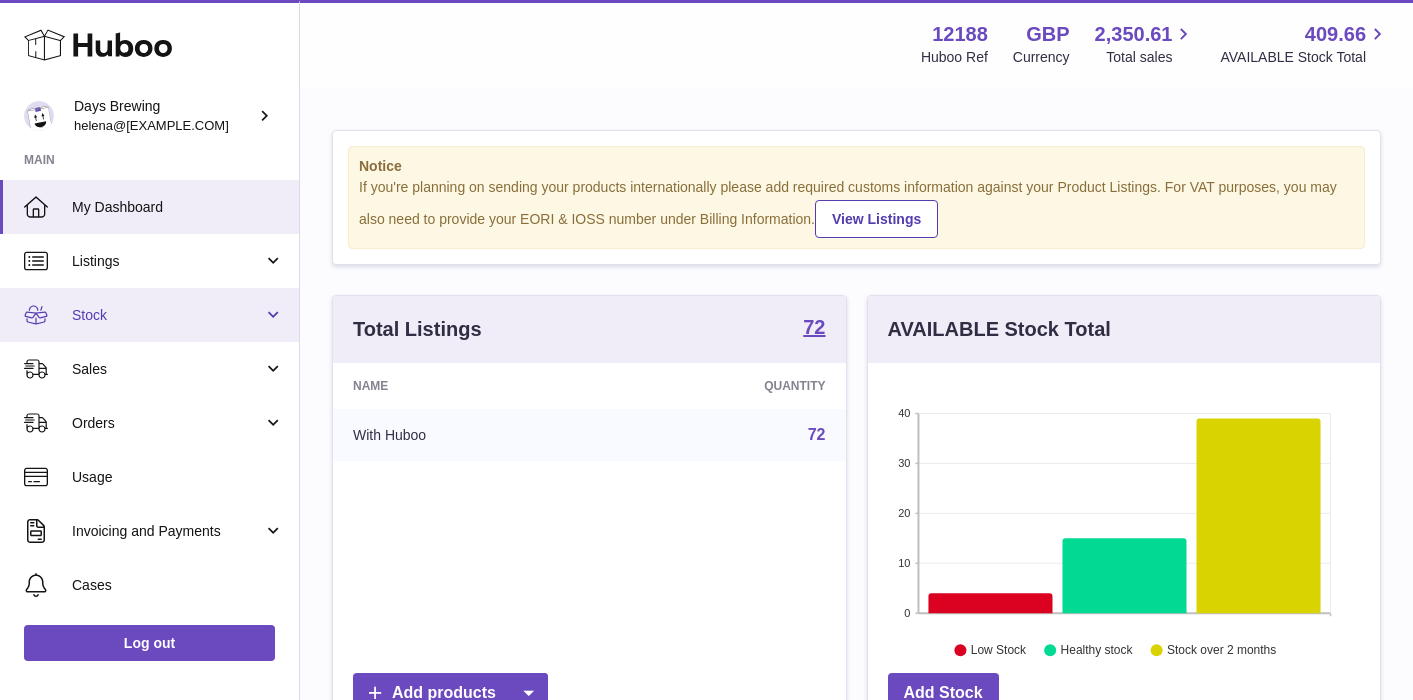click on "Stock" at bounding box center (149, 315) 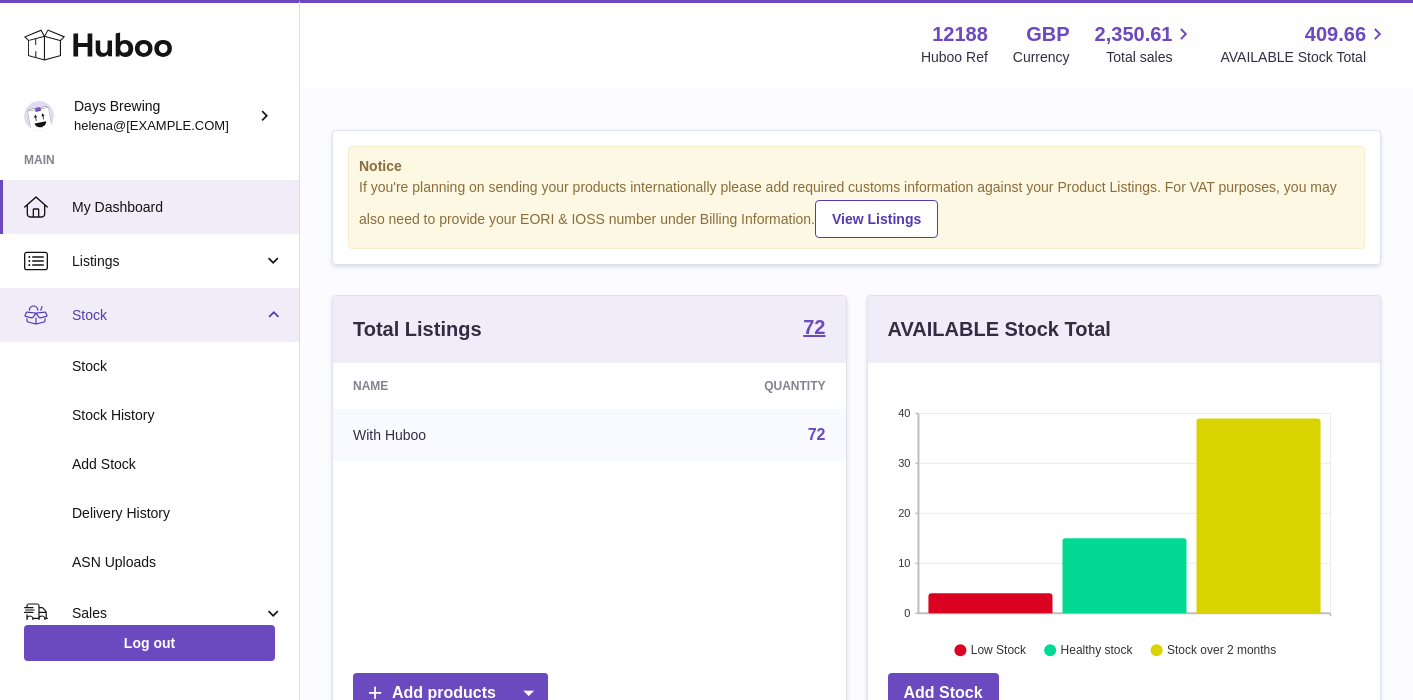 click on "Stock" at bounding box center (149, 315) 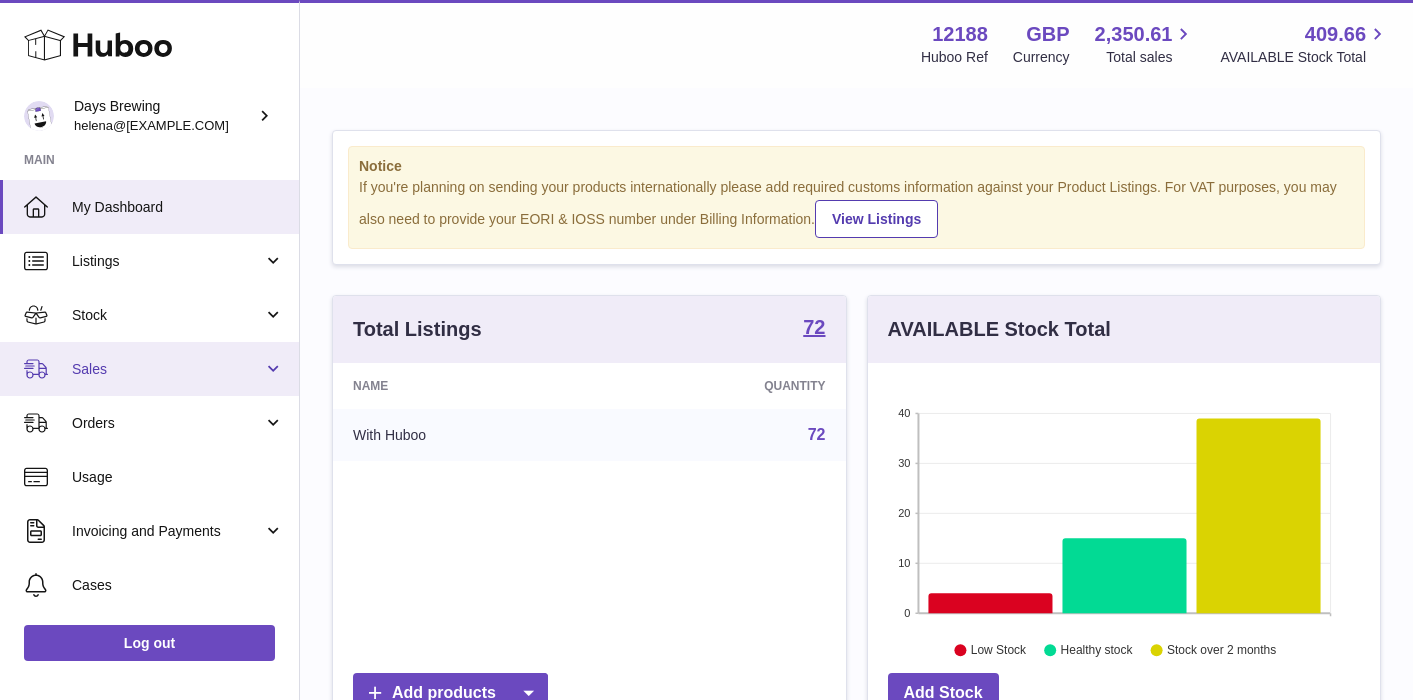 click on "Sales" at bounding box center (167, 369) 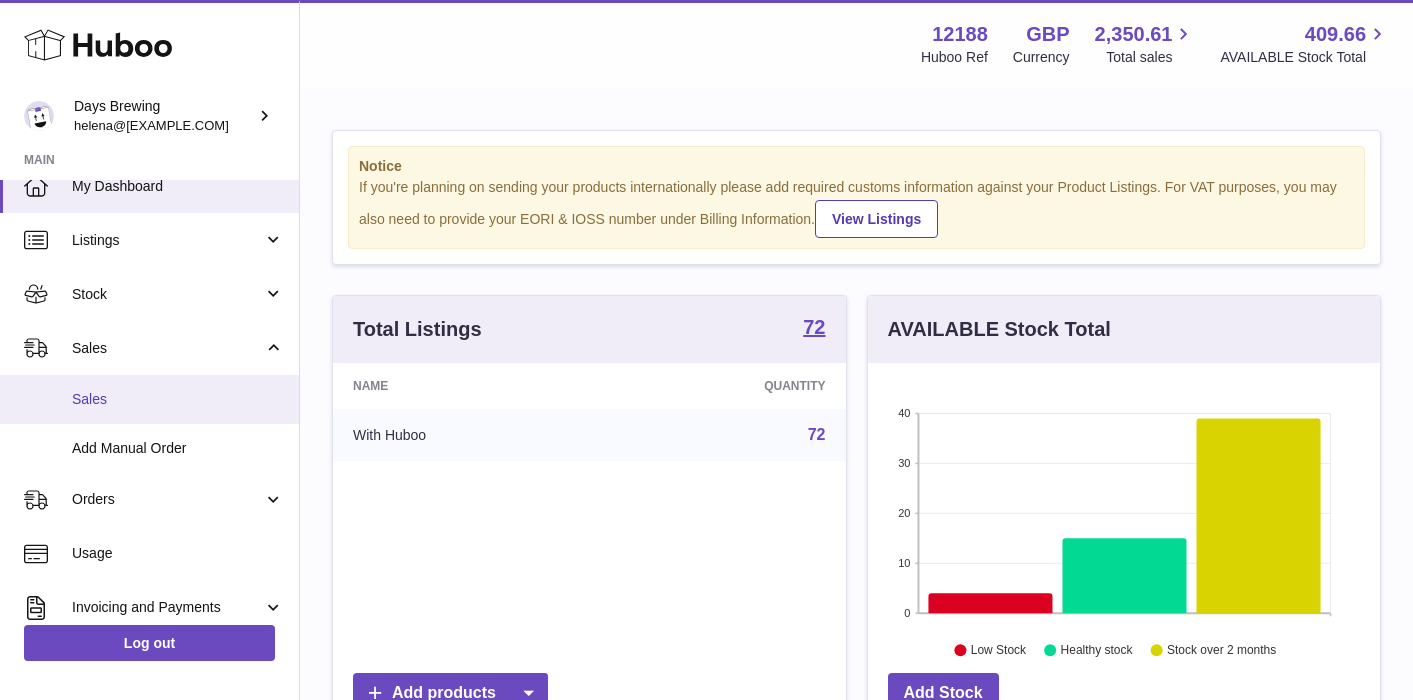 scroll, scrollTop: 22, scrollLeft: 0, axis: vertical 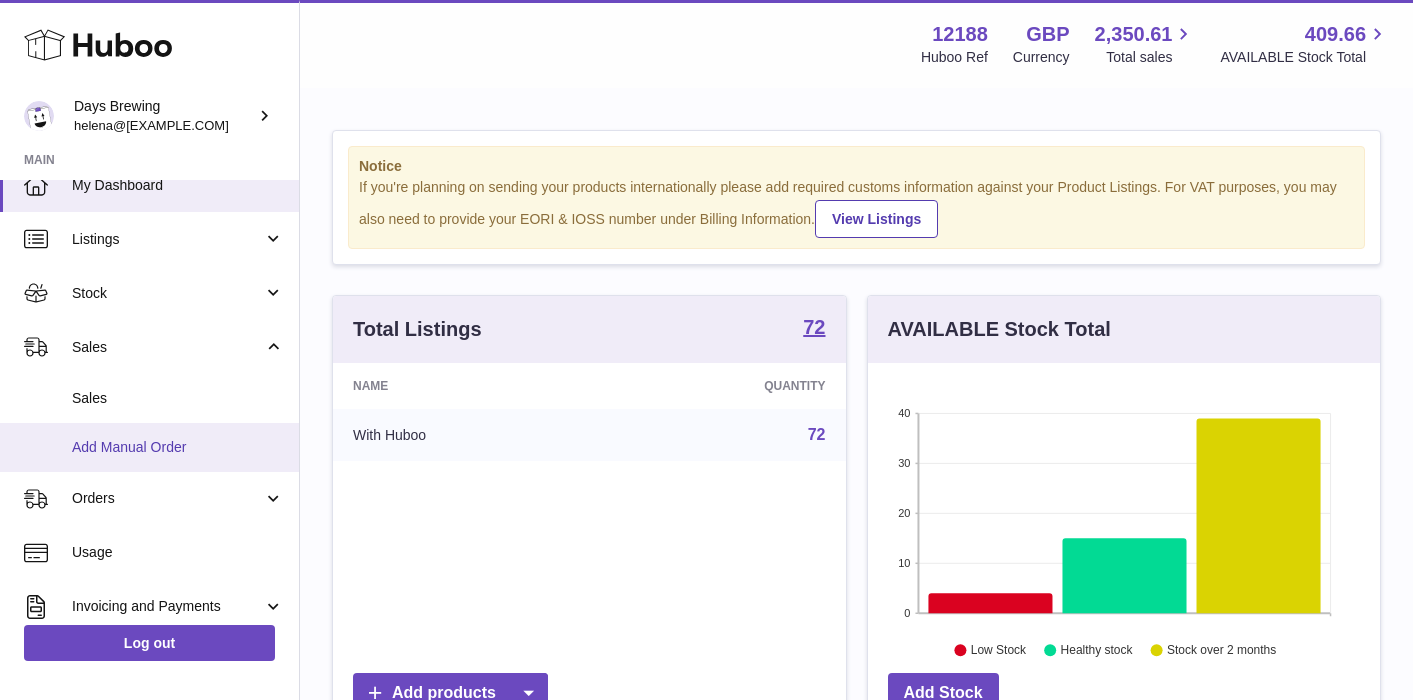 click on "Add Manual Order" at bounding box center [178, 447] 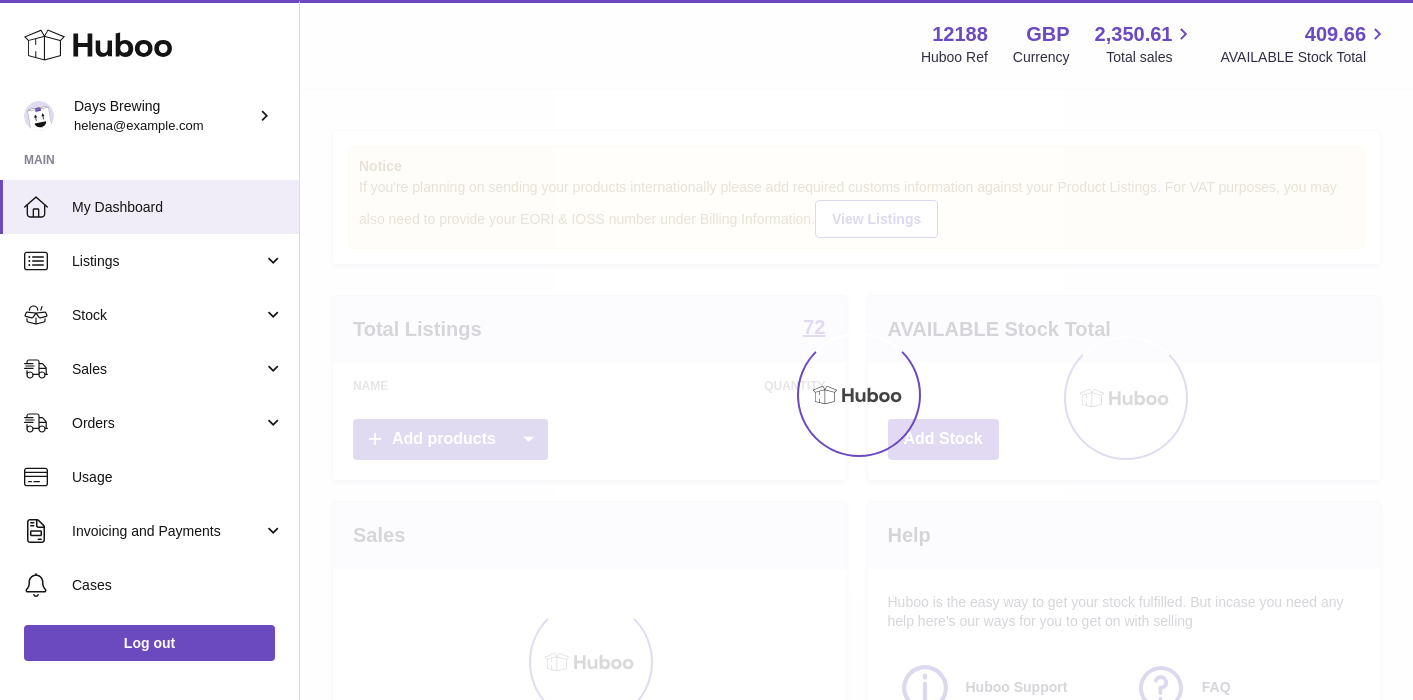 scroll, scrollTop: 0, scrollLeft: 0, axis: both 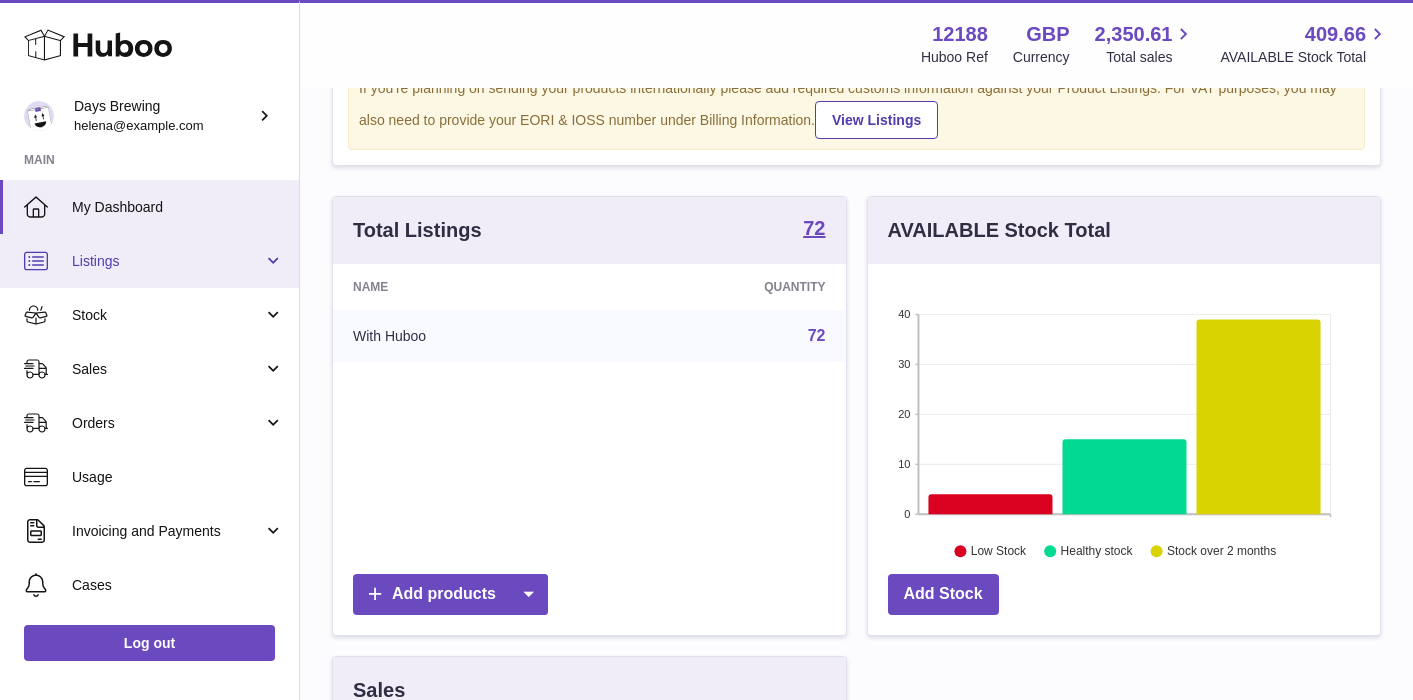 click on "Listings" at bounding box center (167, 261) 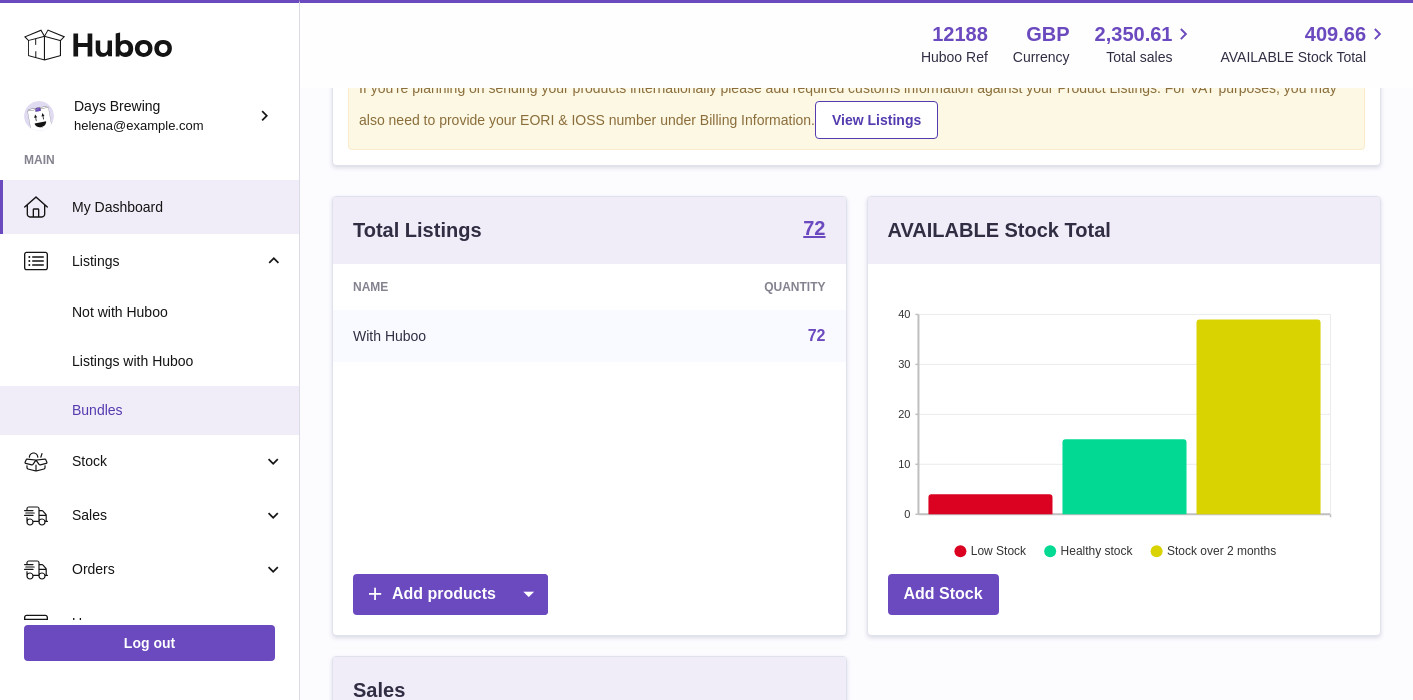 click on "Bundles" at bounding box center [178, 410] 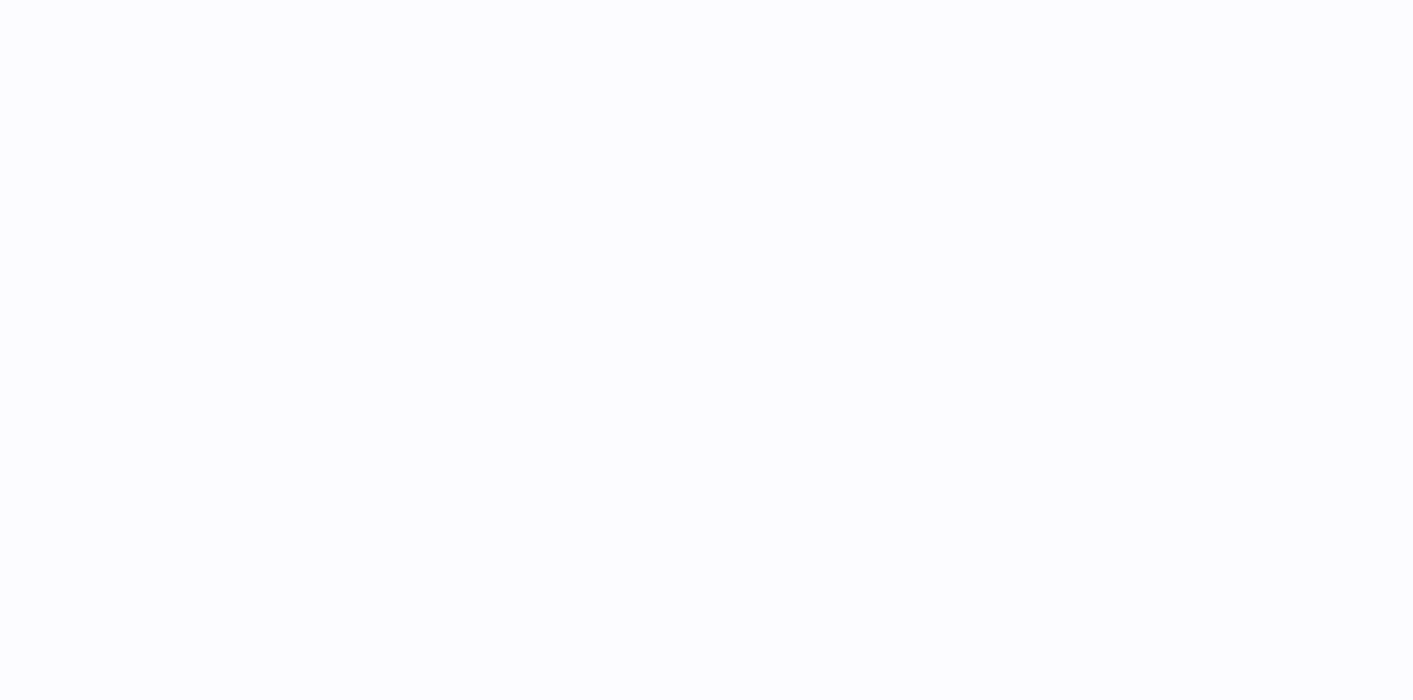 scroll, scrollTop: 0, scrollLeft: 0, axis: both 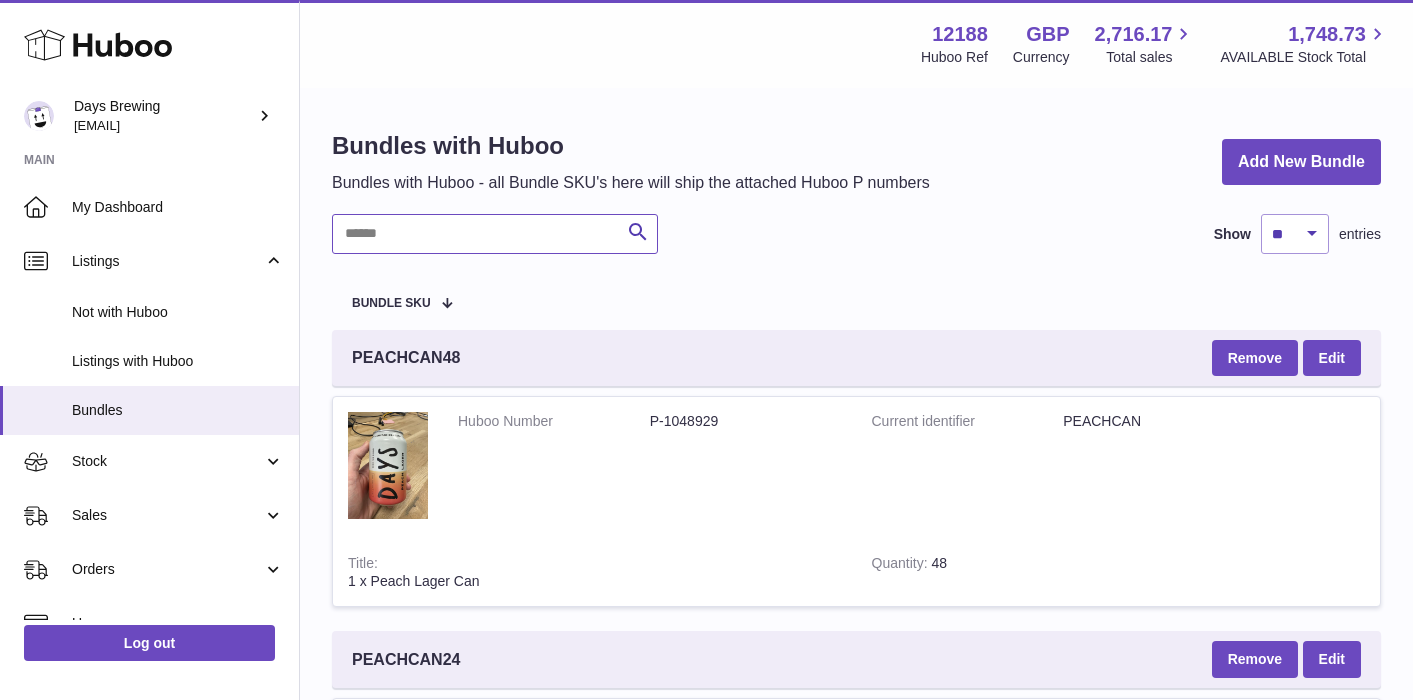 click at bounding box center (495, 234) 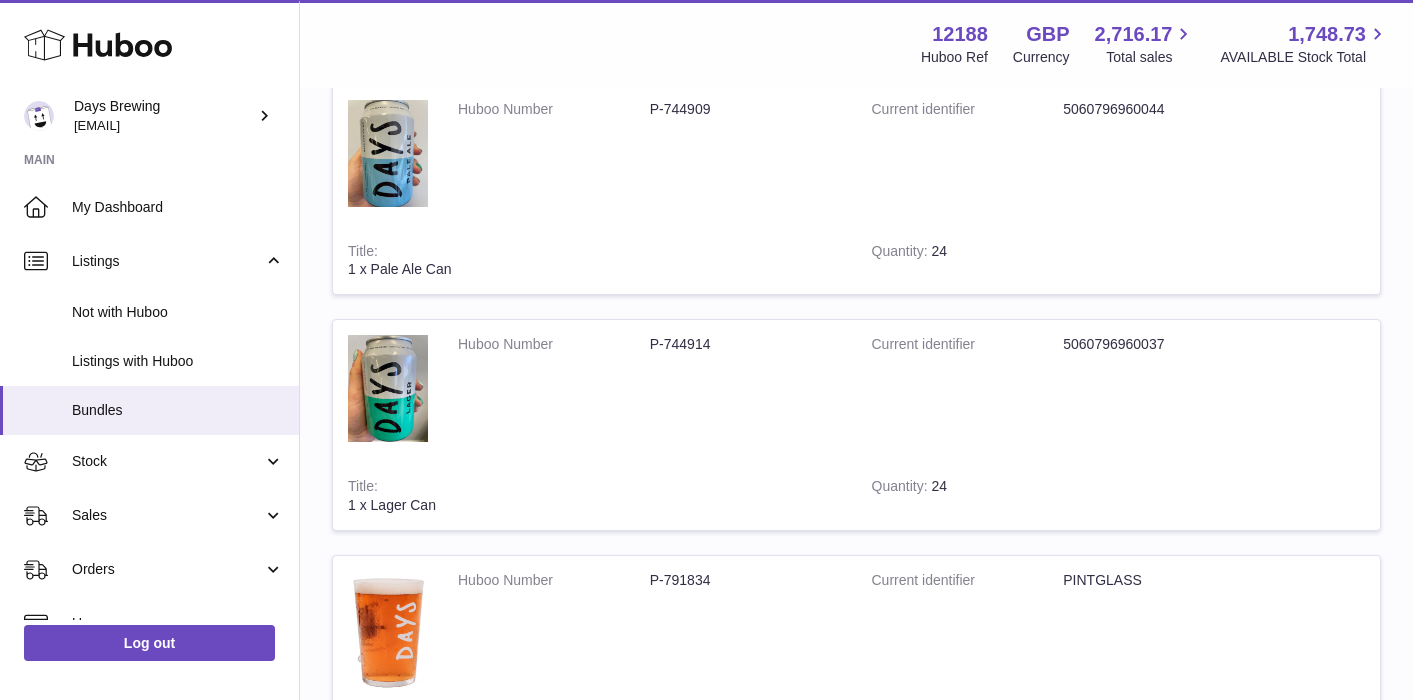scroll, scrollTop: 0, scrollLeft: 0, axis: both 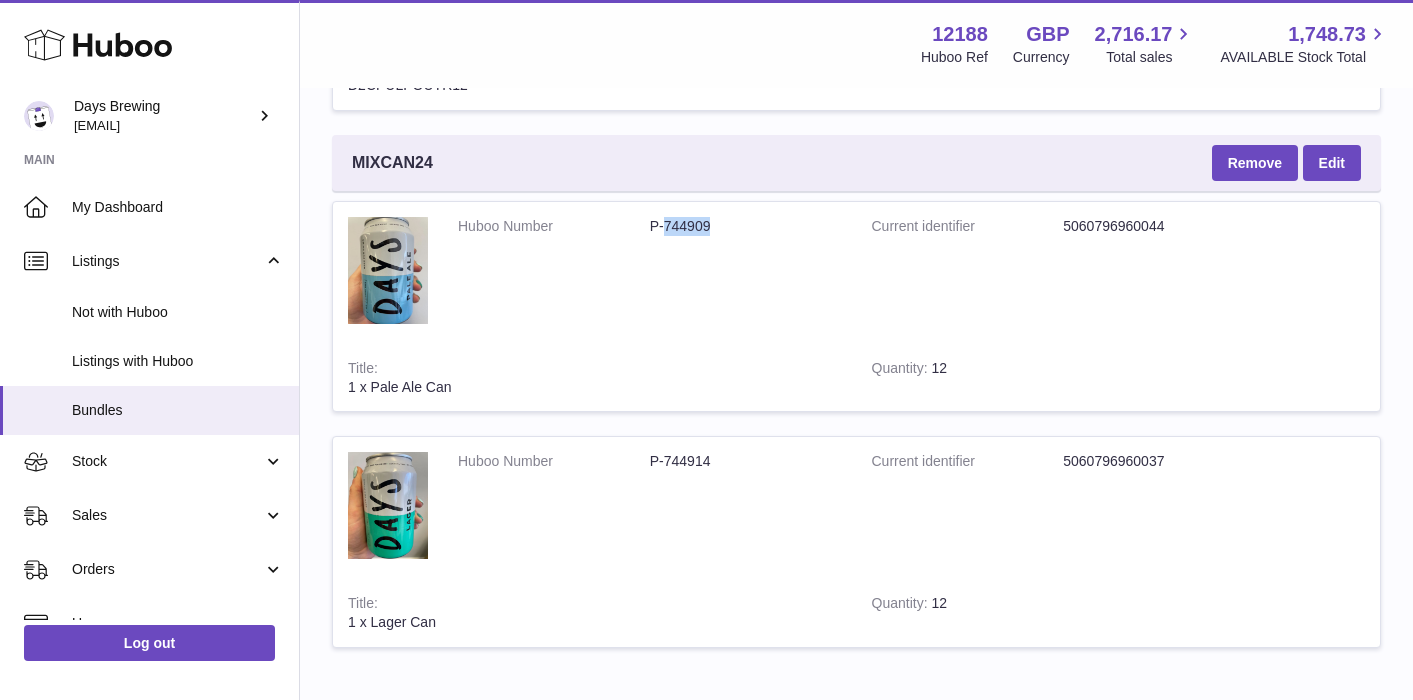 drag, startPoint x: 728, startPoint y: 226, endPoint x: 665, endPoint y: 226, distance: 63 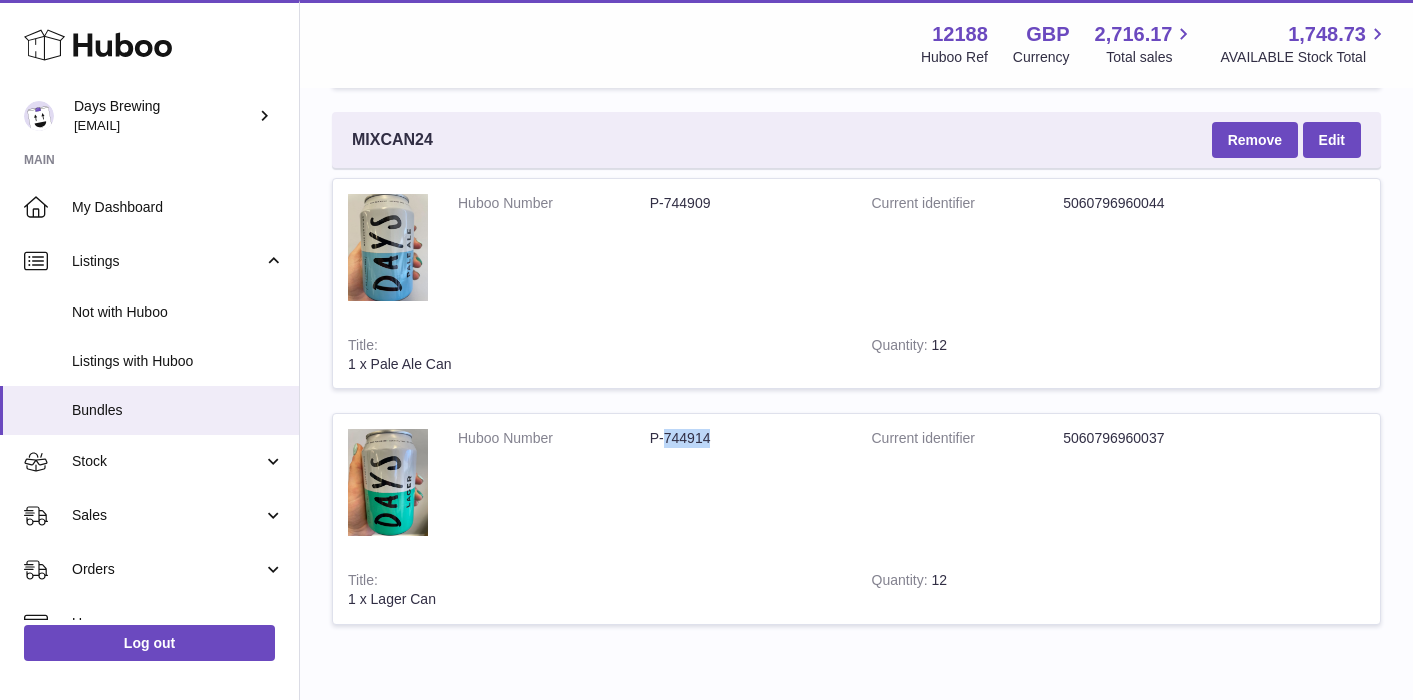 drag, startPoint x: 721, startPoint y: 432, endPoint x: 667, endPoint y: 434, distance: 54.037025 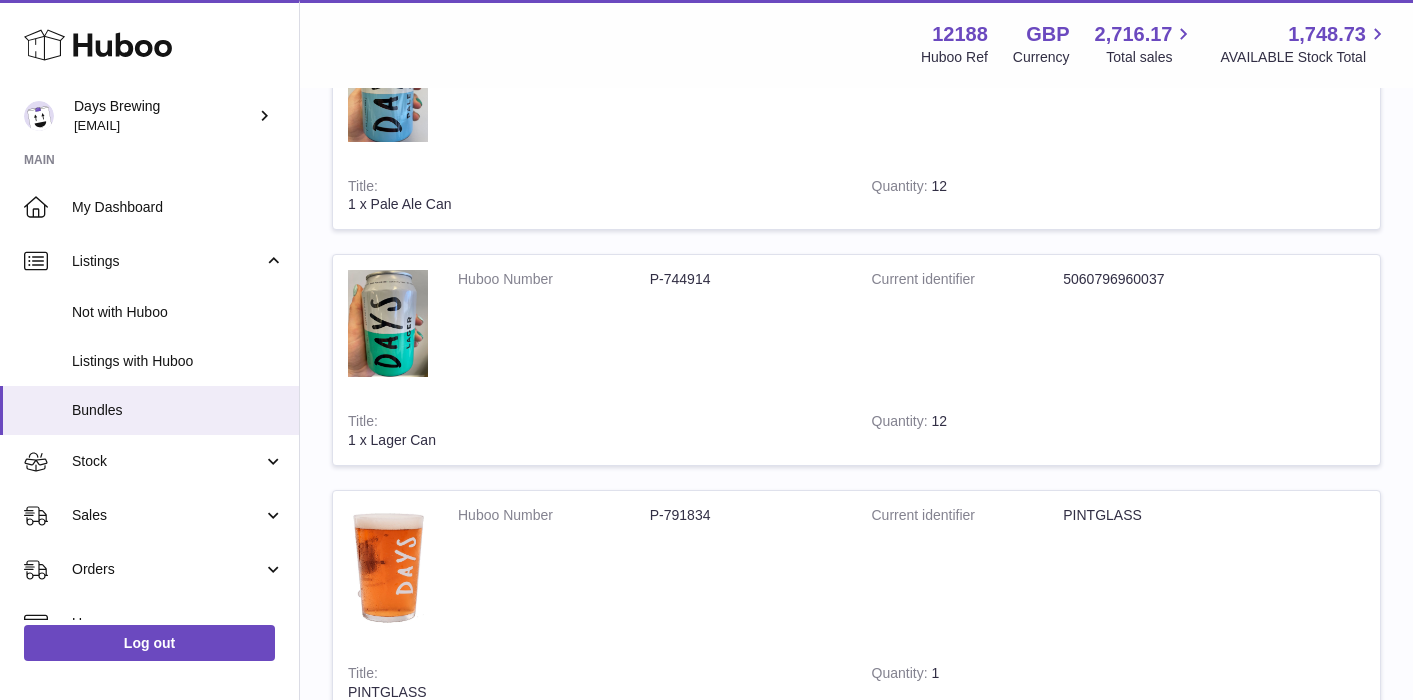 scroll, scrollTop: 0, scrollLeft: 0, axis: both 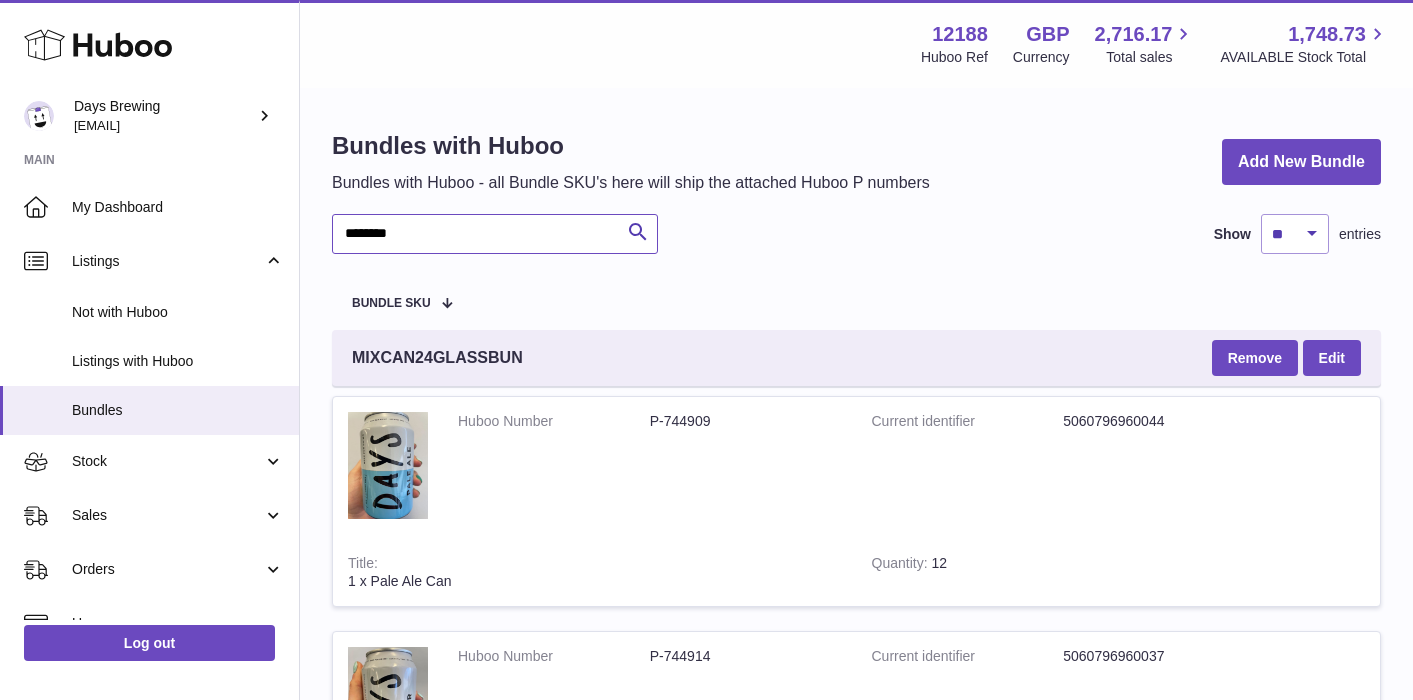 drag, startPoint x: 429, startPoint y: 242, endPoint x: 301, endPoint y: 238, distance: 128.06248 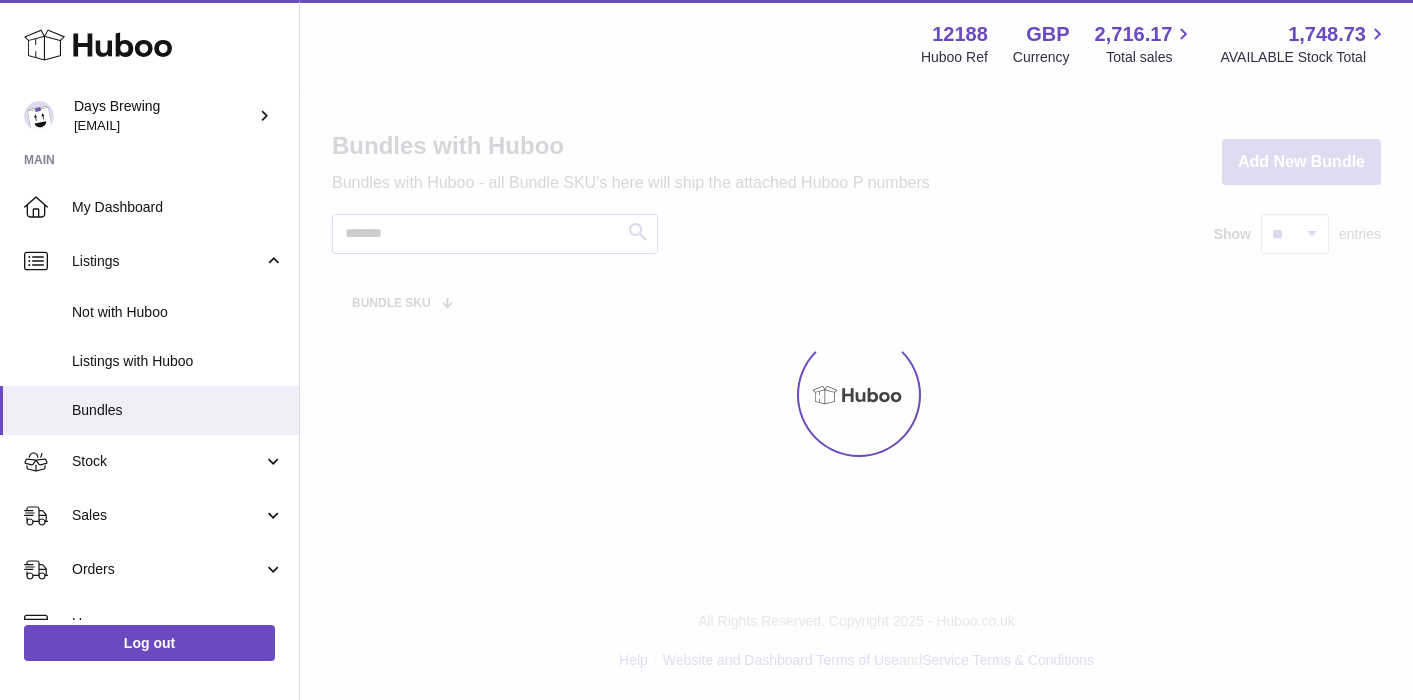 type on "********" 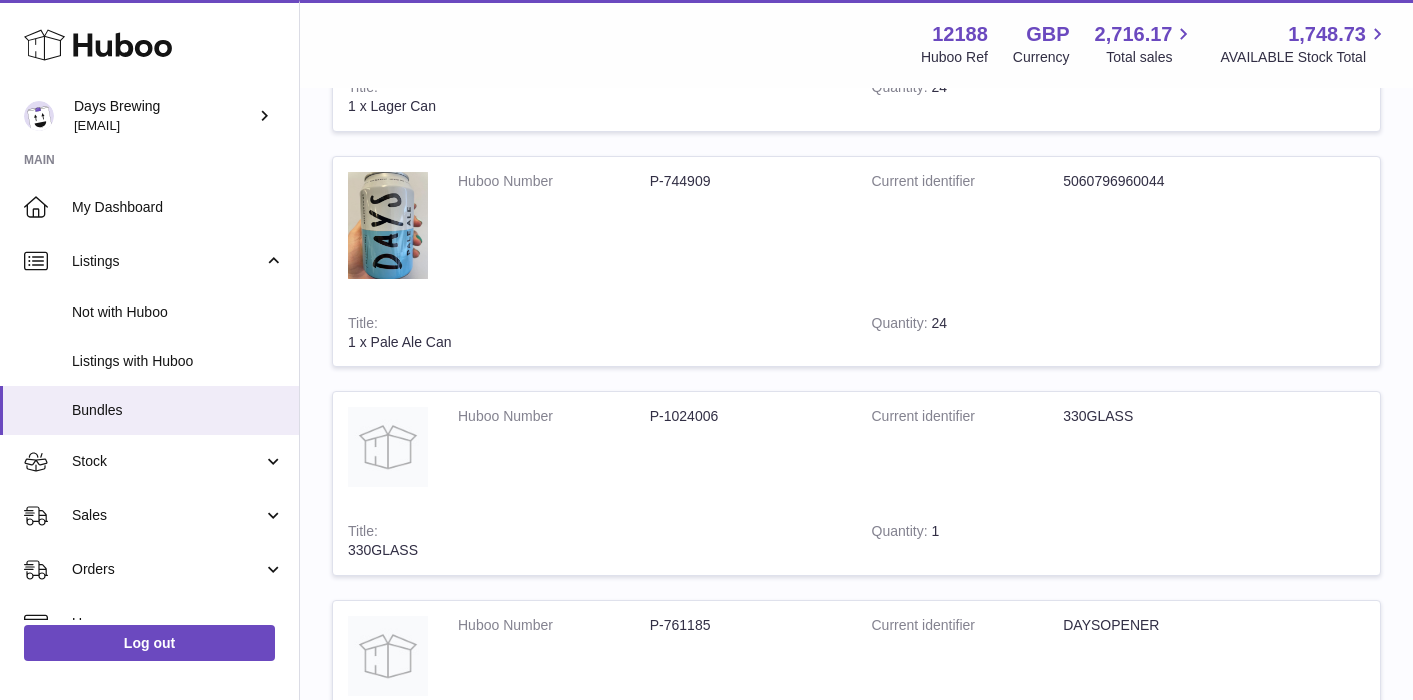 scroll, scrollTop: 0, scrollLeft: 0, axis: both 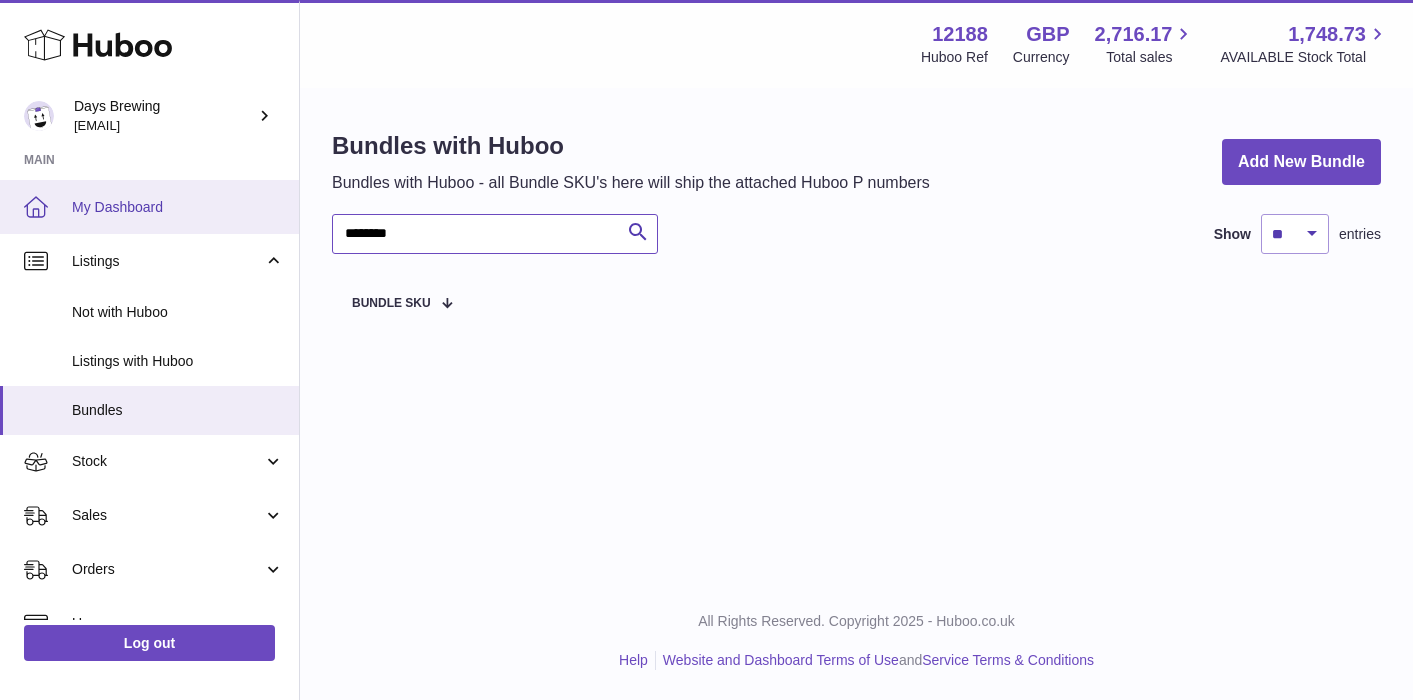 drag, startPoint x: 442, startPoint y: 230, endPoint x: 289, endPoint y: 227, distance: 153.0294 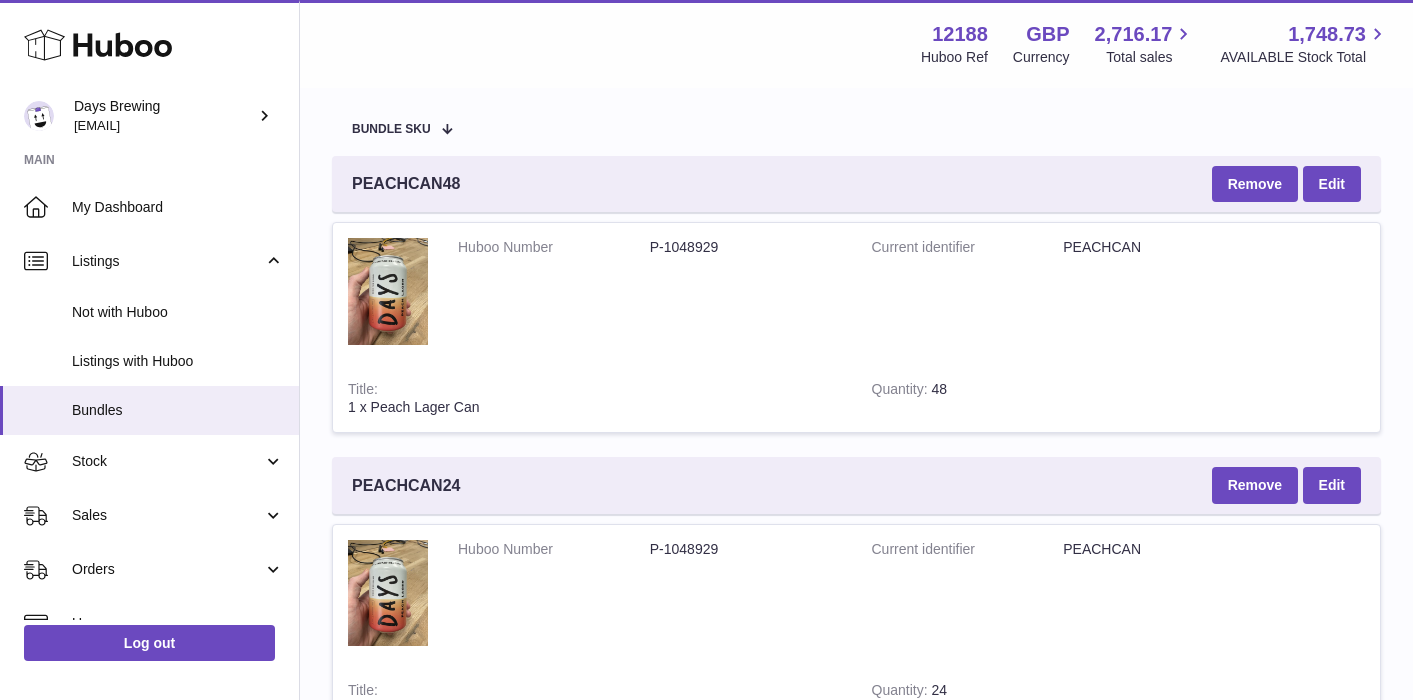 scroll, scrollTop: 7, scrollLeft: 0, axis: vertical 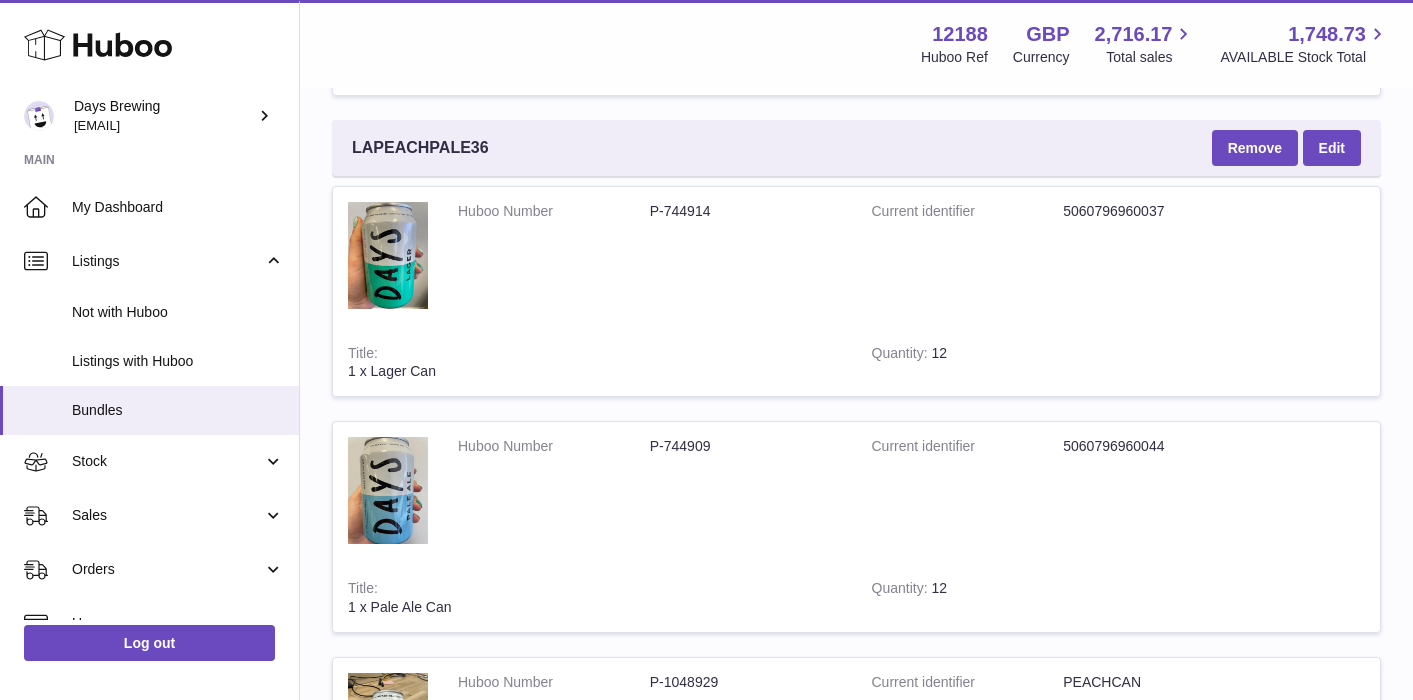 type on "********" 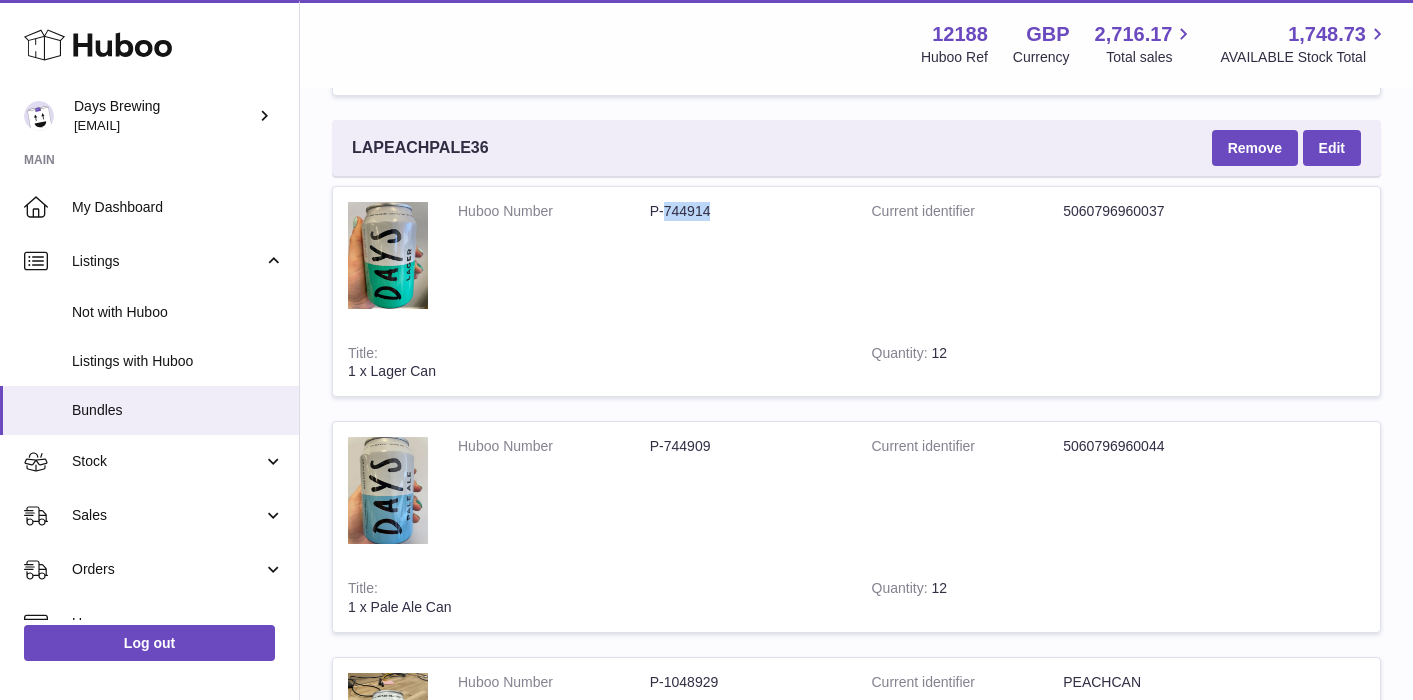 drag, startPoint x: 720, startPoint y: 204, endPoint x: 662, endPoint y: 205, distance: 58.00862 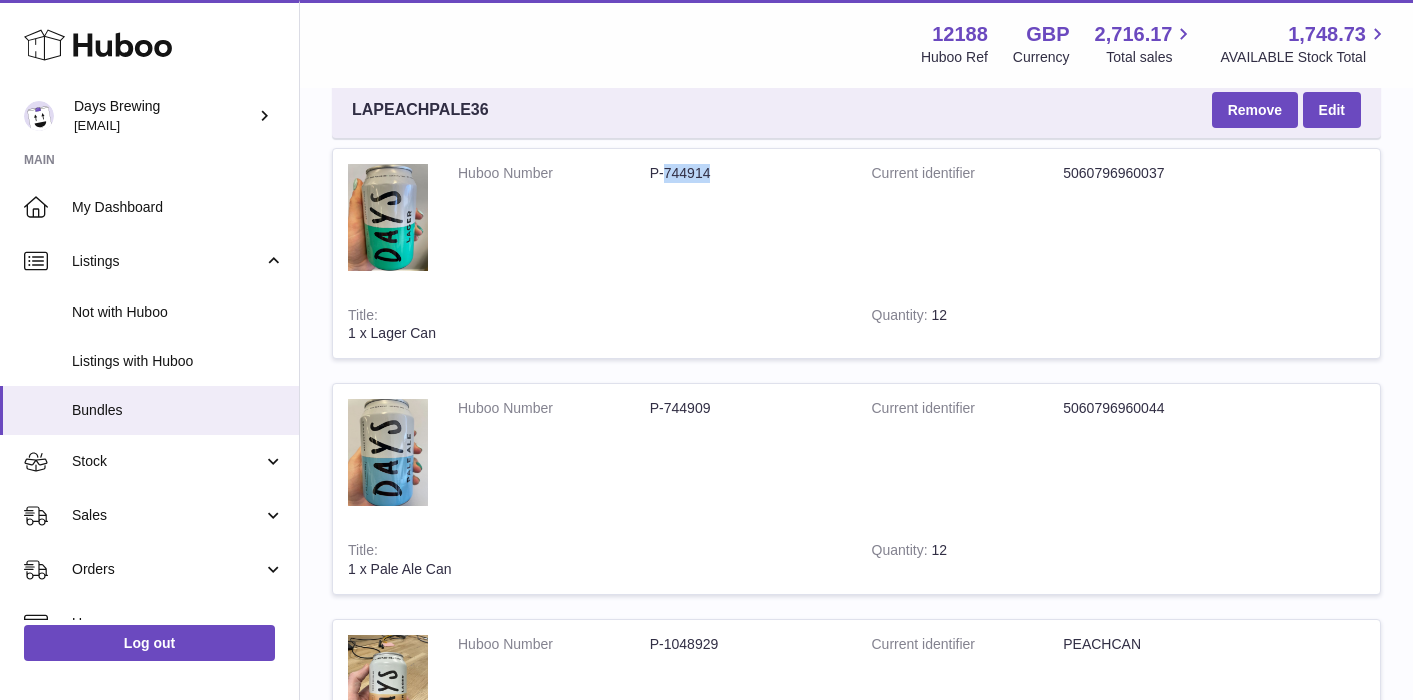 scroll, scrollTop: 853, scrollLeft: 0, axis: vertical 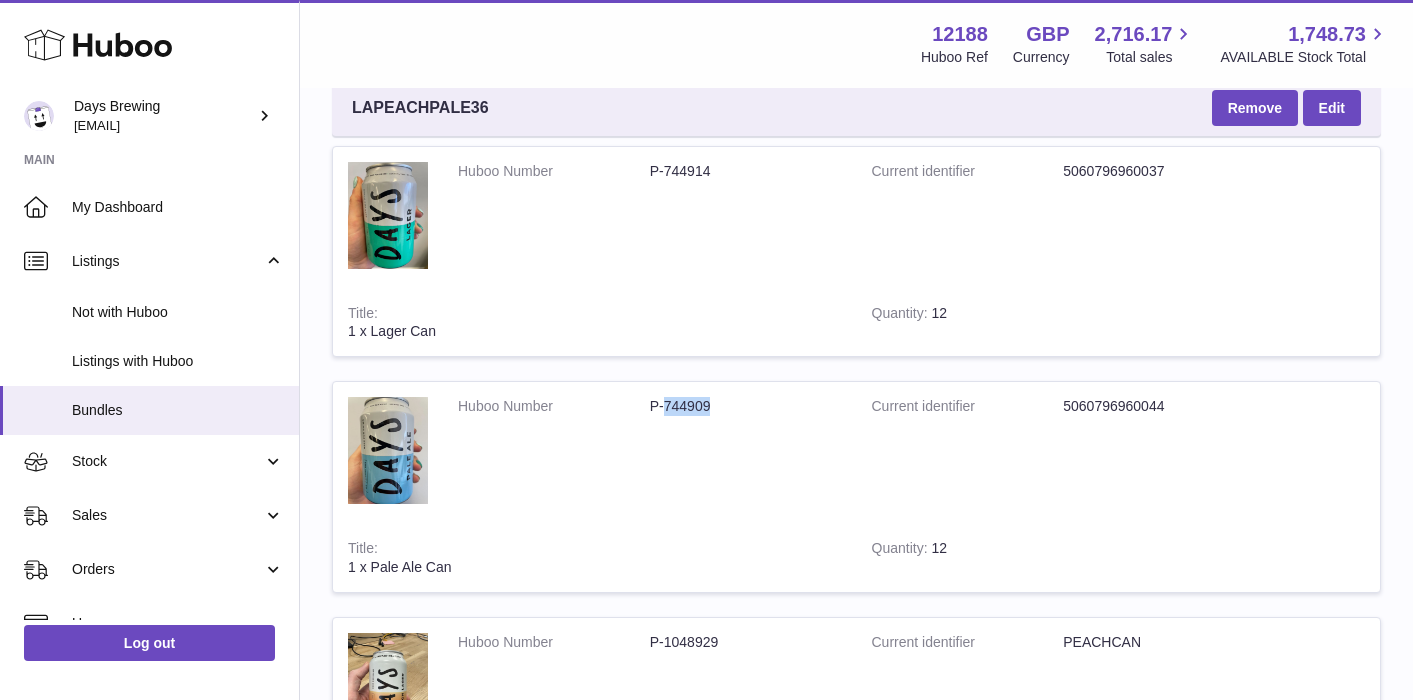 drag, startPoint x: 736, startPoint y: 413, endPoint x: 661, endPoint y: 411, distance: 75.026665 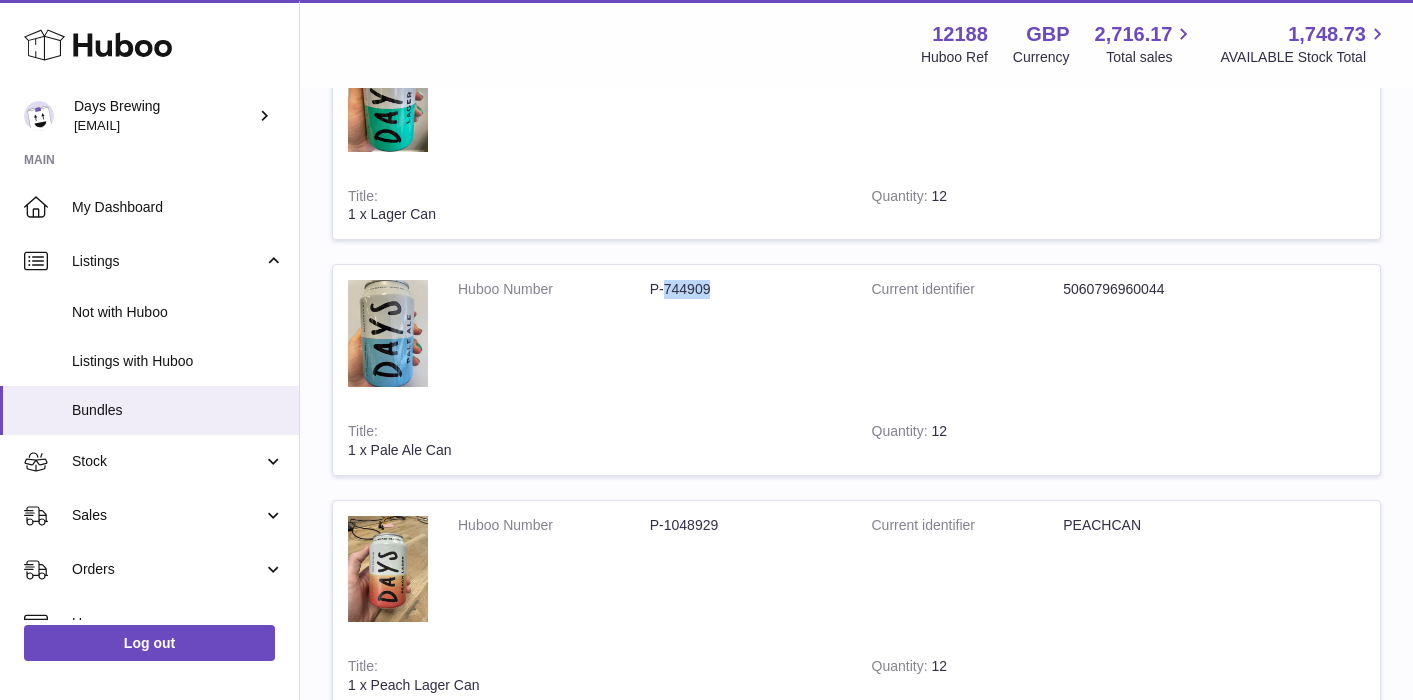 scroll, scrollTop: 988, scrollLeft: 0, axis: vertical 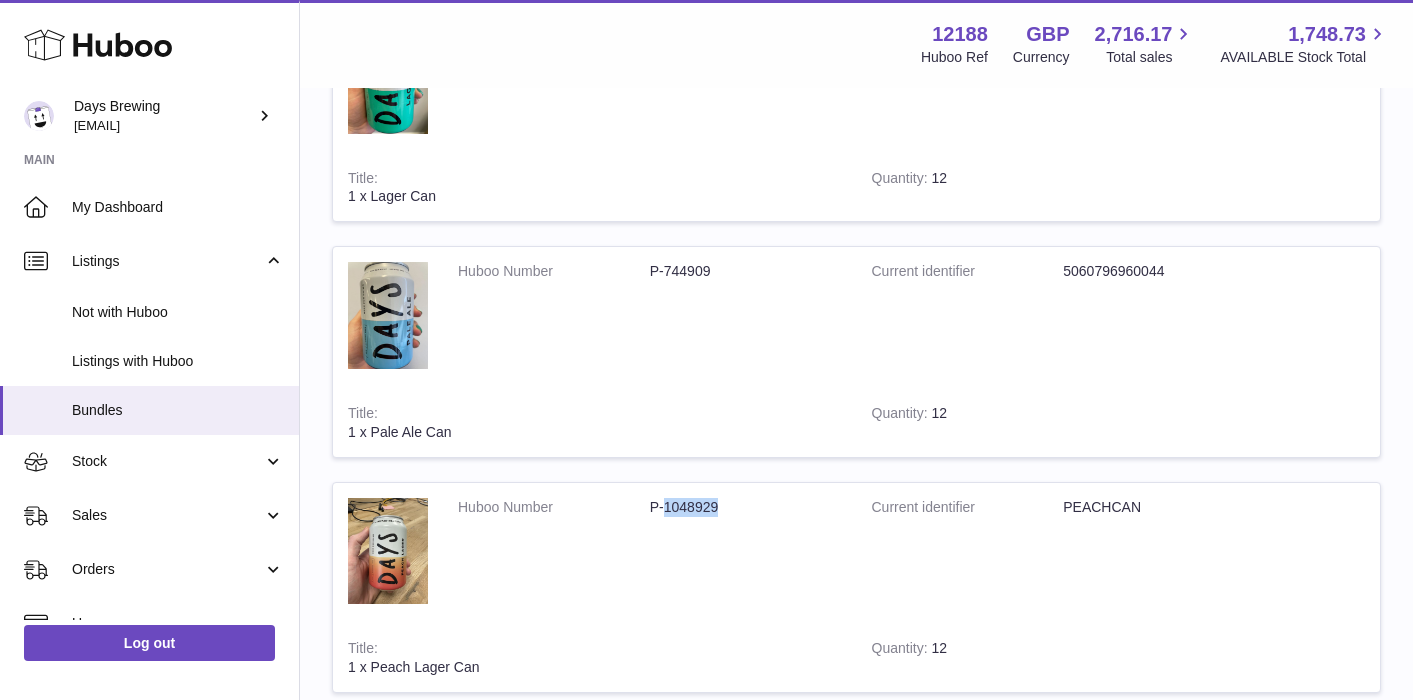 drag, startPoint x: 734, startPoint y: 499, endPoint x: 663, endPoint y: 498, distance: 71.00704 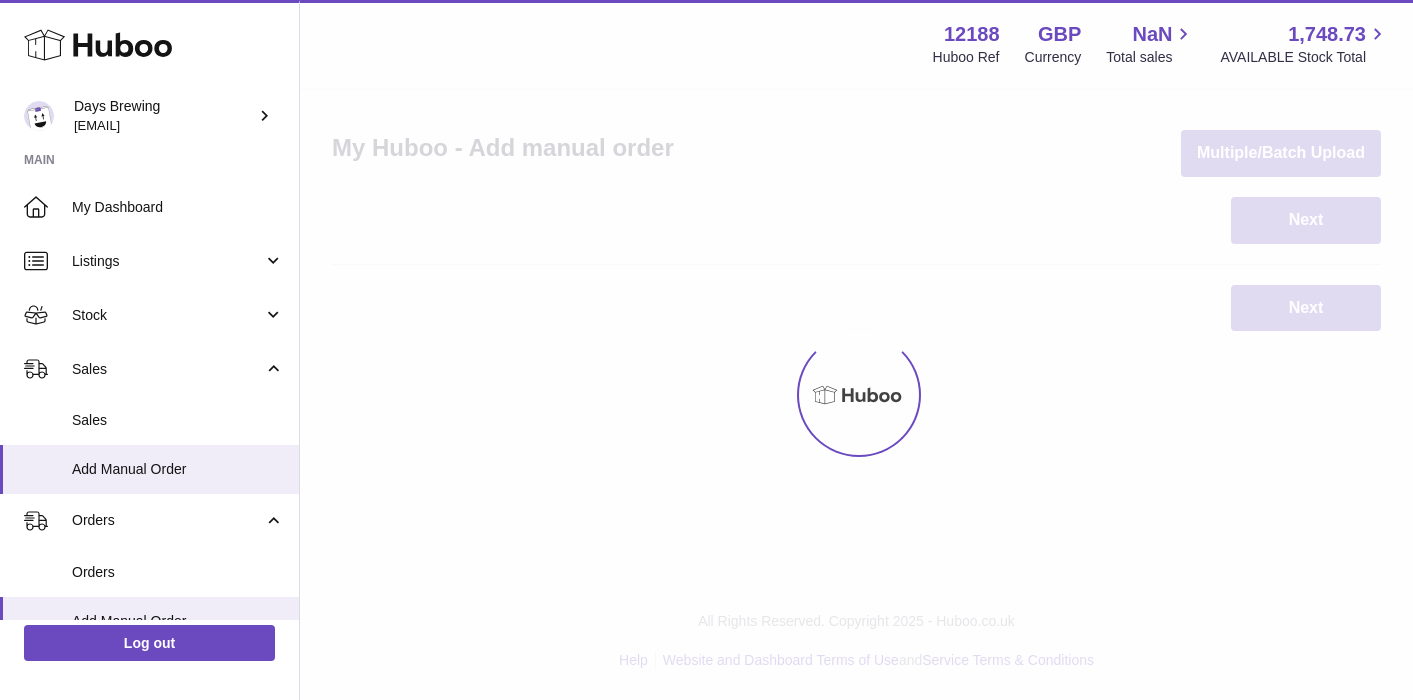 scroll, scrollTop: 0, scrollLeft: 0, axis: both 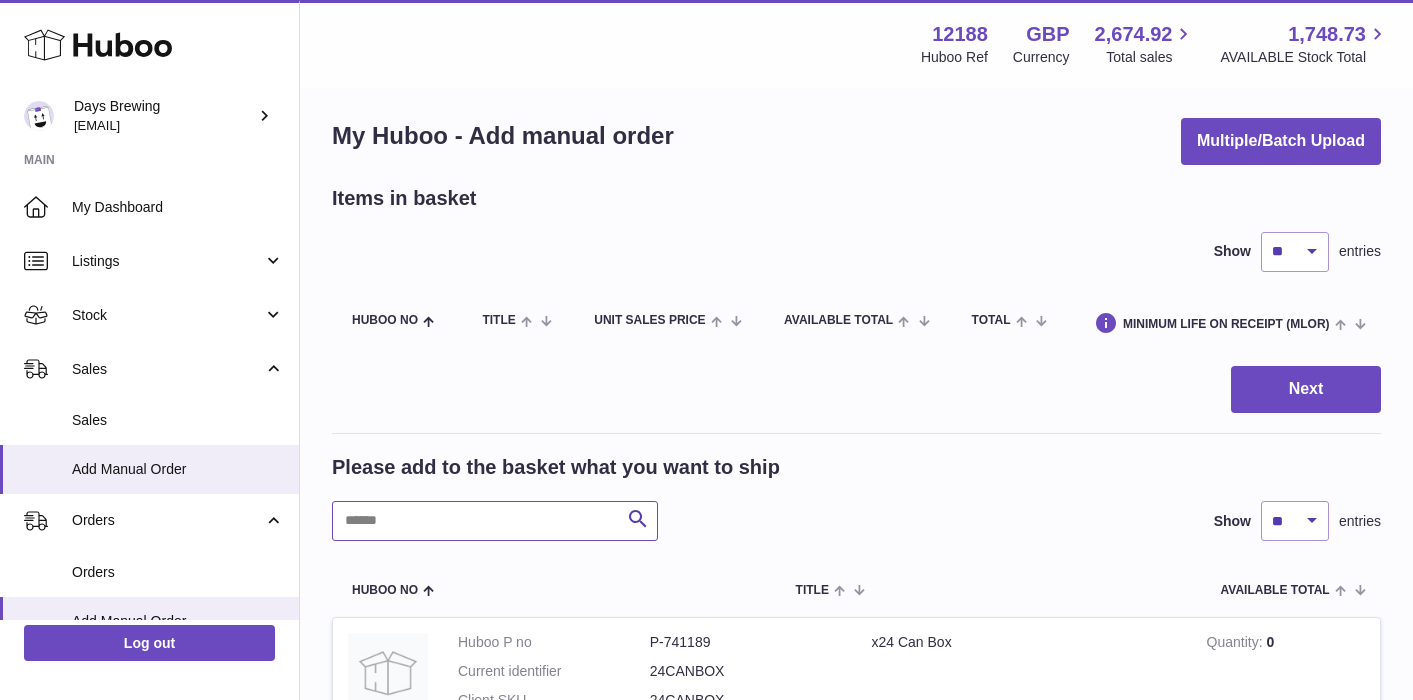 click at bounding box center (495, 521) 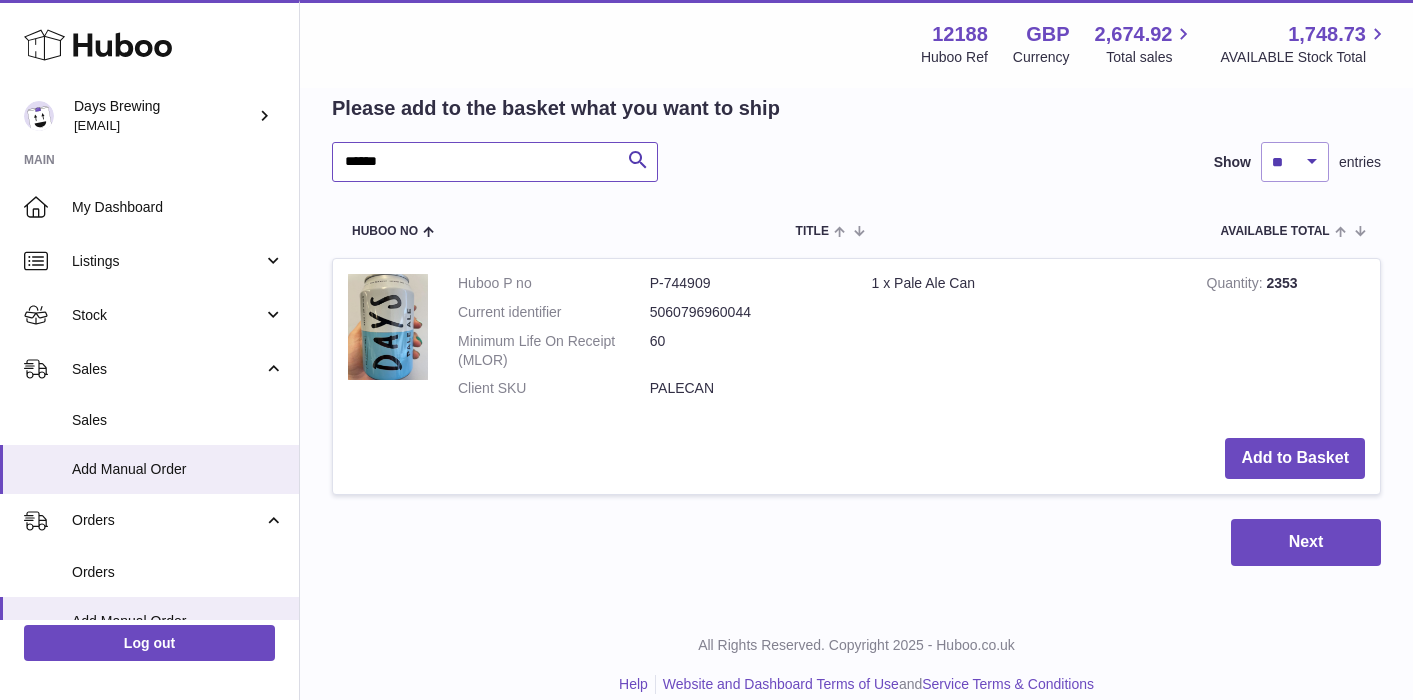 scroll, scrollTop: 395, scrollLeft: 0, axis: vertical 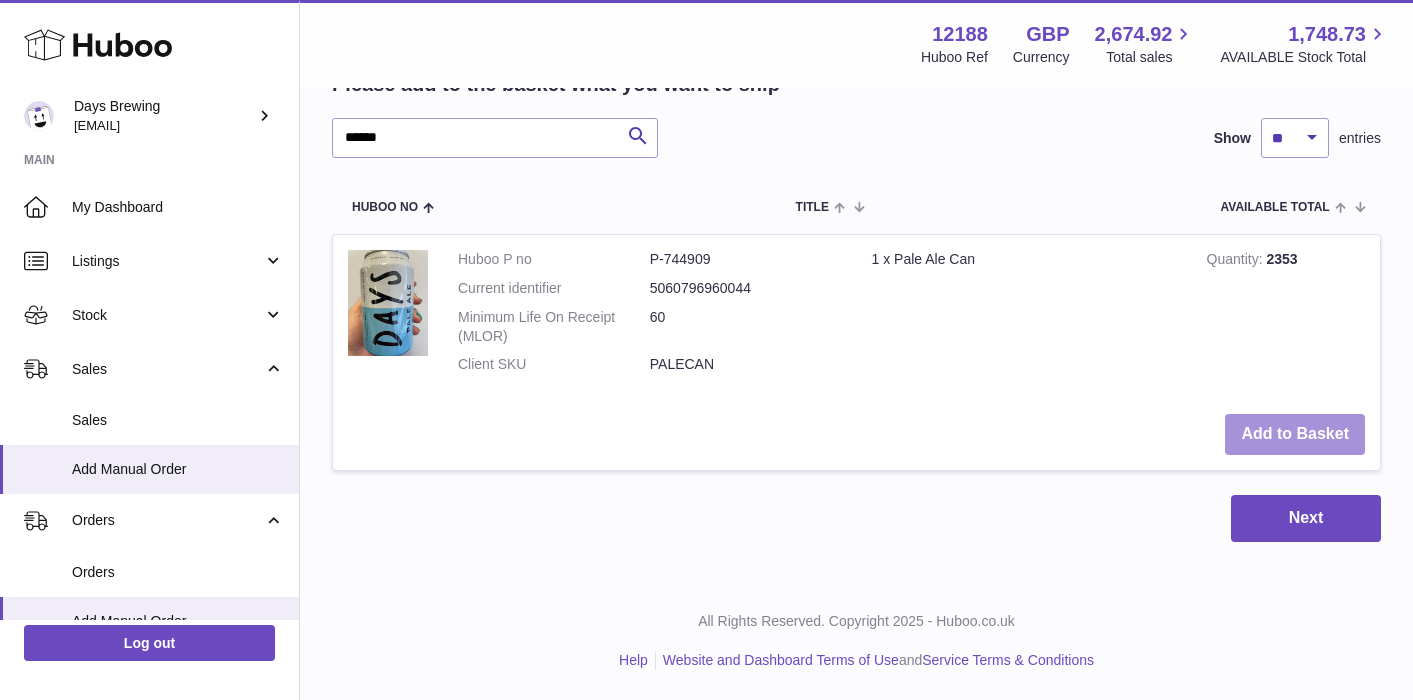 click on "Add to Basket" at bounding box center (1295, 434) 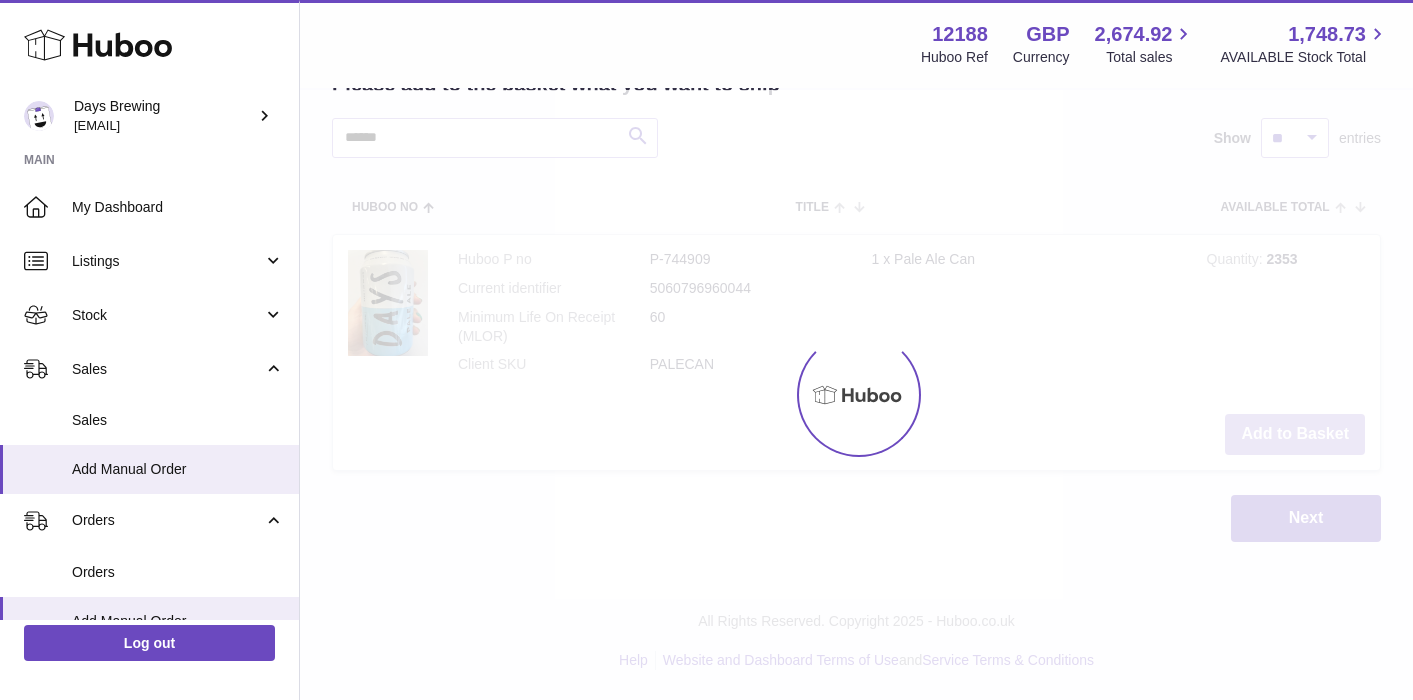 scroll, scrollTop: 693, scrollLeft: 0, axis: vertical 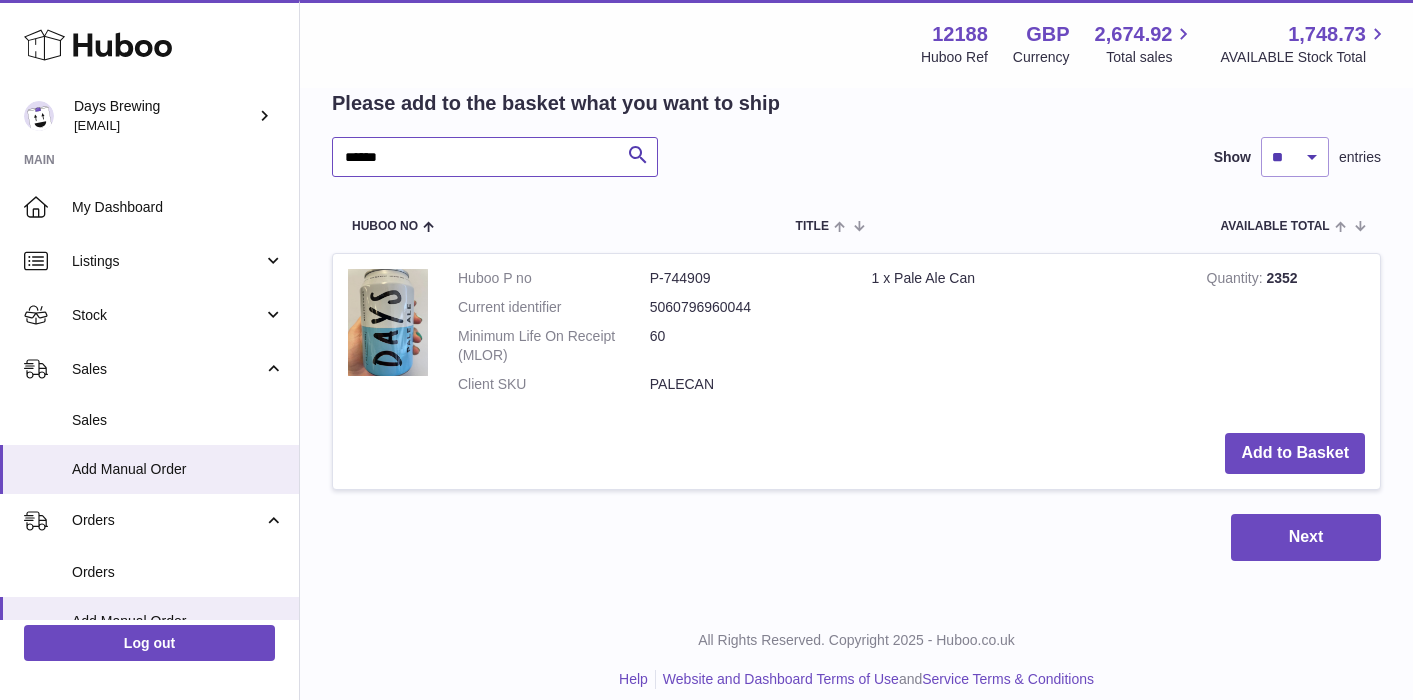 drag, startPoint x: 438, startPoint y: 137, endPoint x: 360, endPoint y: 137, distance: 78 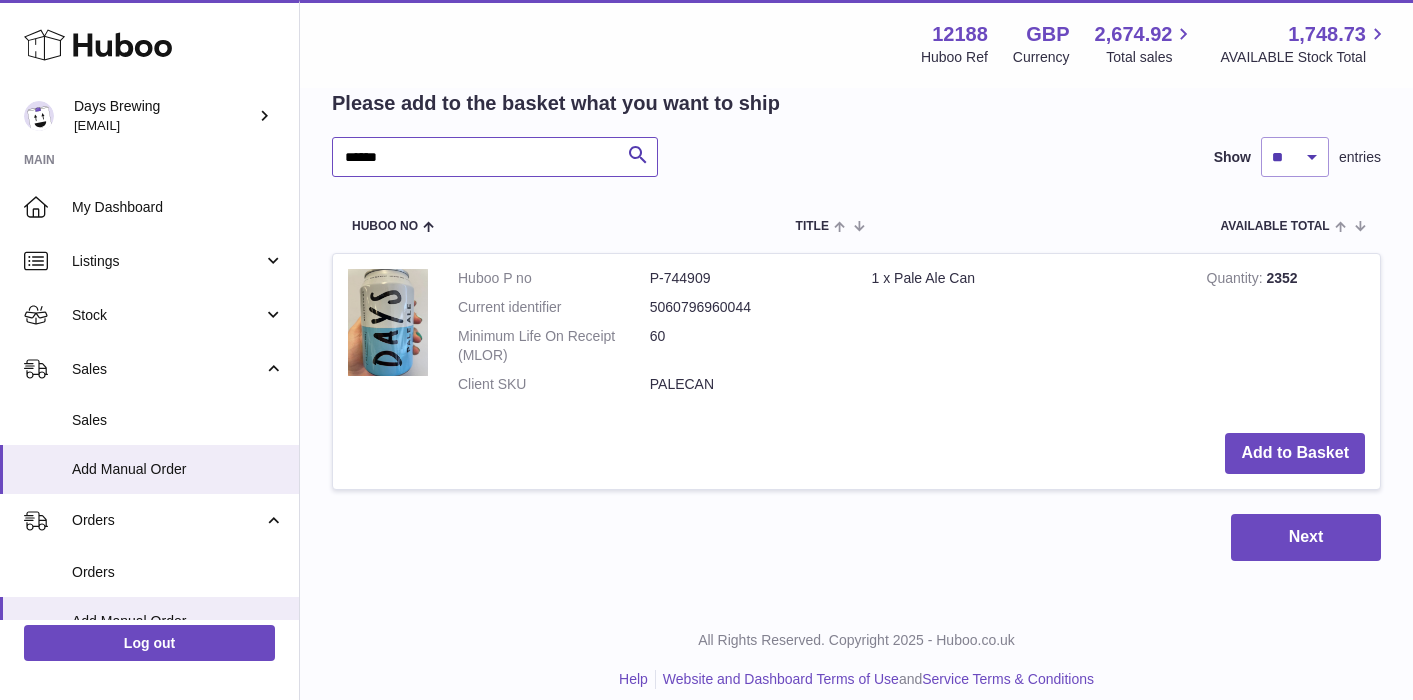 click on "******" at bounding box center [495, 157] 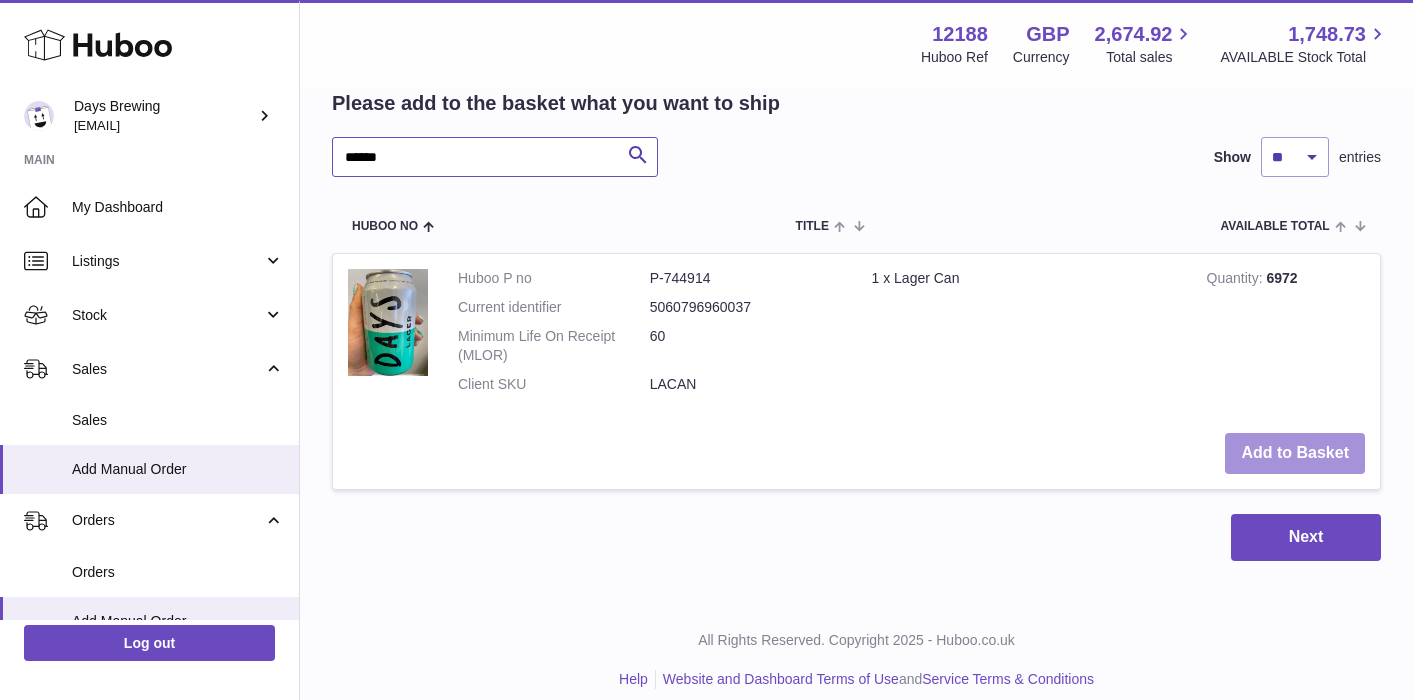 type on "******" 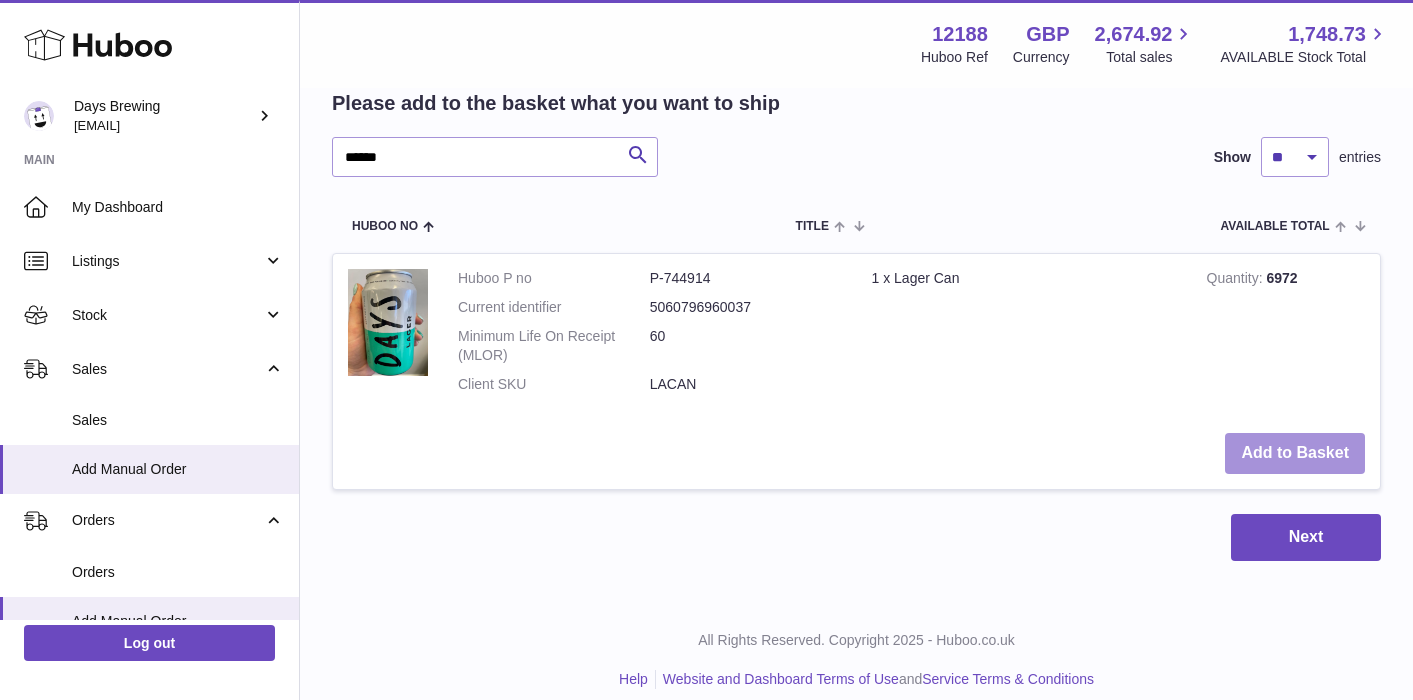 click on "Add to Basket" at bounding box center (1295, 453) 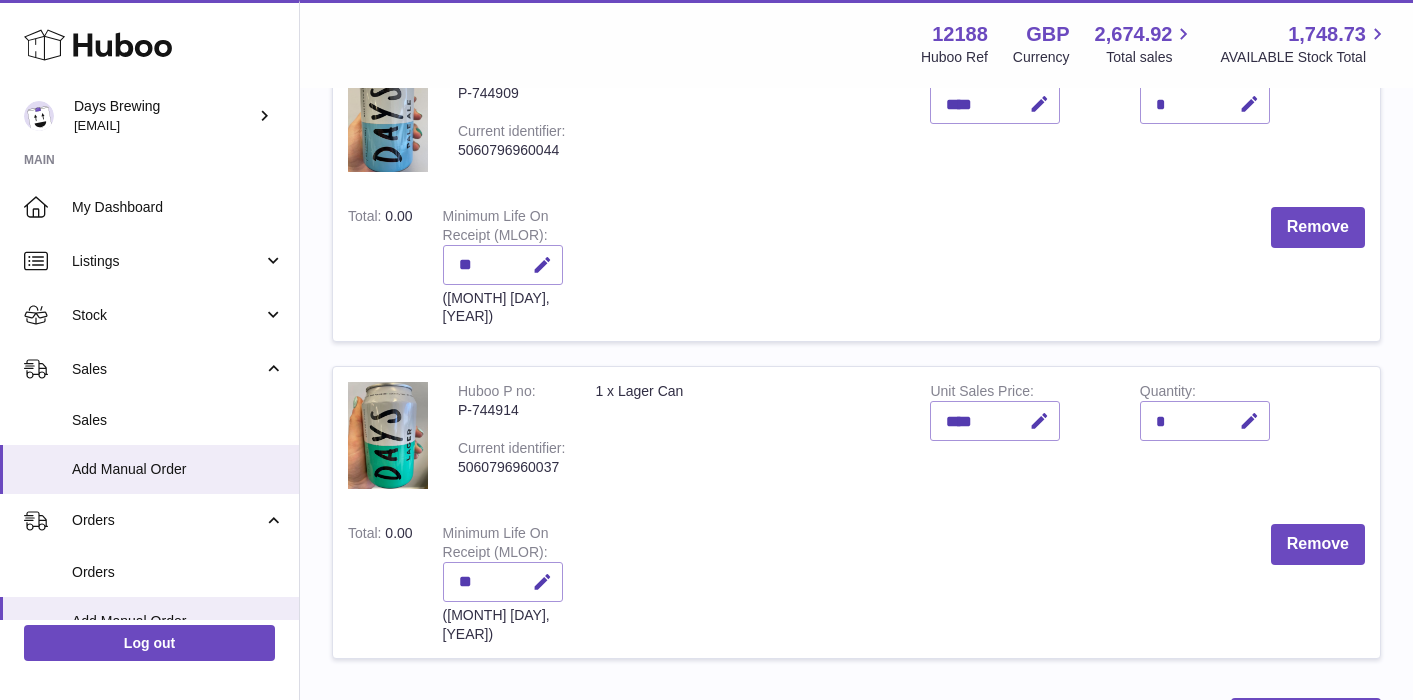 scroll, scrollTop: 220, scrollLeft: 0, axis: vertical 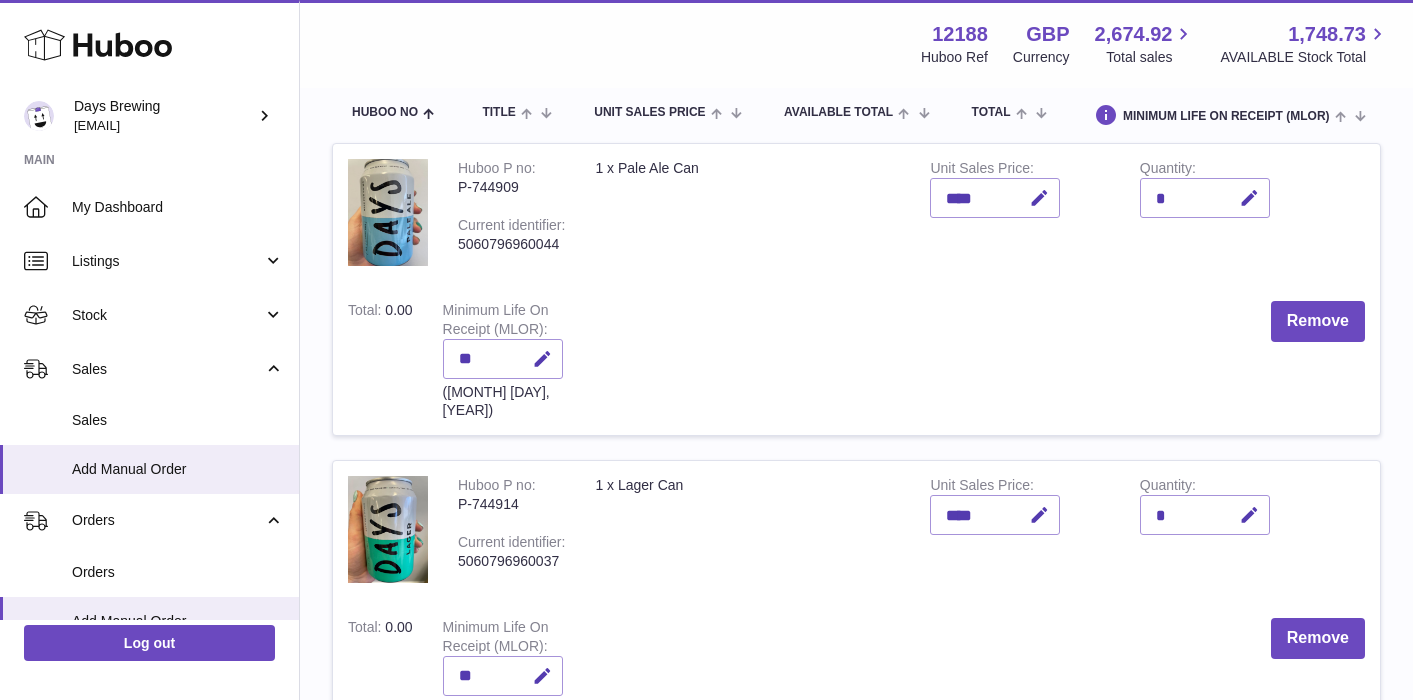 click on "*" at bounding box center [1205, 198] 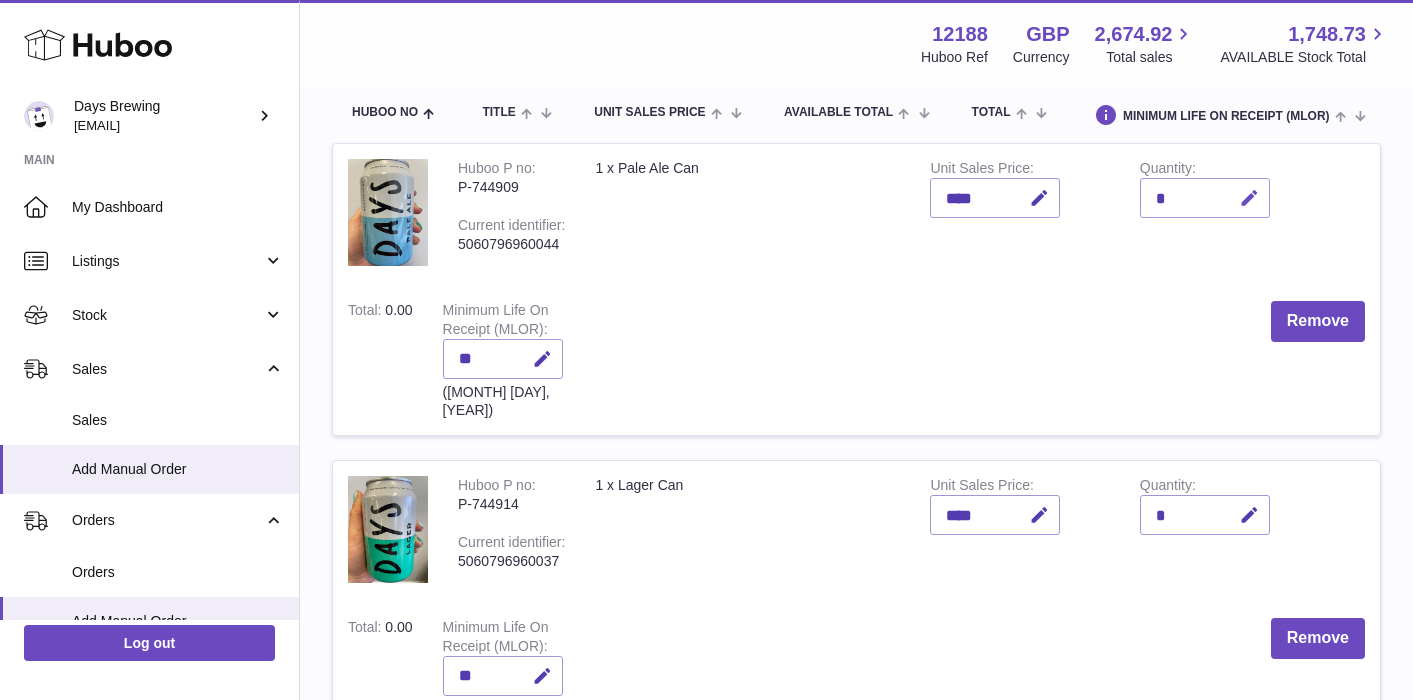 click at bounding box center [1249, 198] 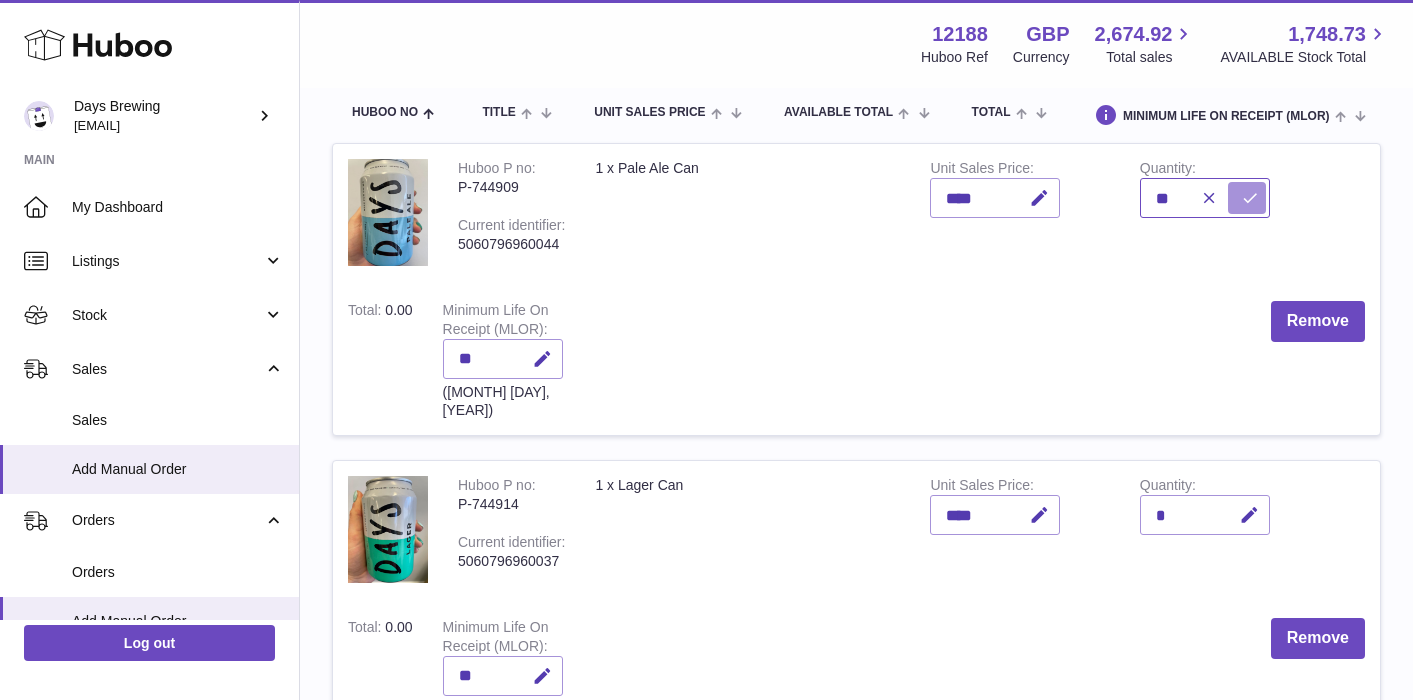 type on "**" 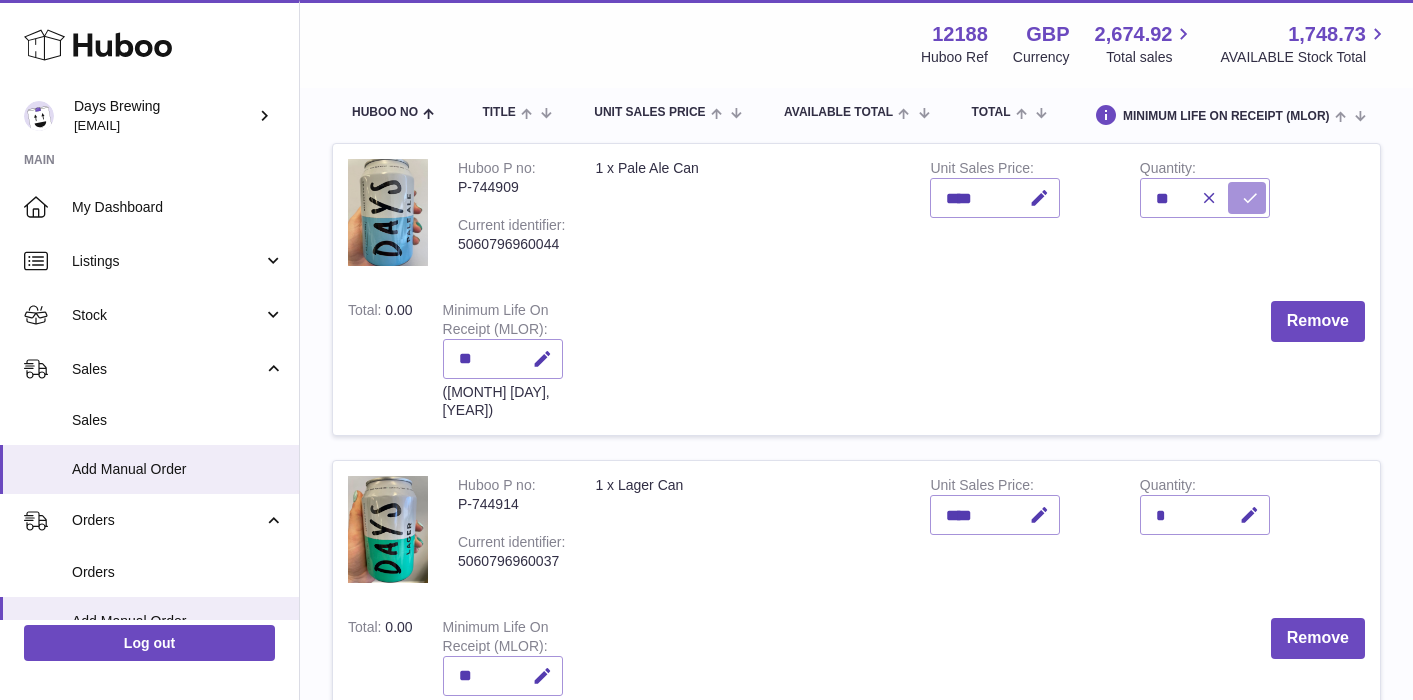 click at bounding box center (1250, 198) 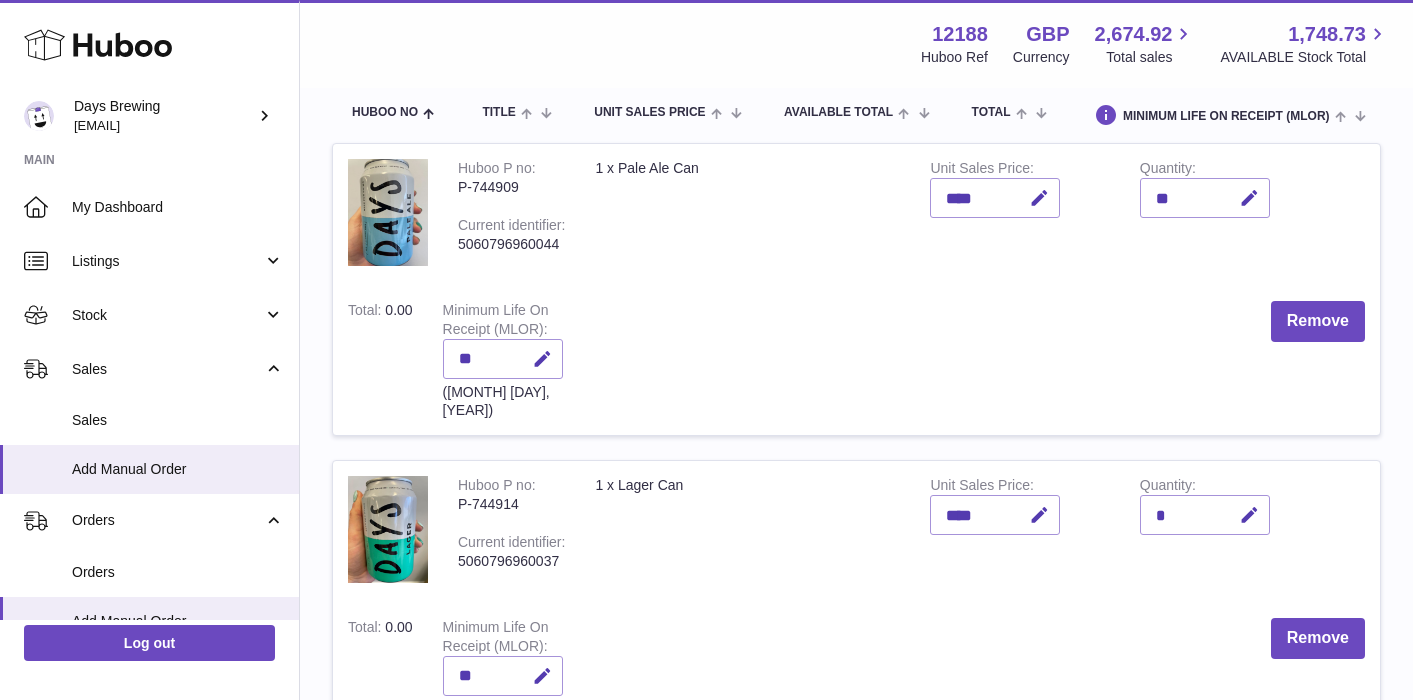 click on "*" at bounding box center (1205, 515) 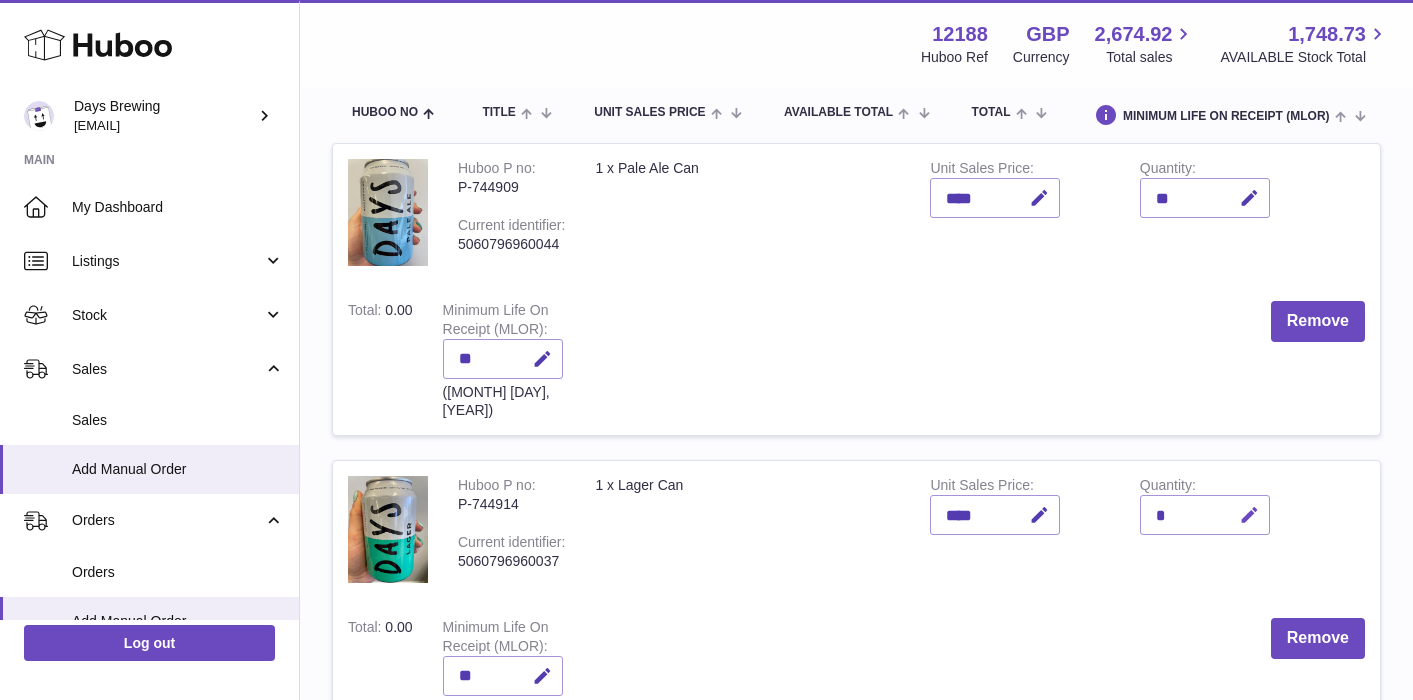 click at bounding box center [1249, 515] 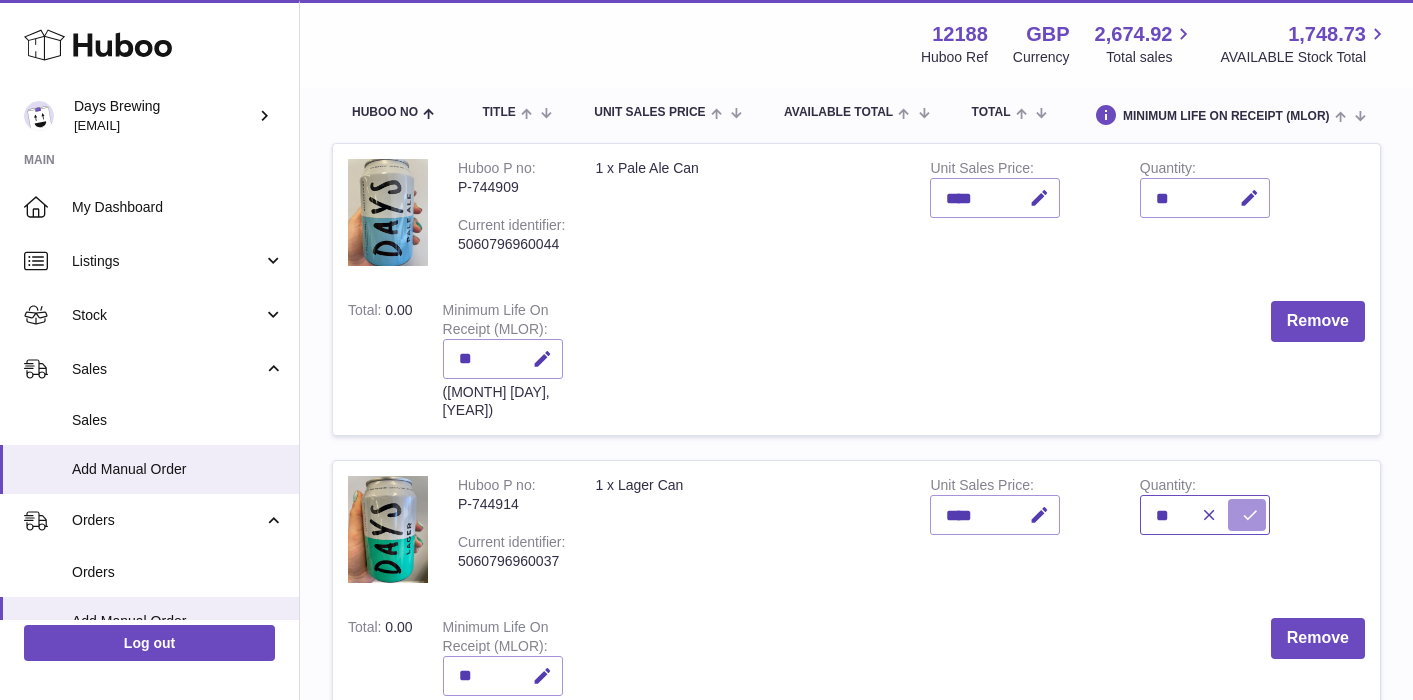 type on "**" 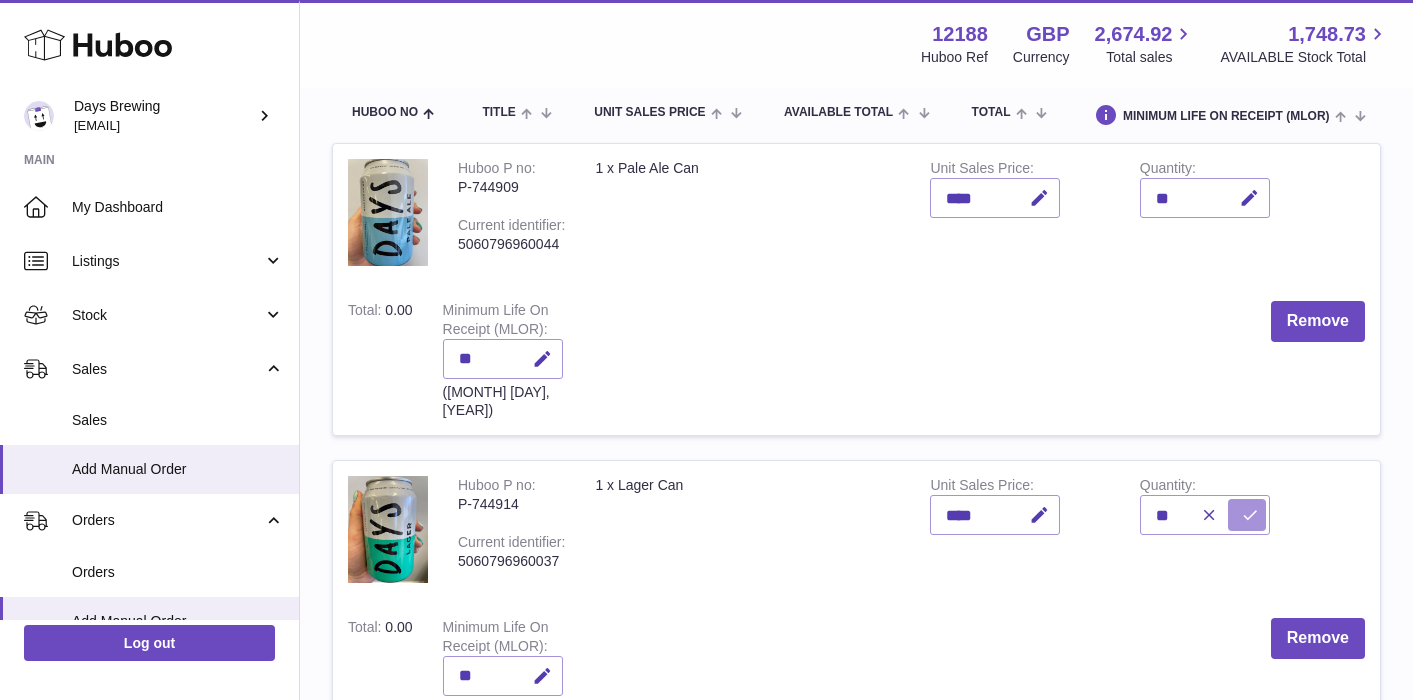 click at bounding box center [1247, 515] 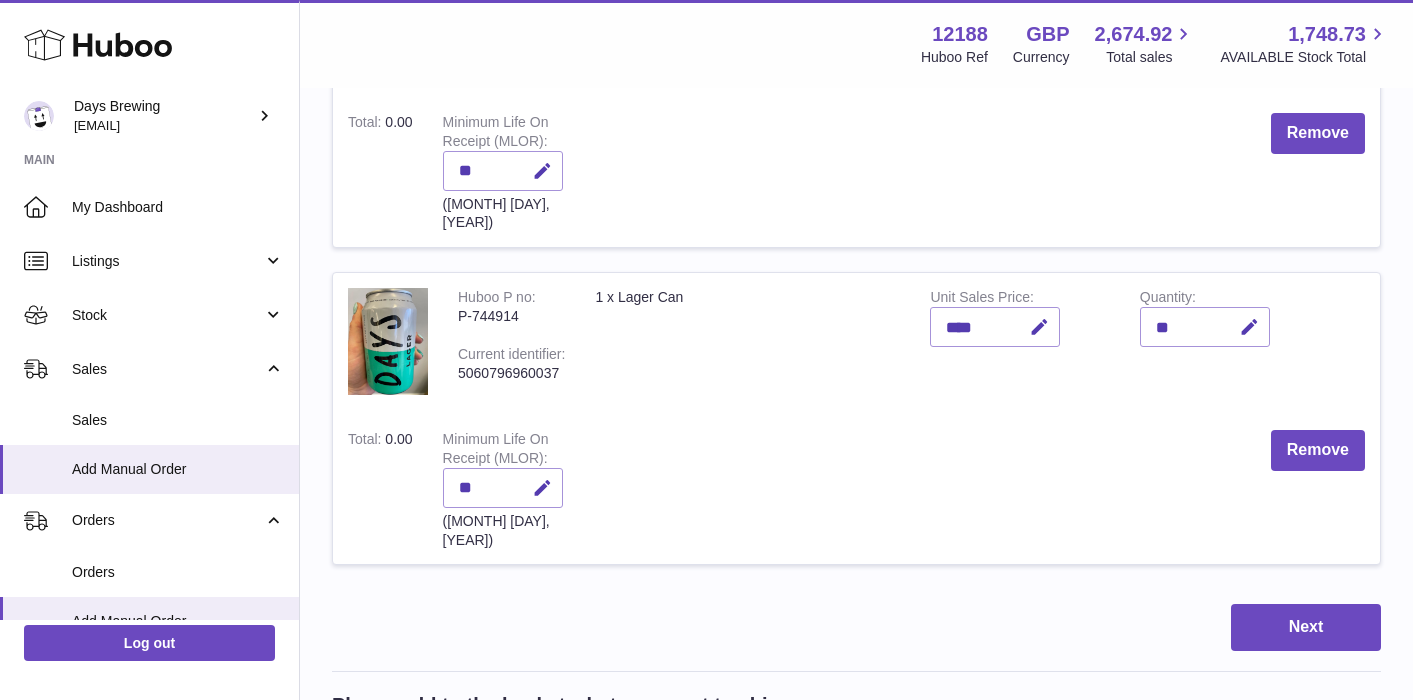 scroll, scrollTop: 418, scrollLeft: 0, axis: vertical 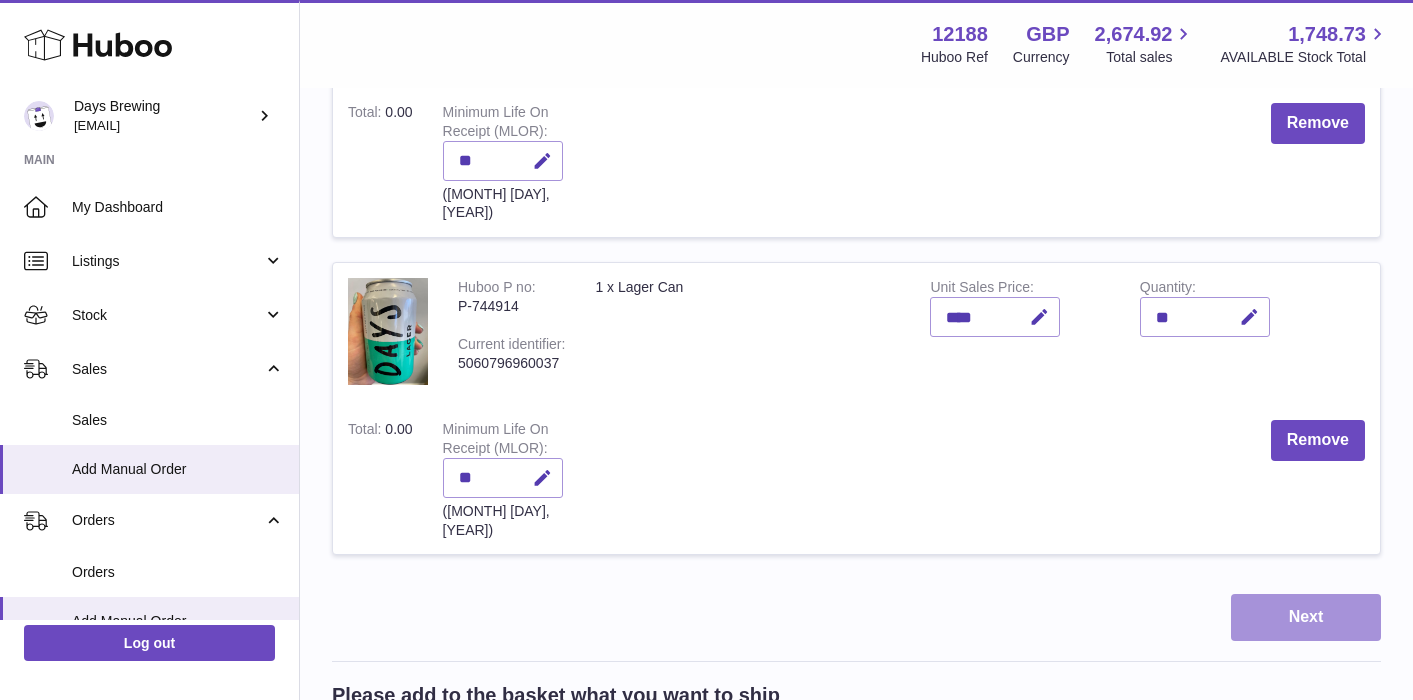 click on "Next" at bounding box center (1306, 617) 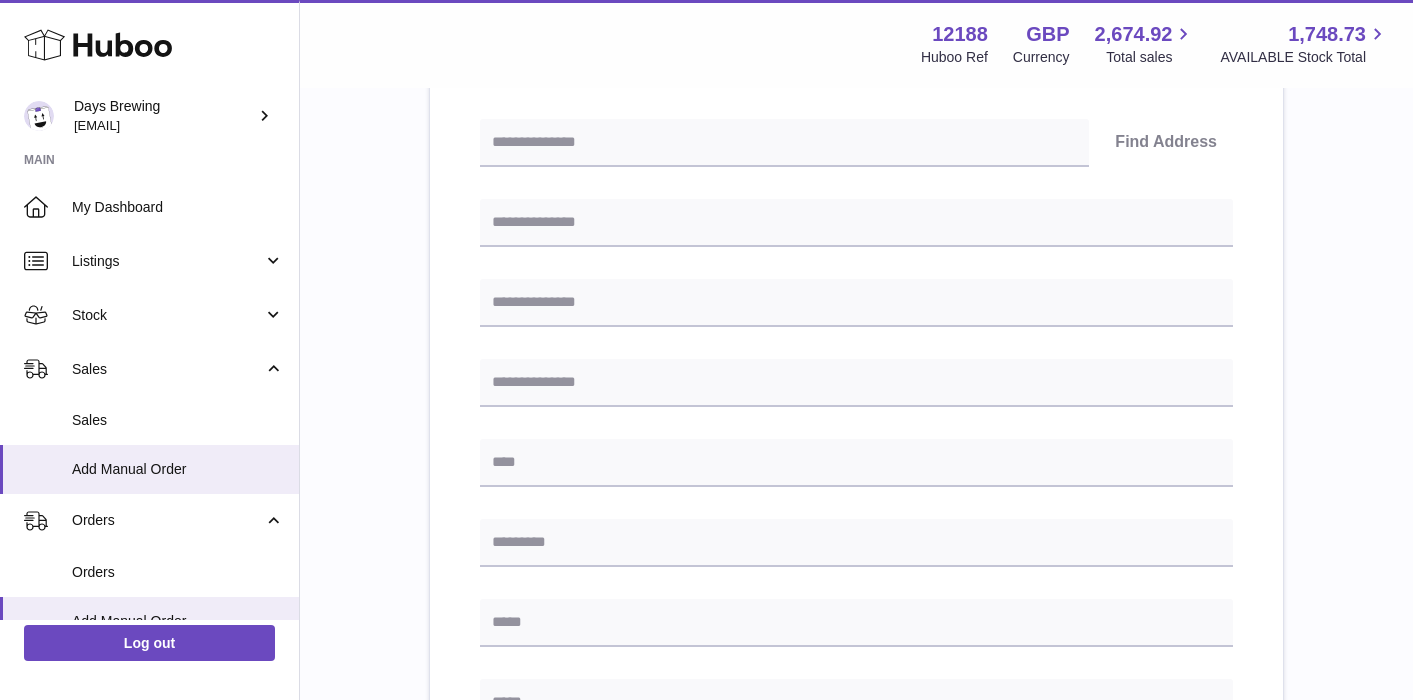 scroll, scrollTop: 0, scrollLeft: 0, axis: both 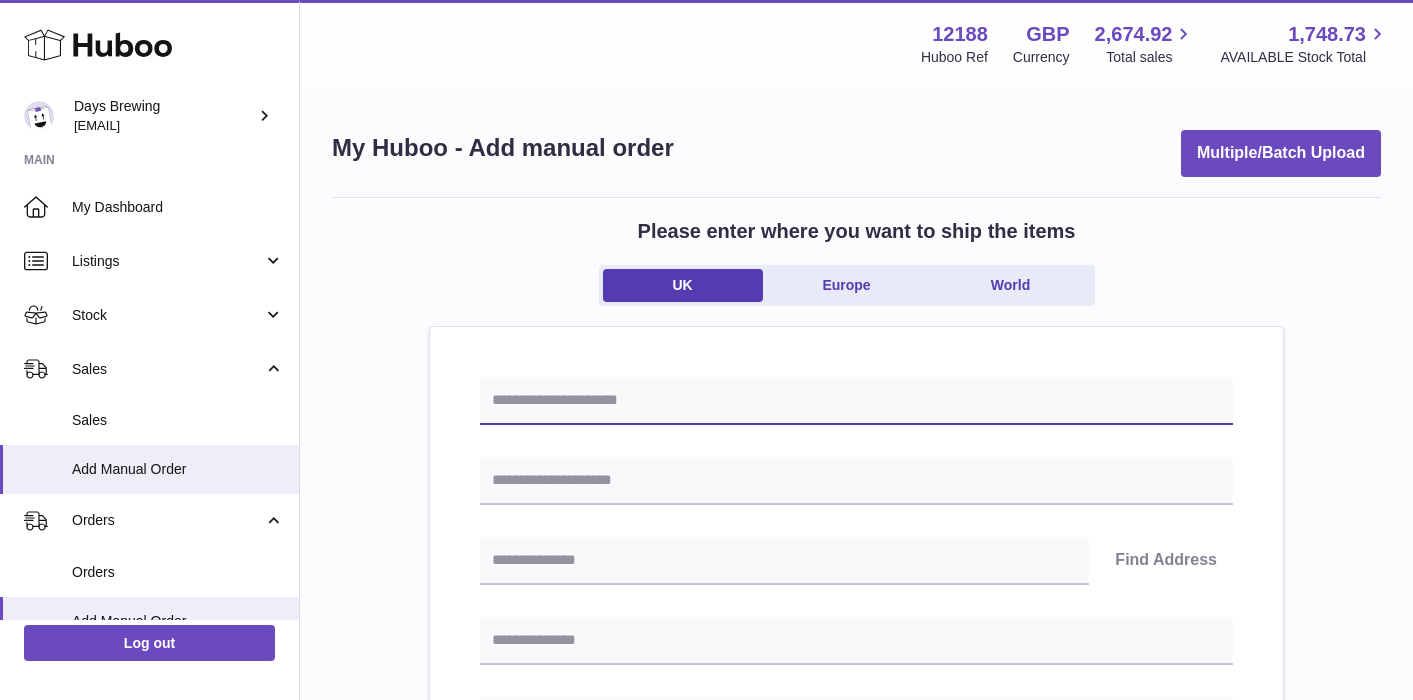 click at bounding box center [856, 401] 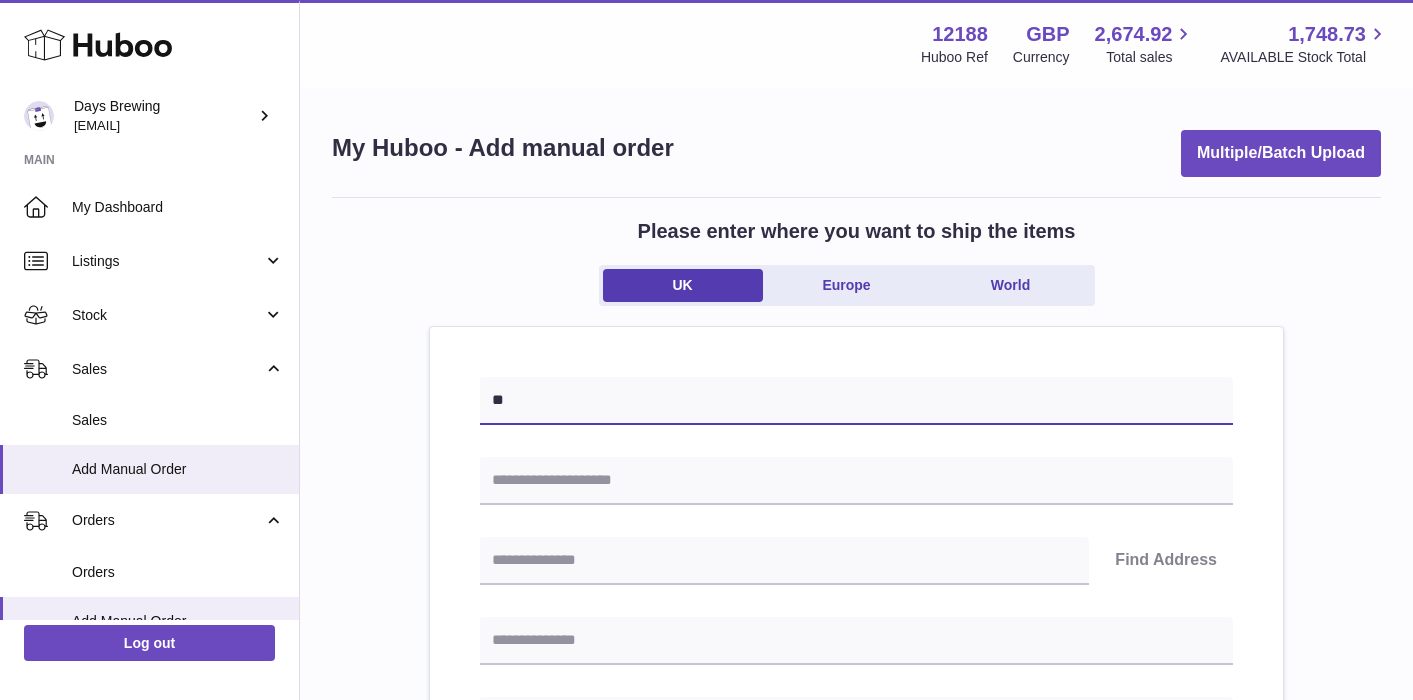 type on "*" 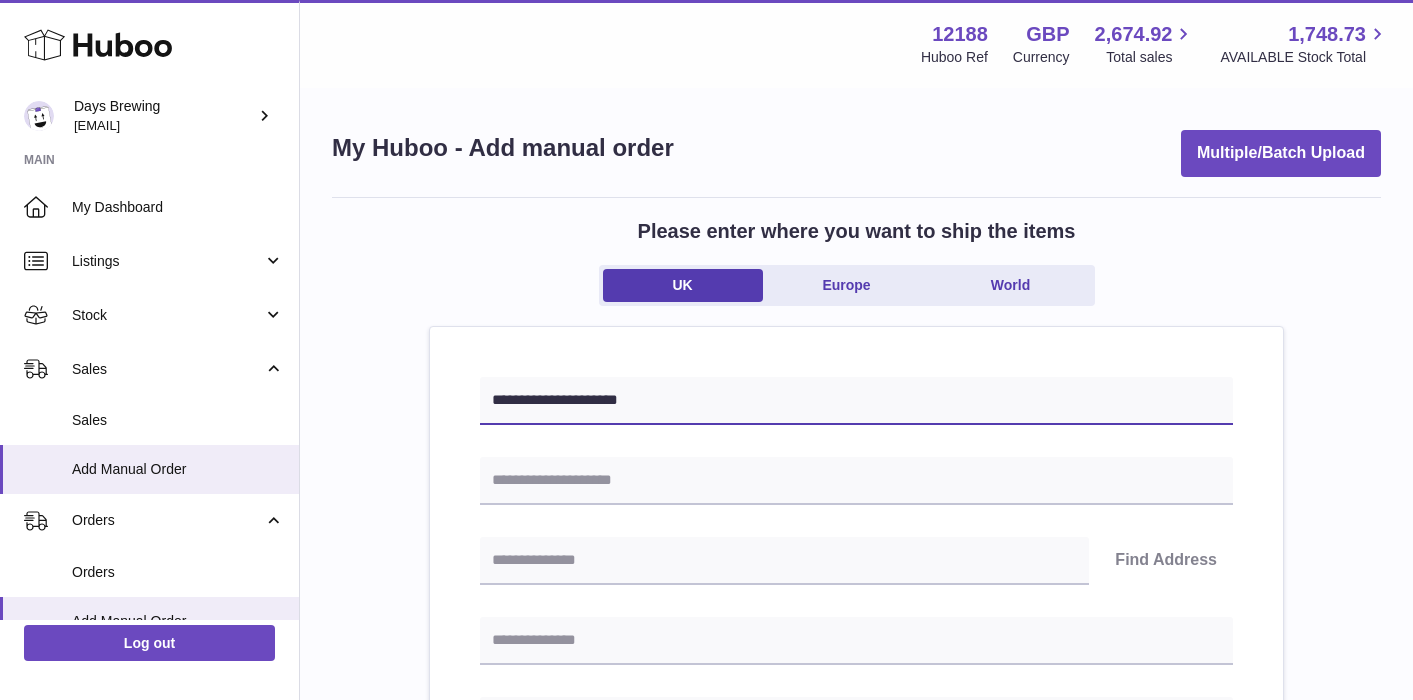 type on "**********" 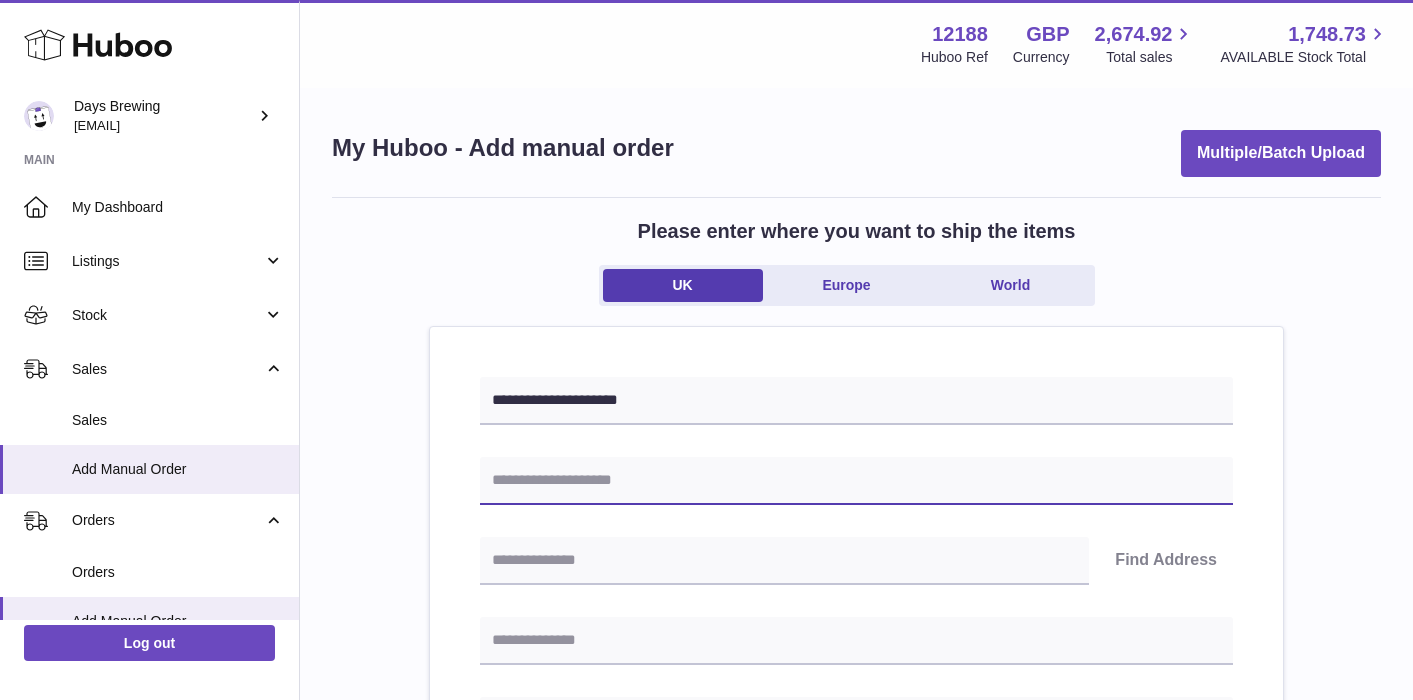 click at bounding box center (856, 481) 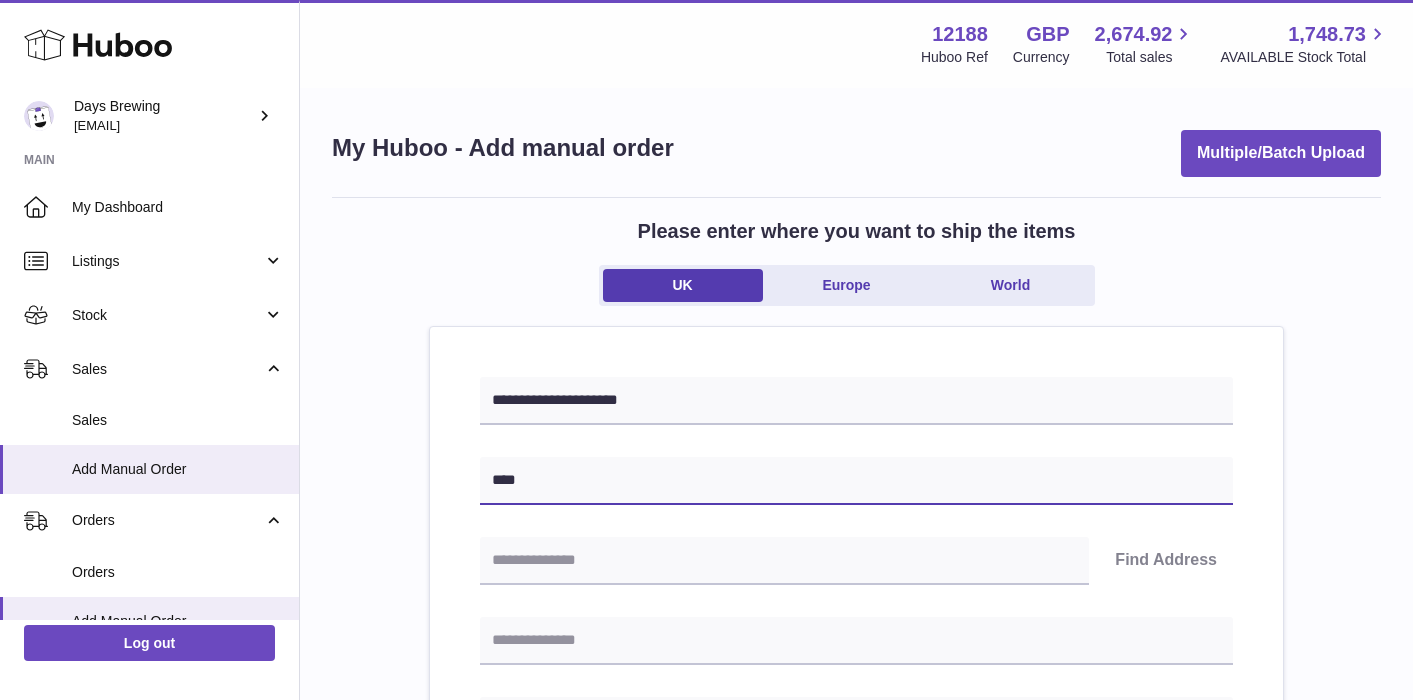 scroll, scrollTop: 105, scrollLeft: 0, axis: vertical 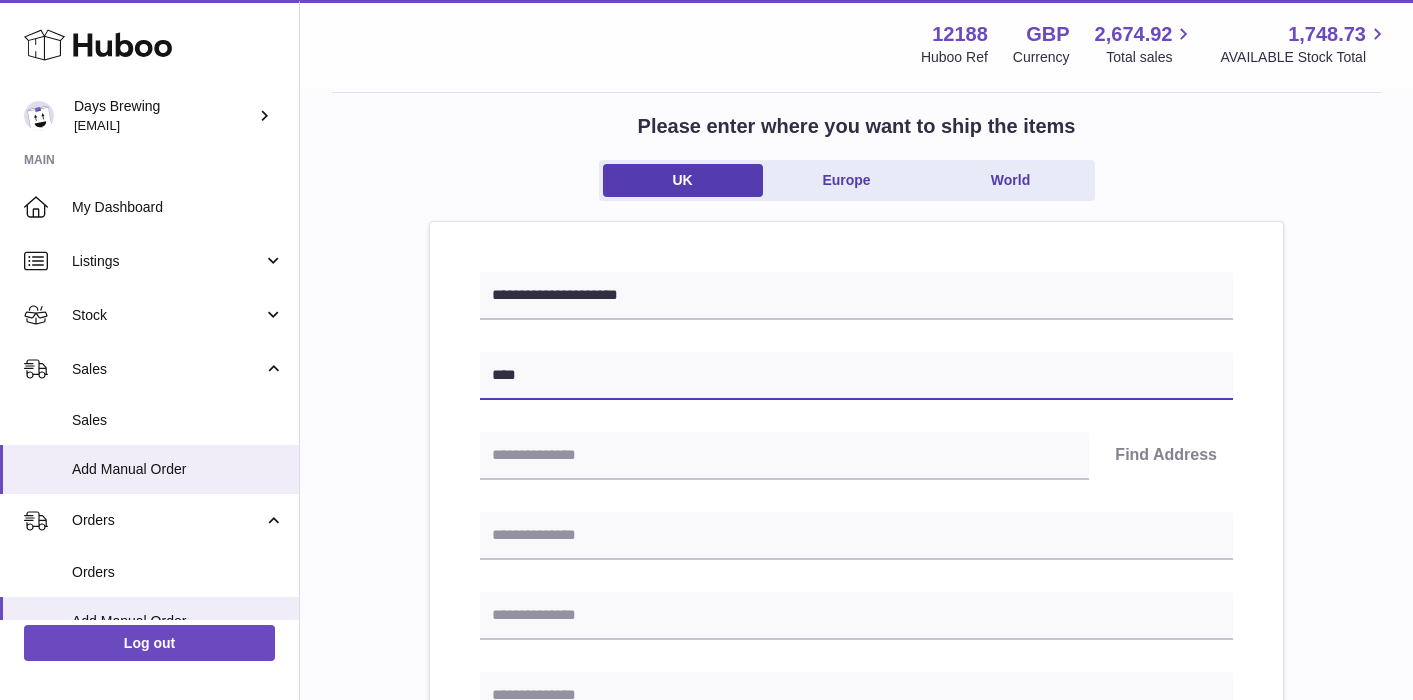 type on "****" 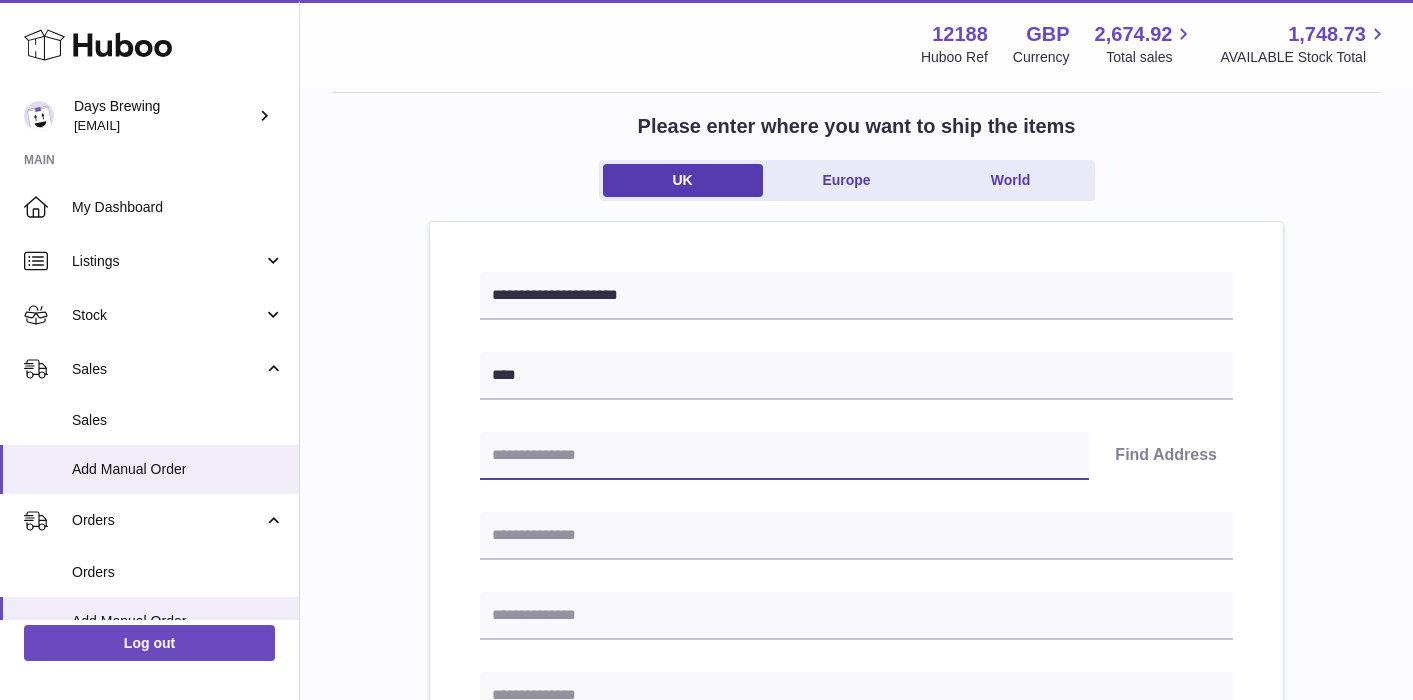 click at bounding box center (784, 456) 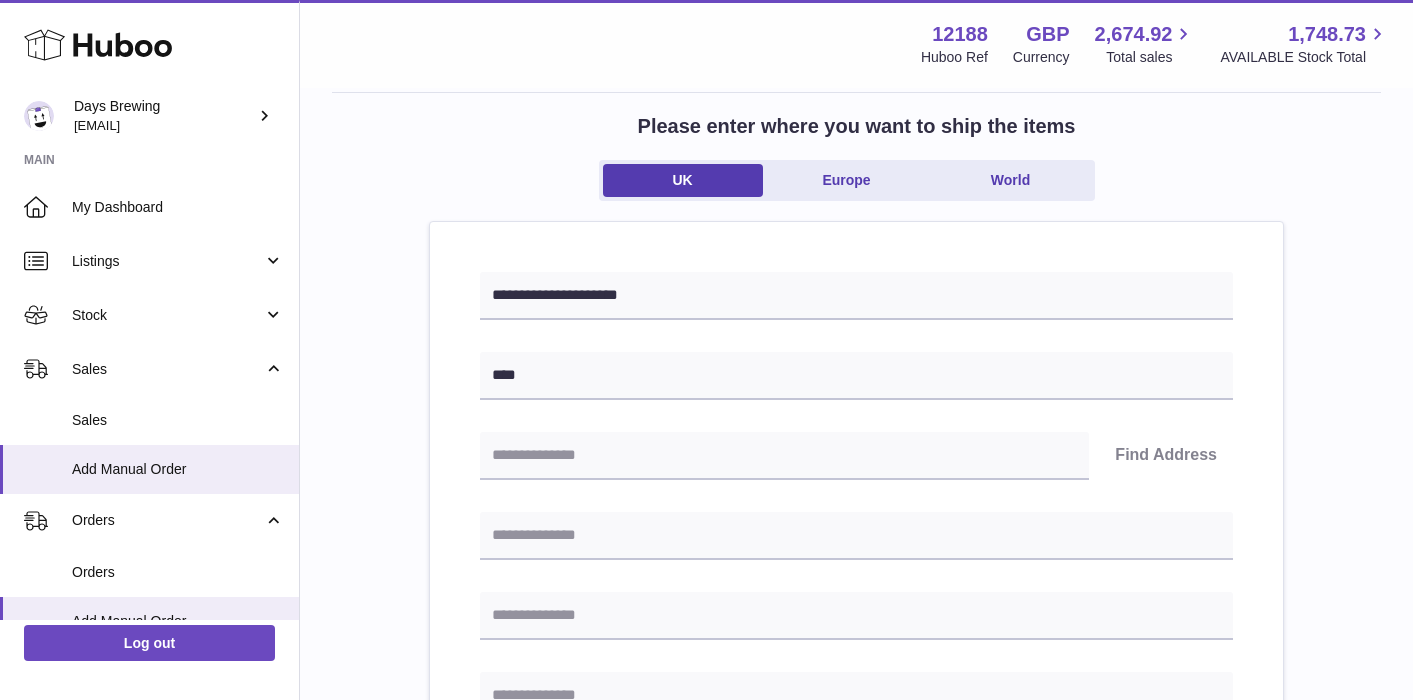 click on "Find Address" at bounding box center [856, 456] 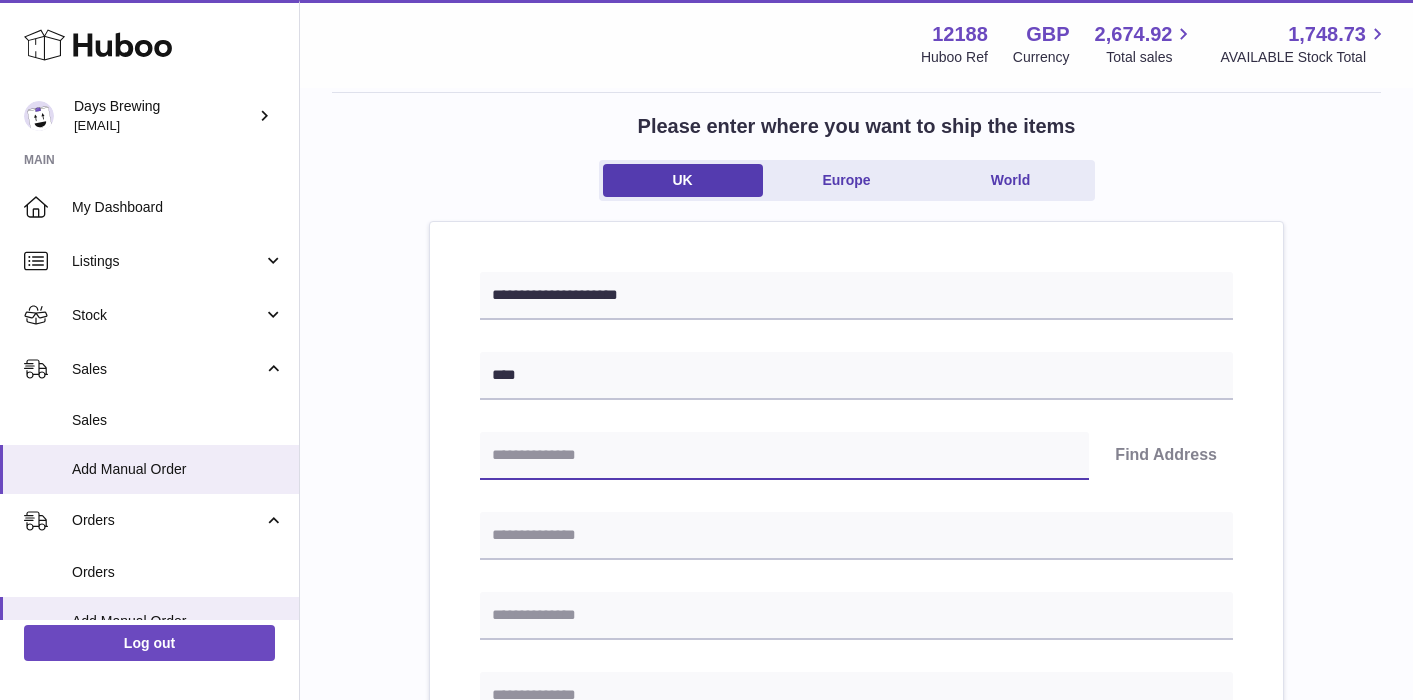 click at bounding box center [784, 456] 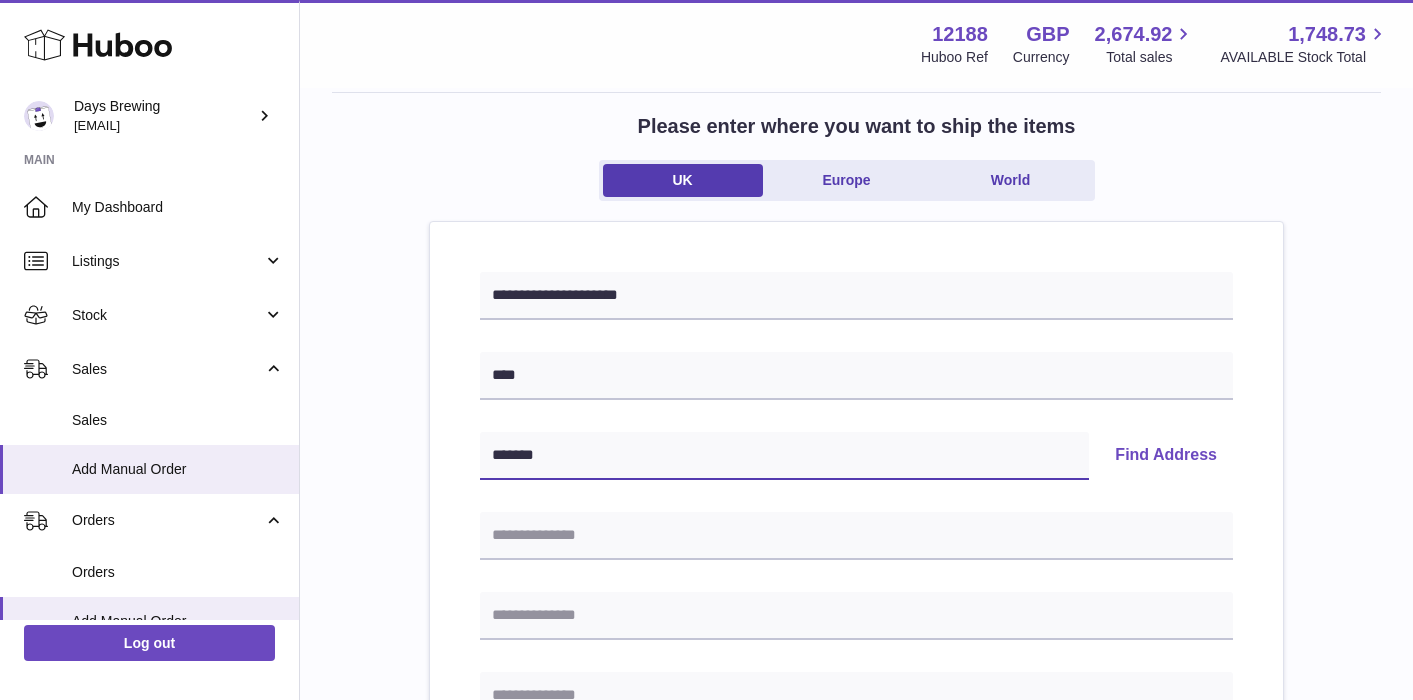 type on "*******" 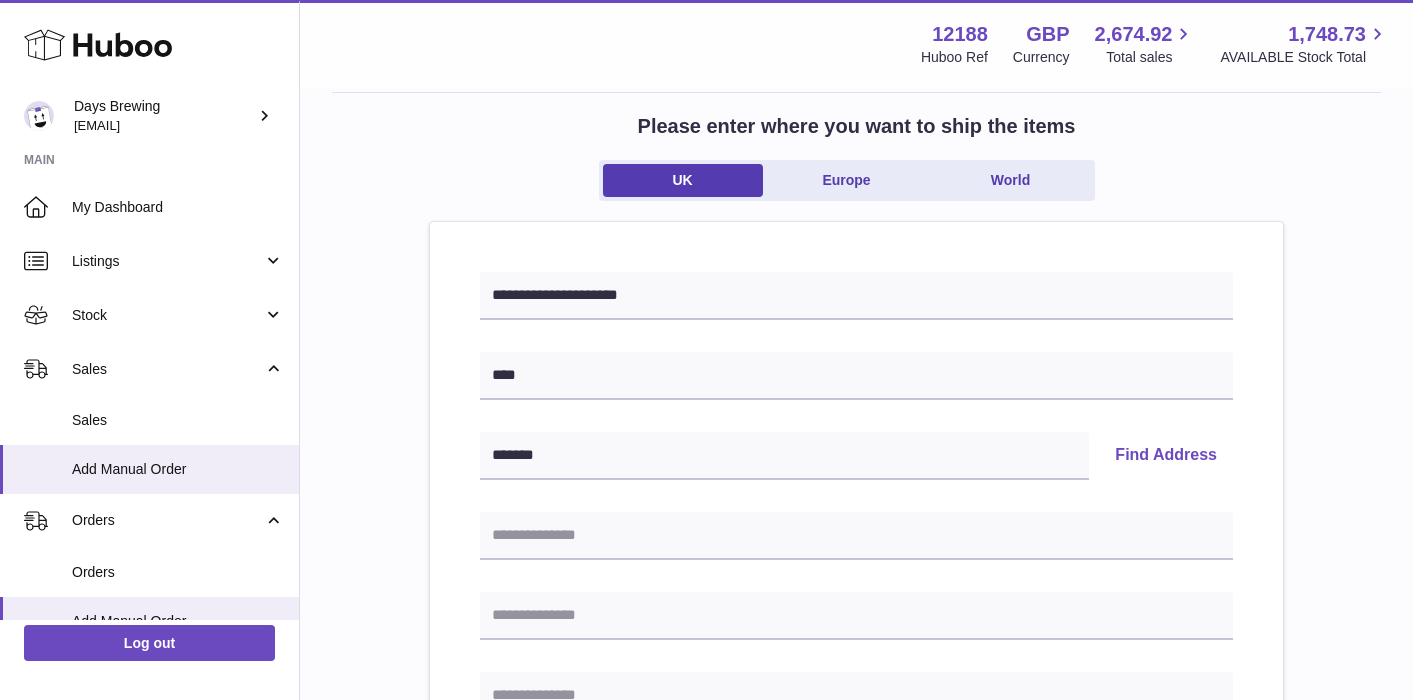 click on "Find Address" at bounding box center (1166, 456) 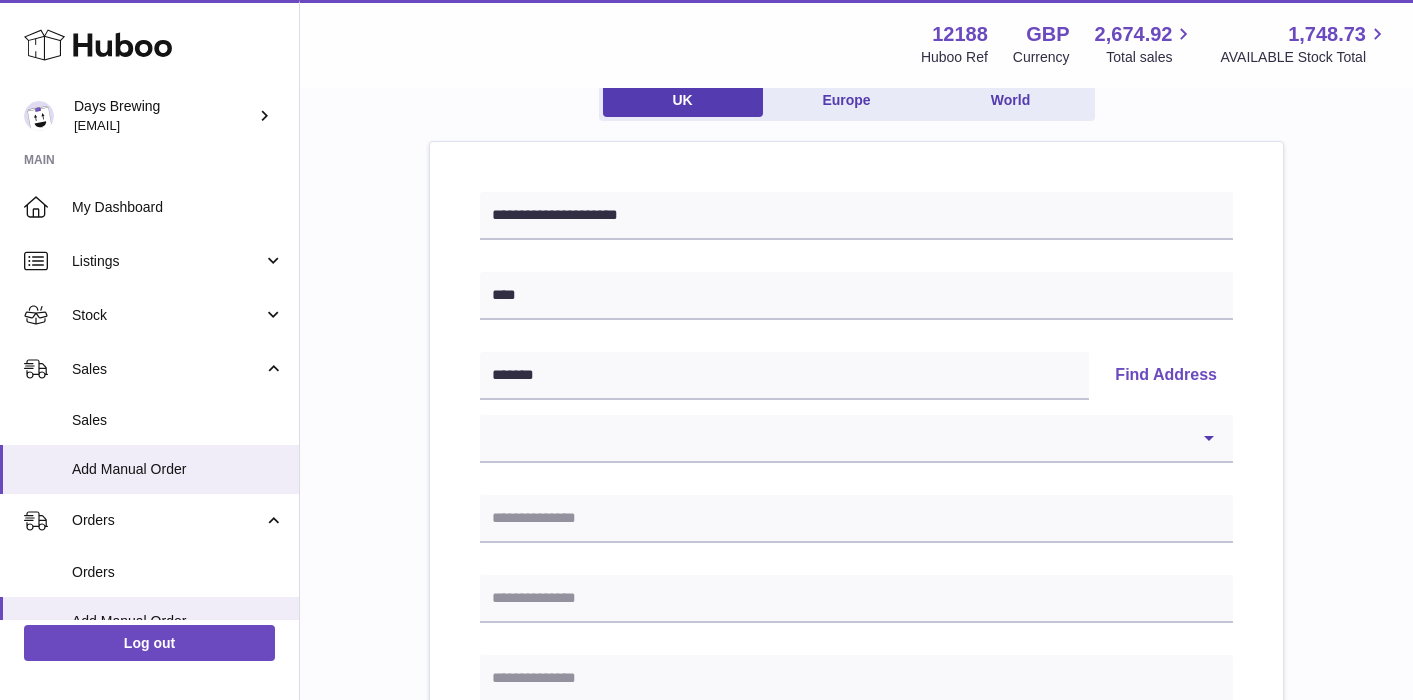 scroll, scrollTop: 190, scrollLeft: 0, axis: vertical 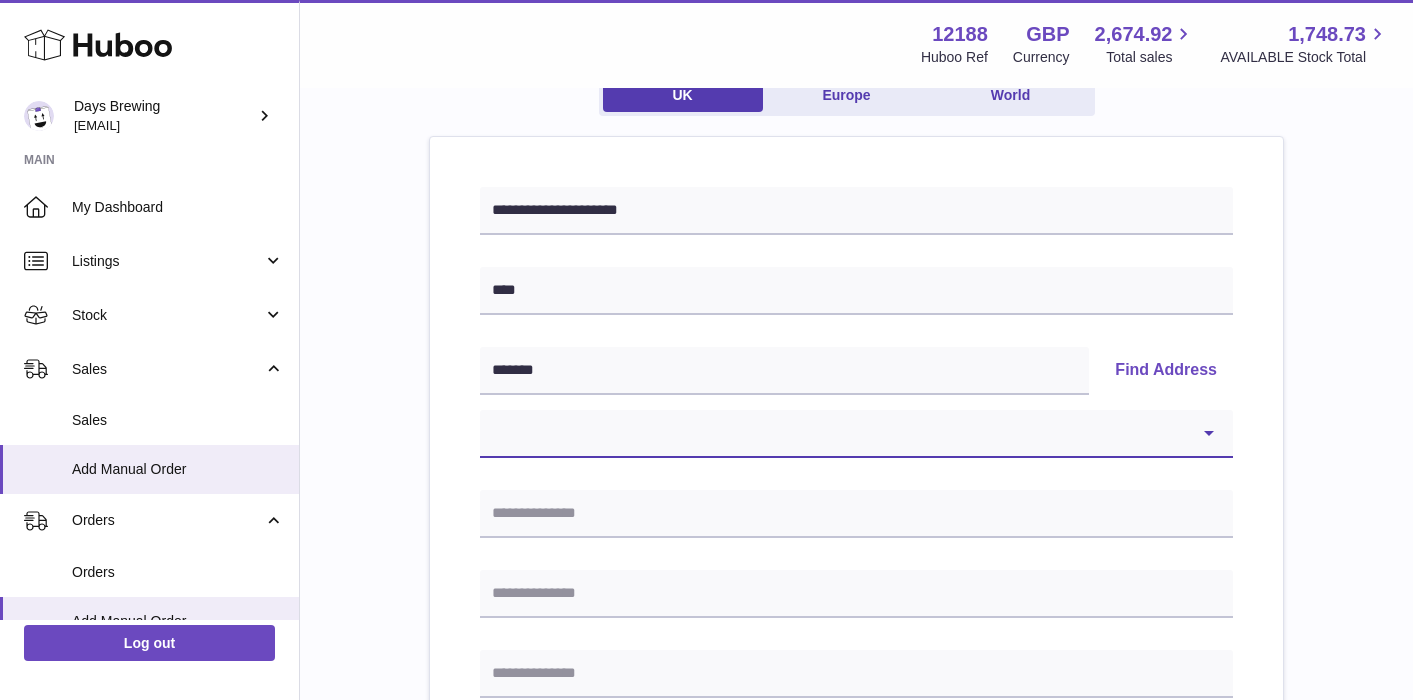 click on "**********" at bounding box center [856, 434] 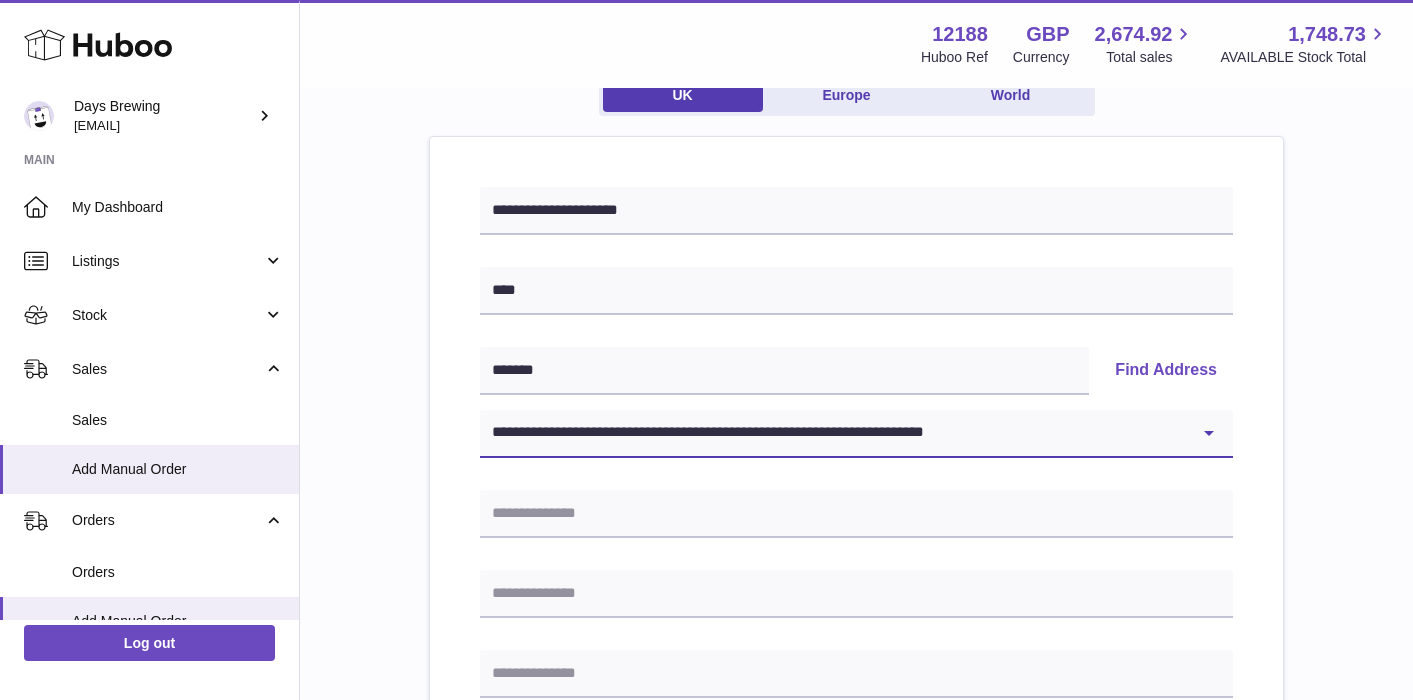 type on "**********" 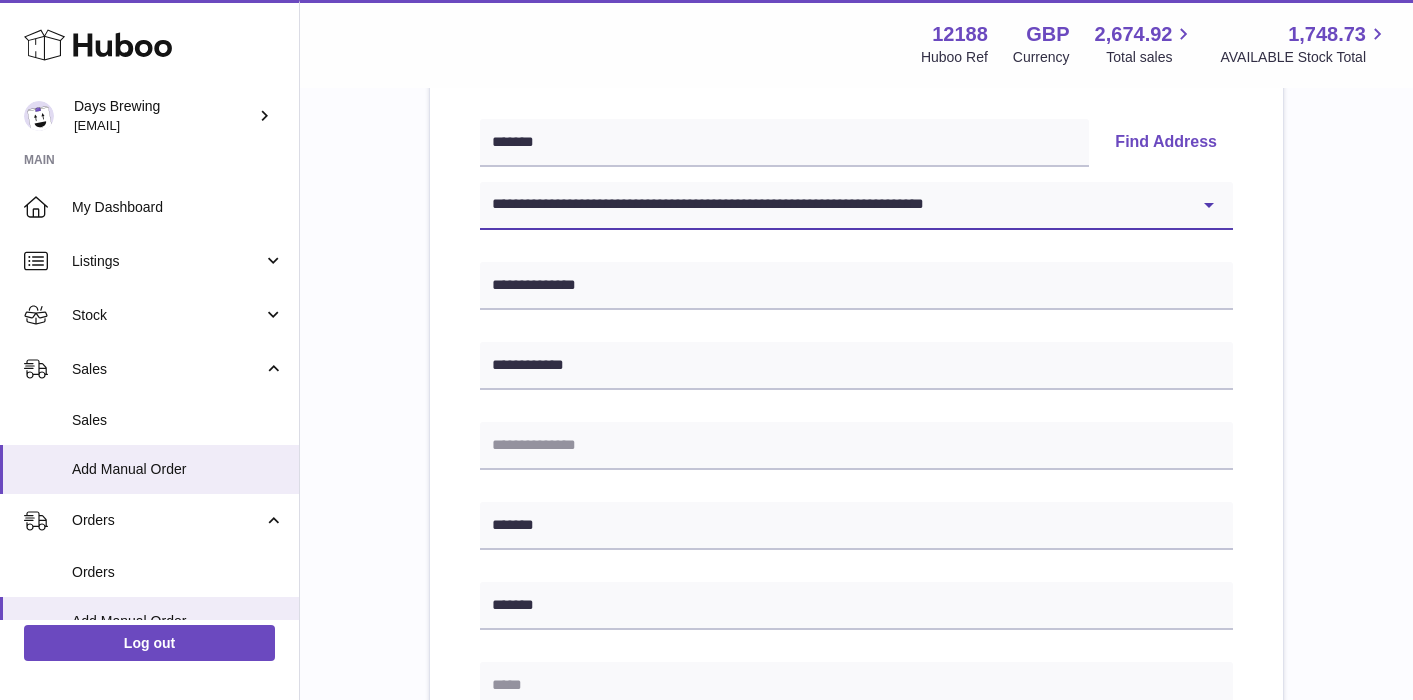 scroll, scrollTop: 417, scrollLeft: 0, axis: vertical 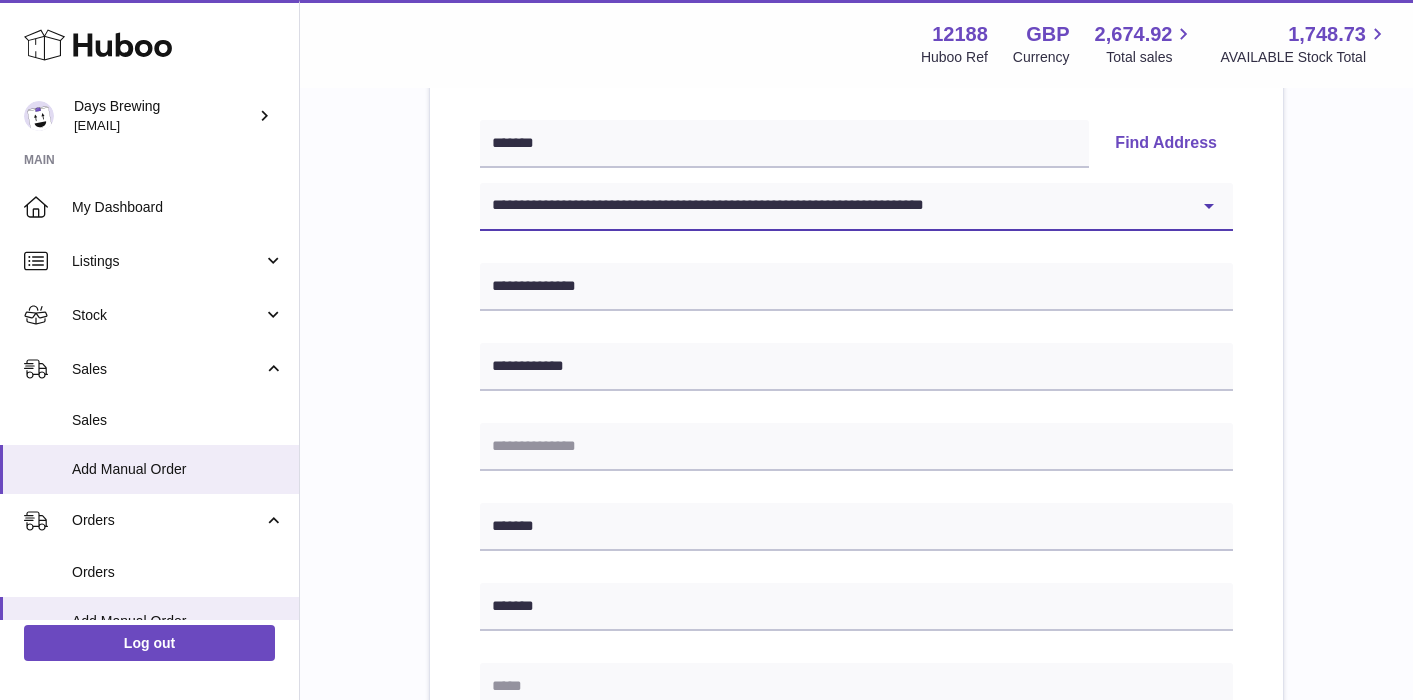 click on "**********" at bounding box center [856, 207] 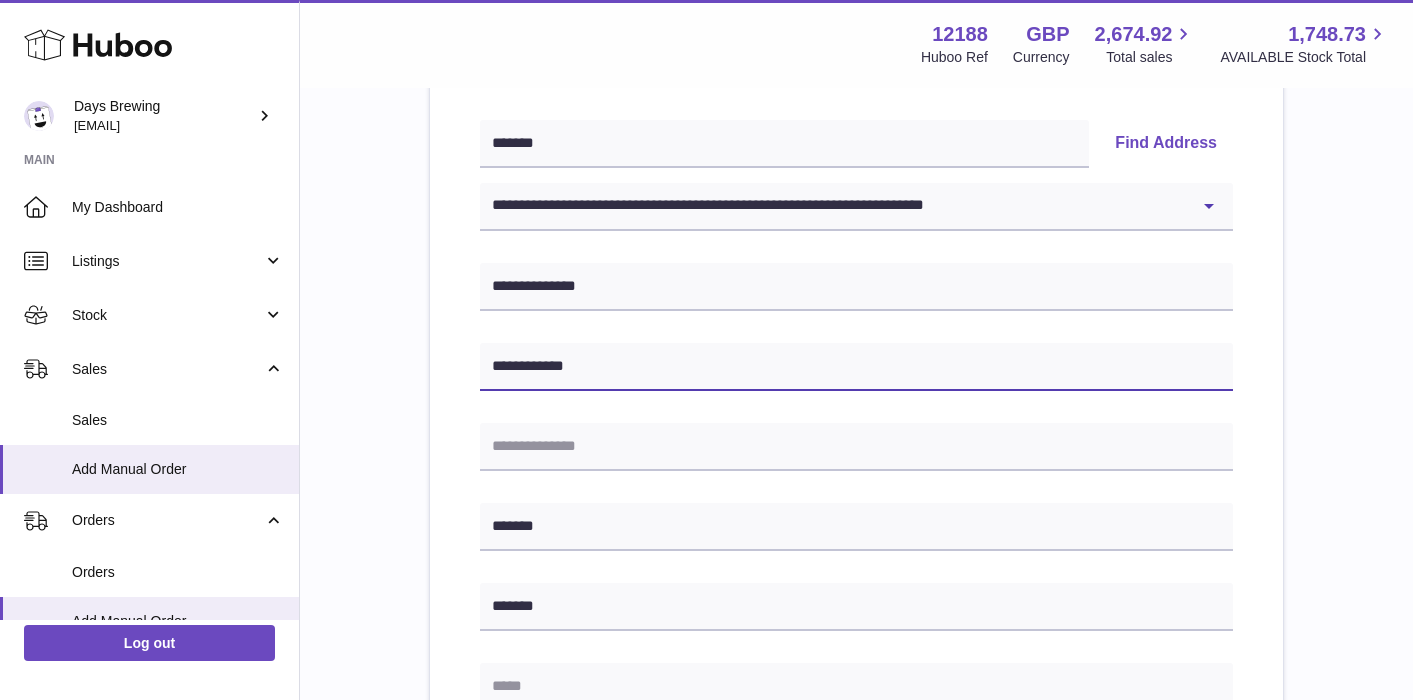 drag, startPoint x: 629, startPoint y: 372, endPoint x: 481, endPoint y: 354, distance: 149.09058 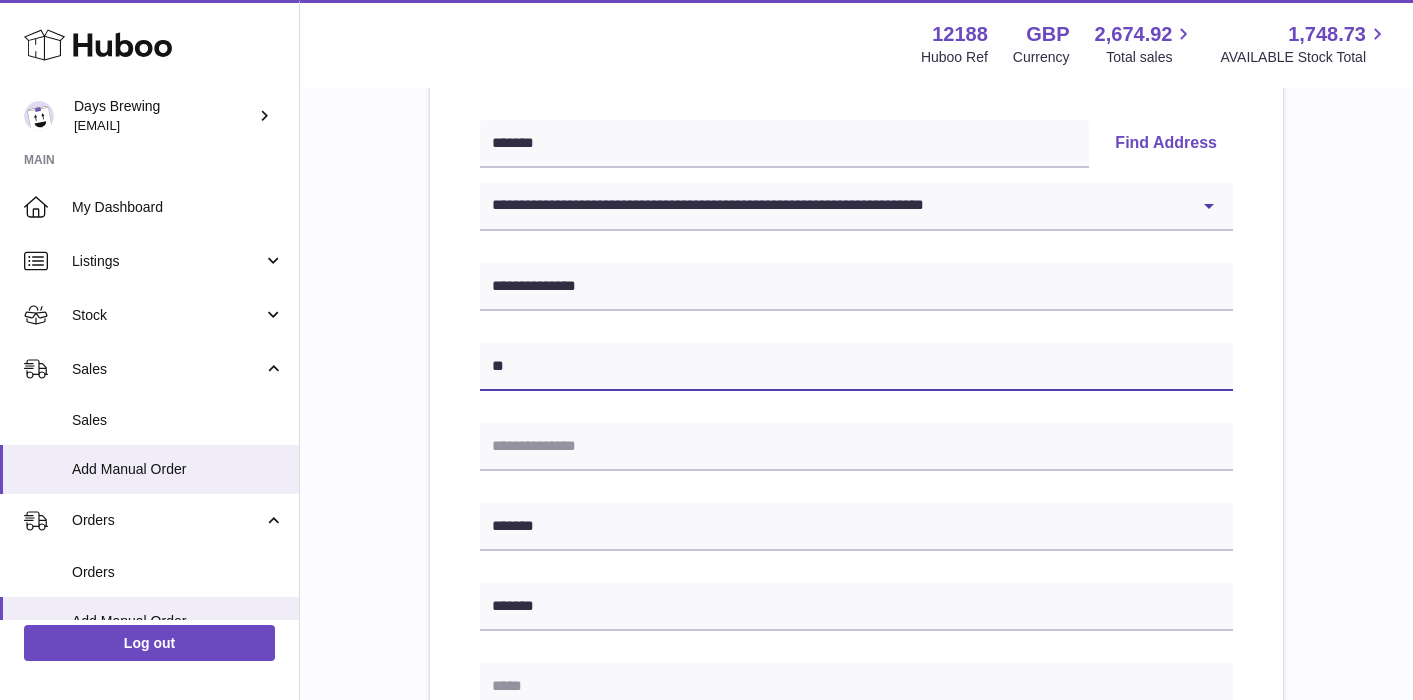 type on "*" 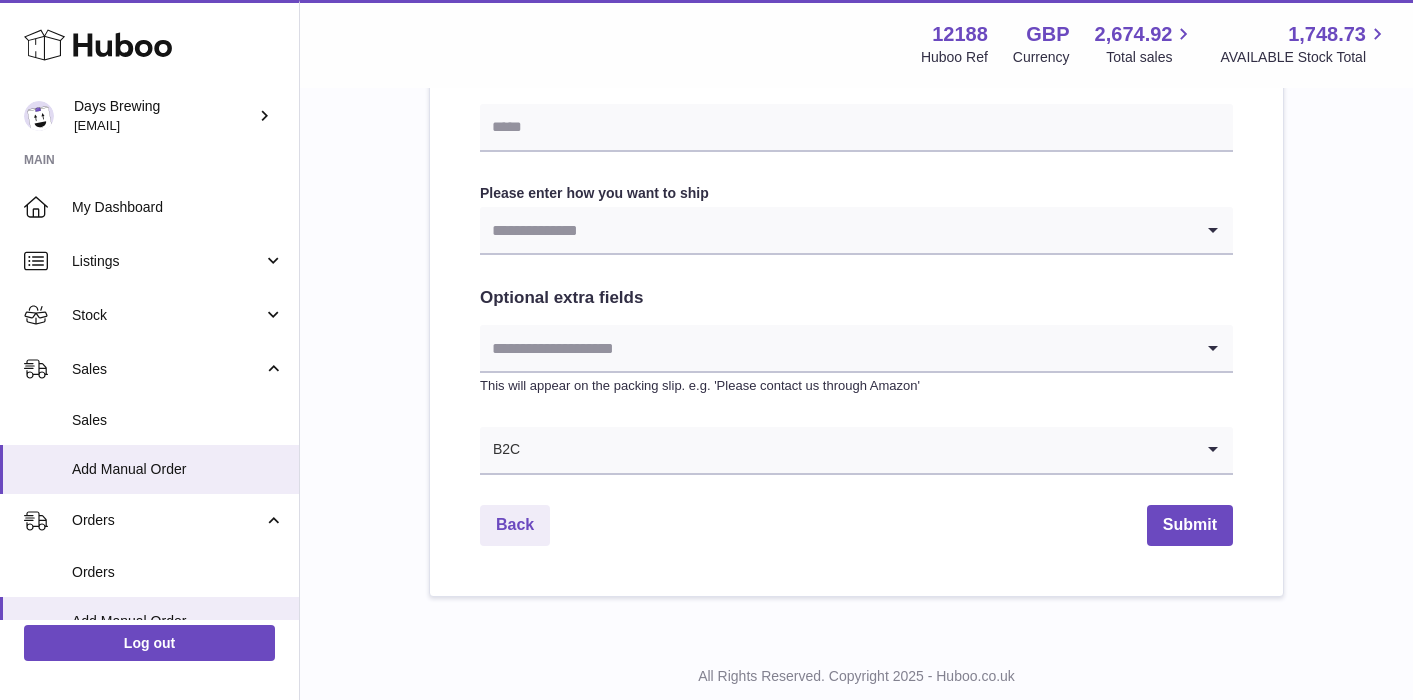 scroll, scrollTop: 1049, scrollLeft: 0, axis: vertical 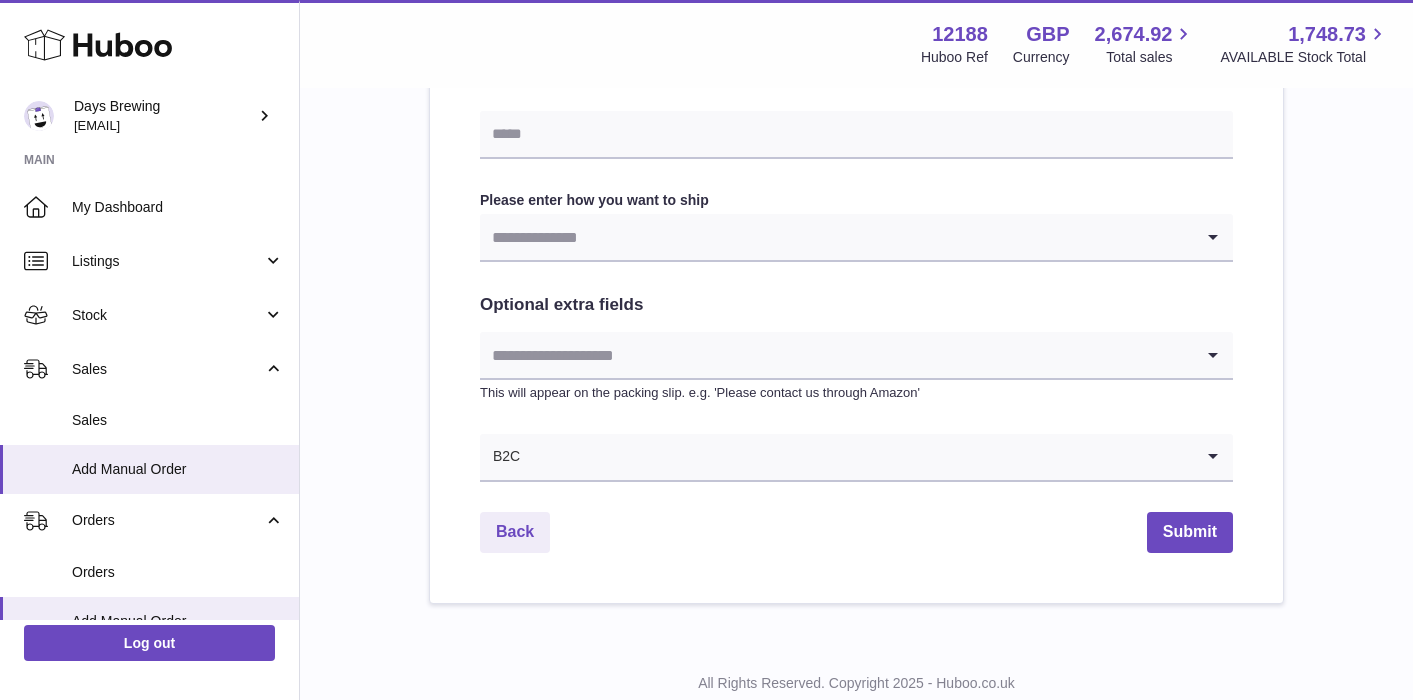 type on "**********" 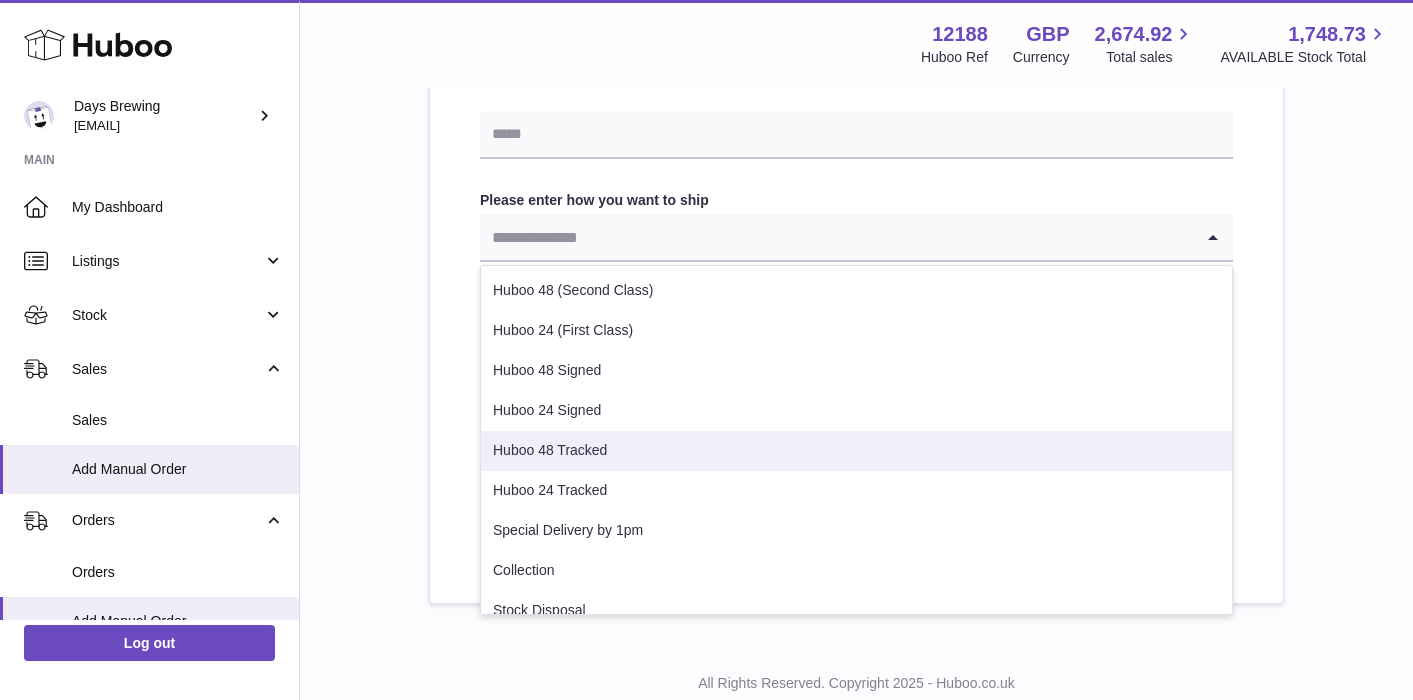 click on "Huboo 48 Tracked" at bounding box center (856, 451) 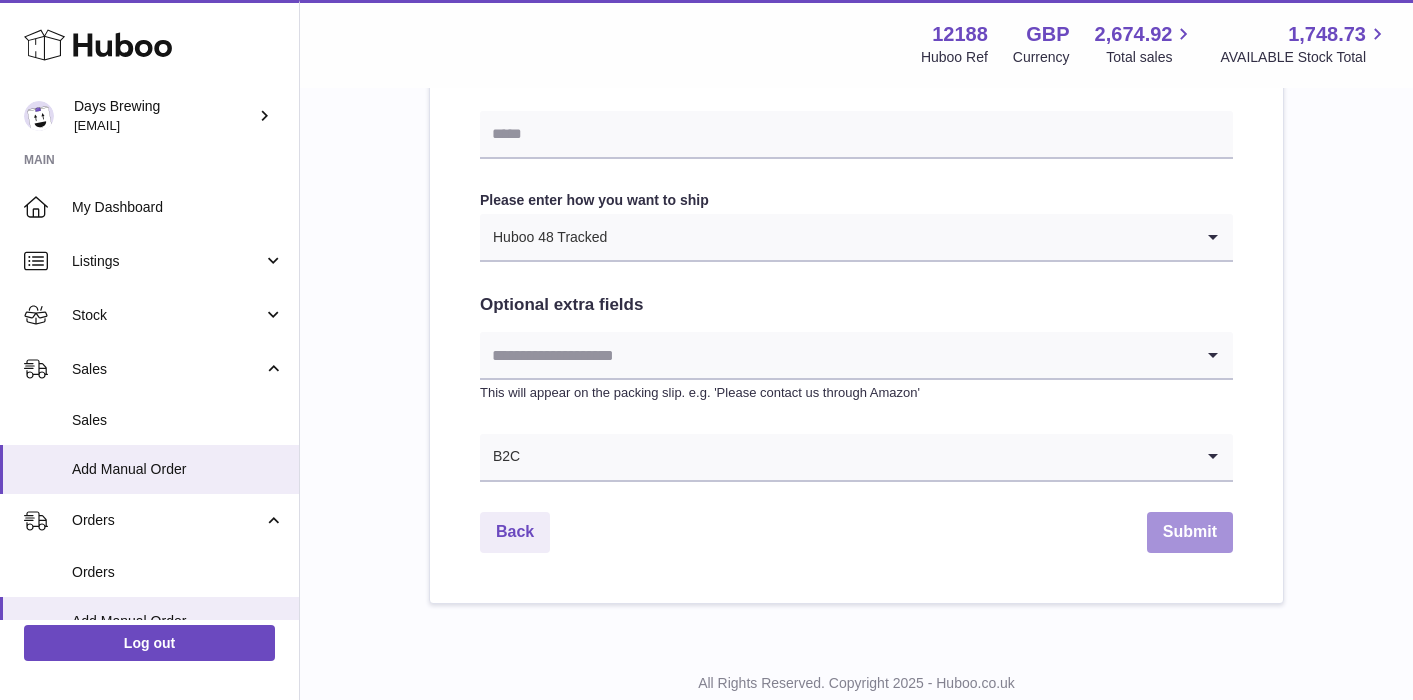 click on "Submit" at bounding box center [1190, 532] 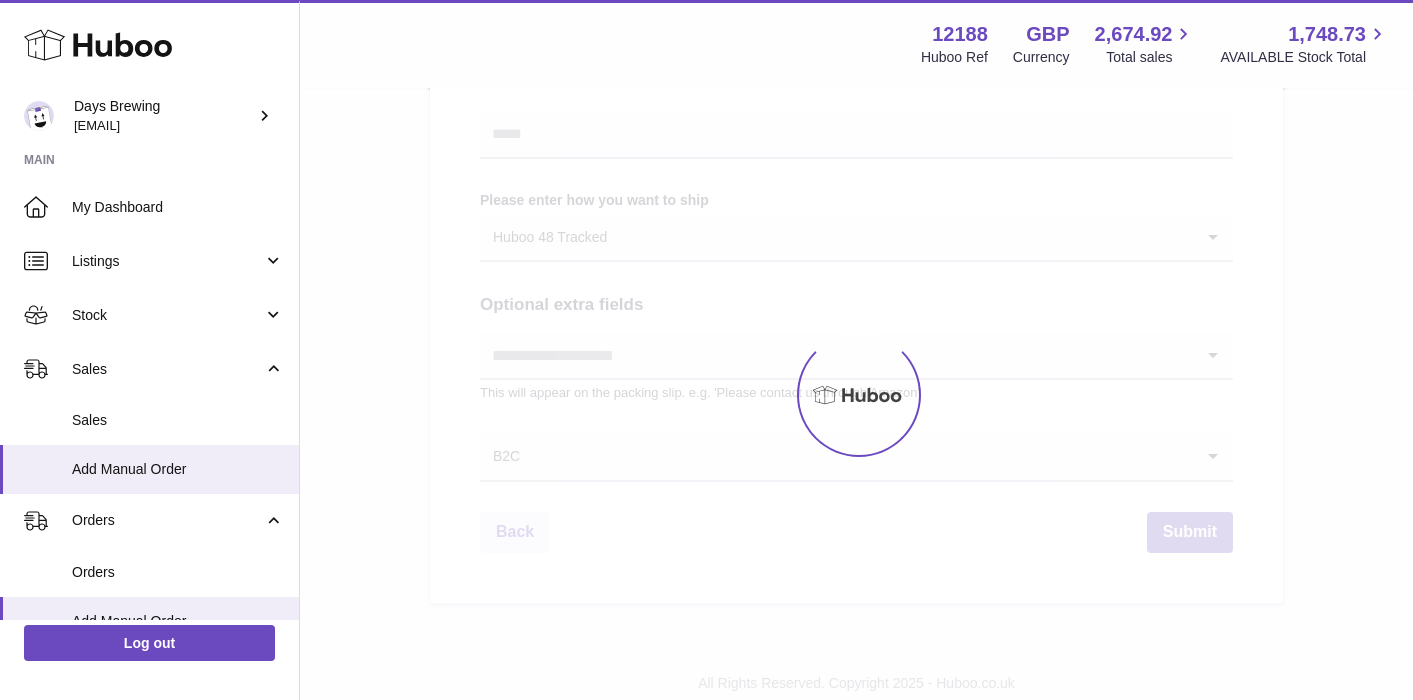 scroll, scrollTop: 0, scrollLeft: 0, axis: both 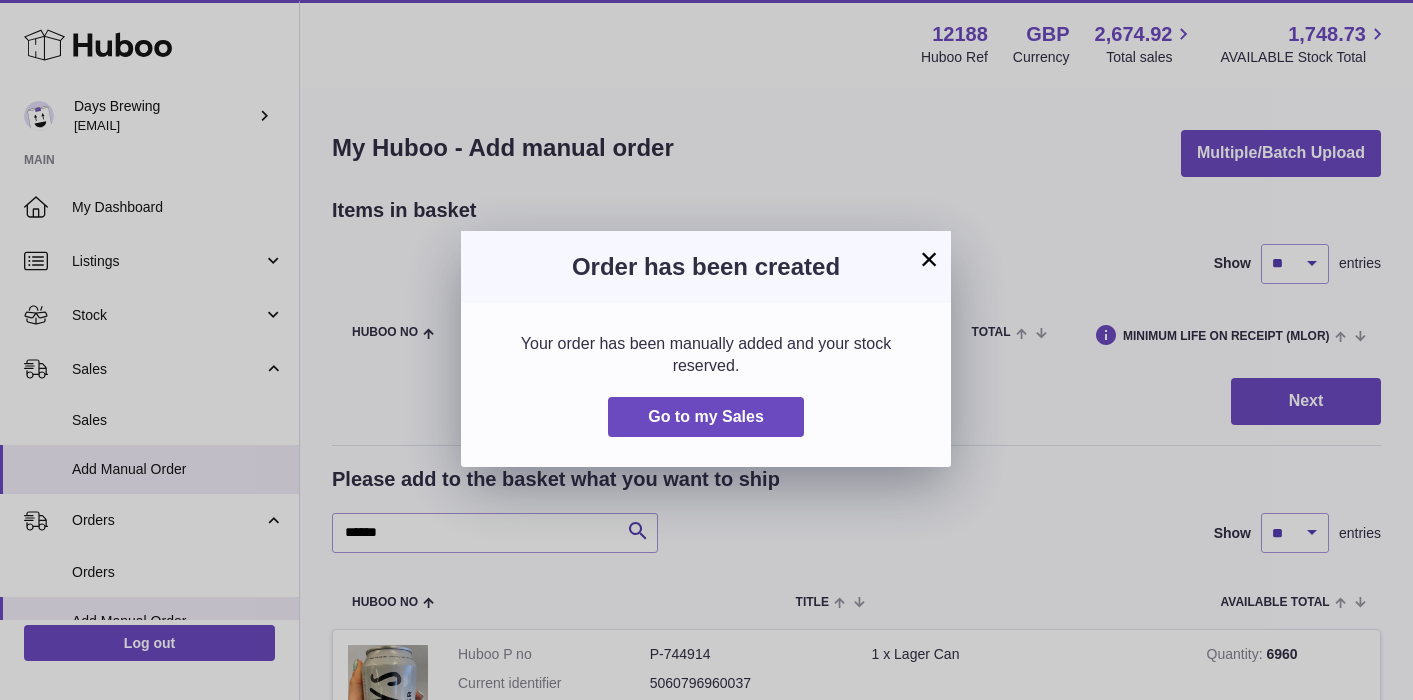 click on "×" at bounding box center (929, 259) 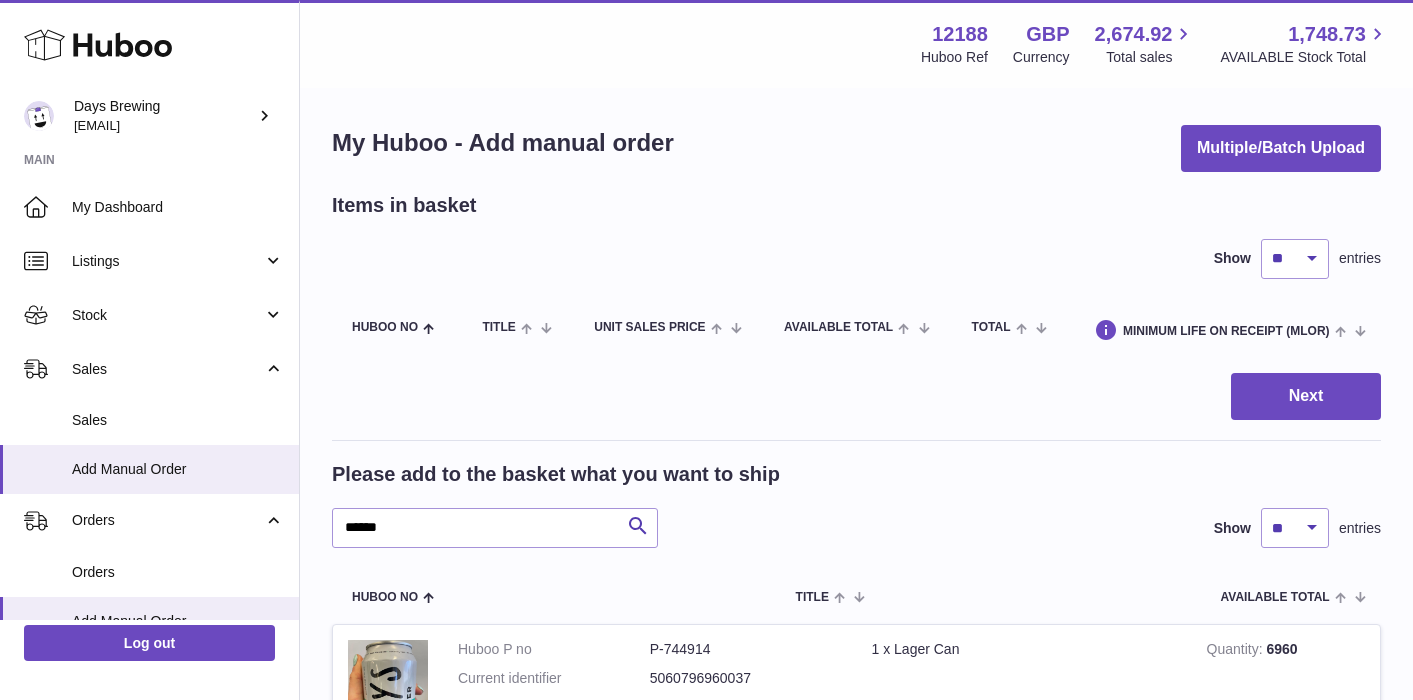 scroll, scrollTop: 0, scrollLeft: 0, axis: both 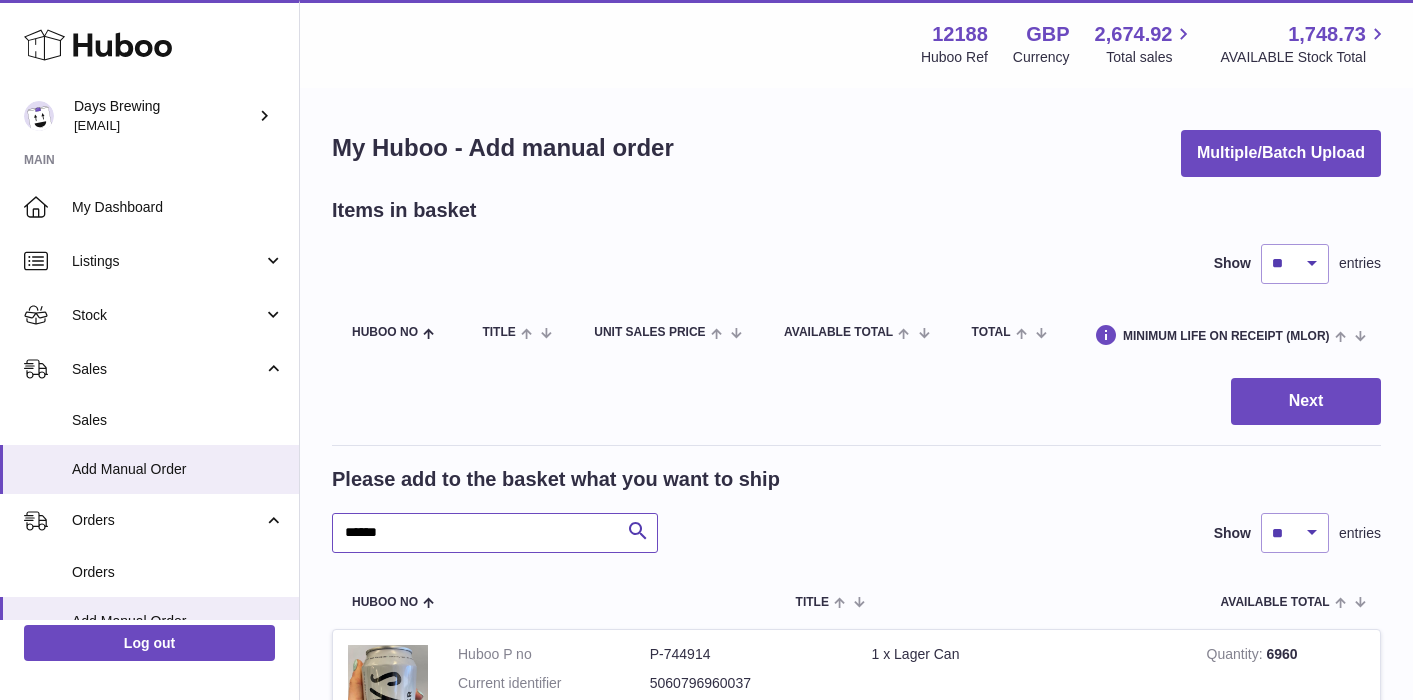 drag, startPoint x: 470, startPoint y: 545, endPoint x: 312, endPoint y: 523, distance: 159.52429 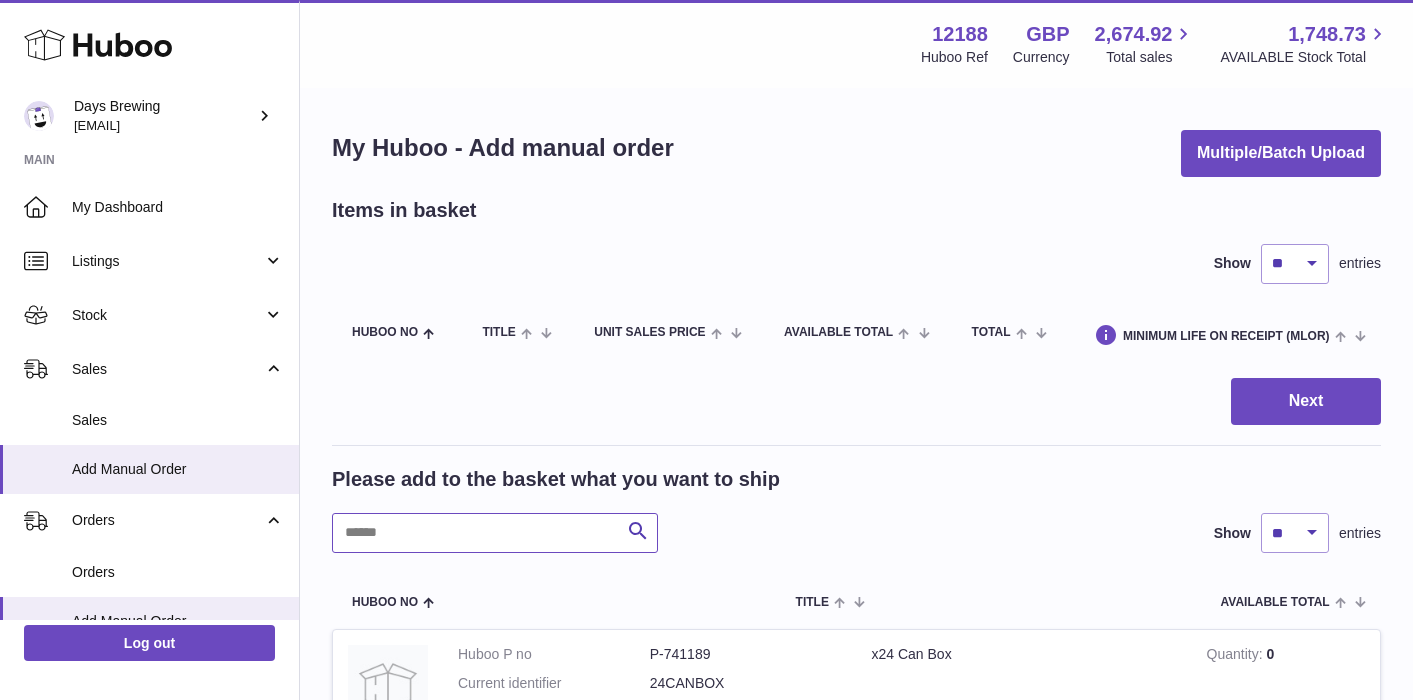 paste on "******" 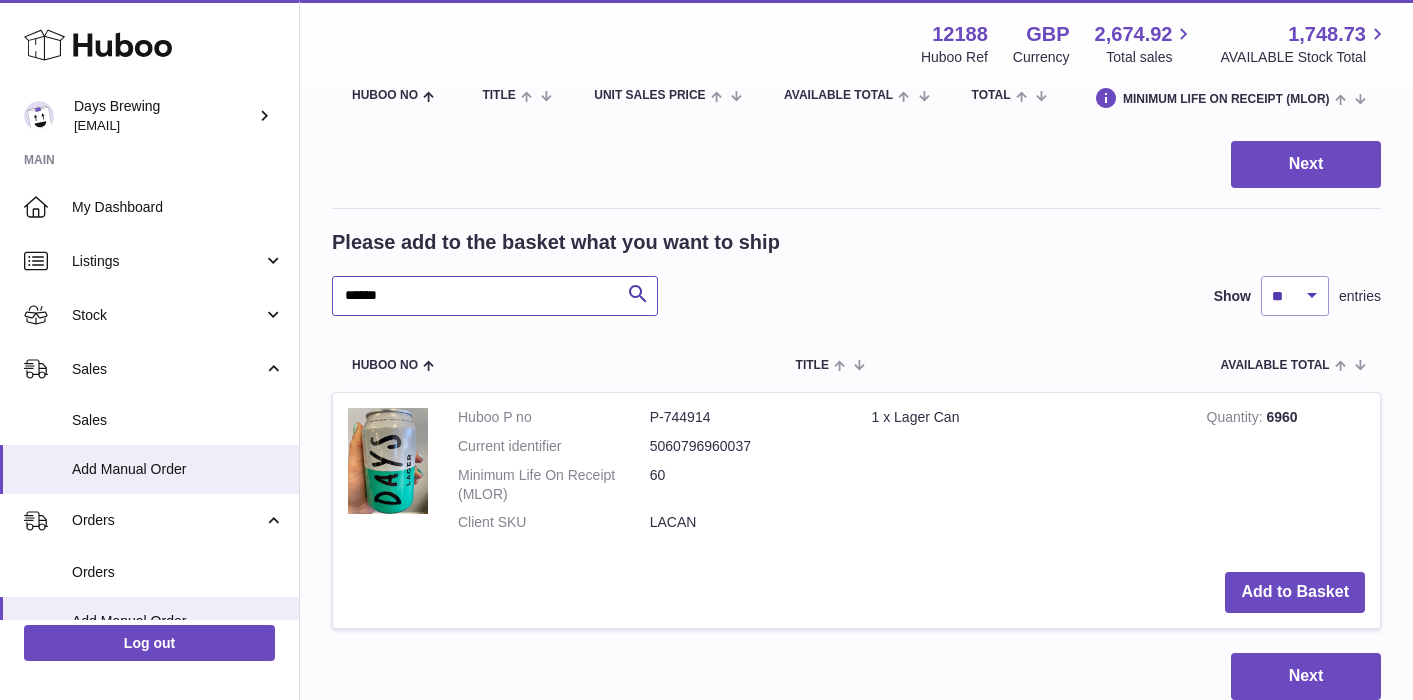 scroll, scrollTop: 269, scrollLeft: 0, axis: vertical 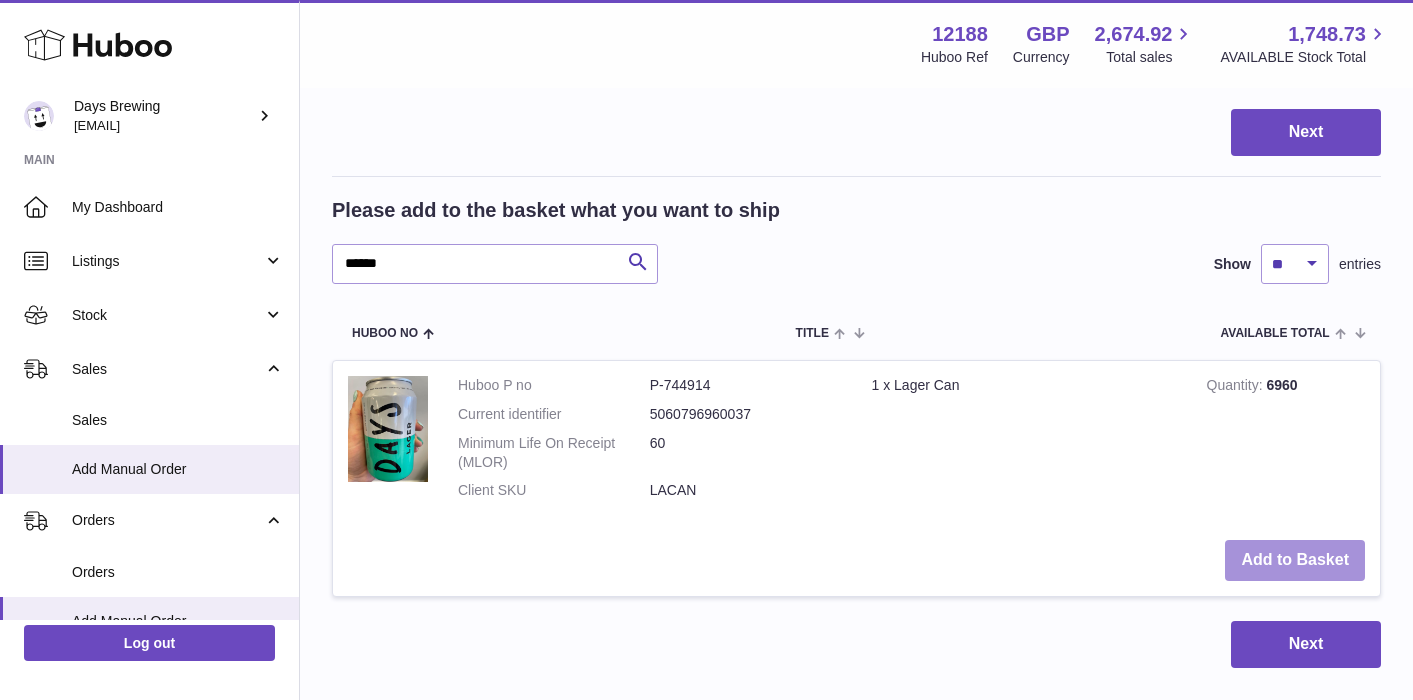 click on "Add to Basket" at bounding box center (1295, 560) 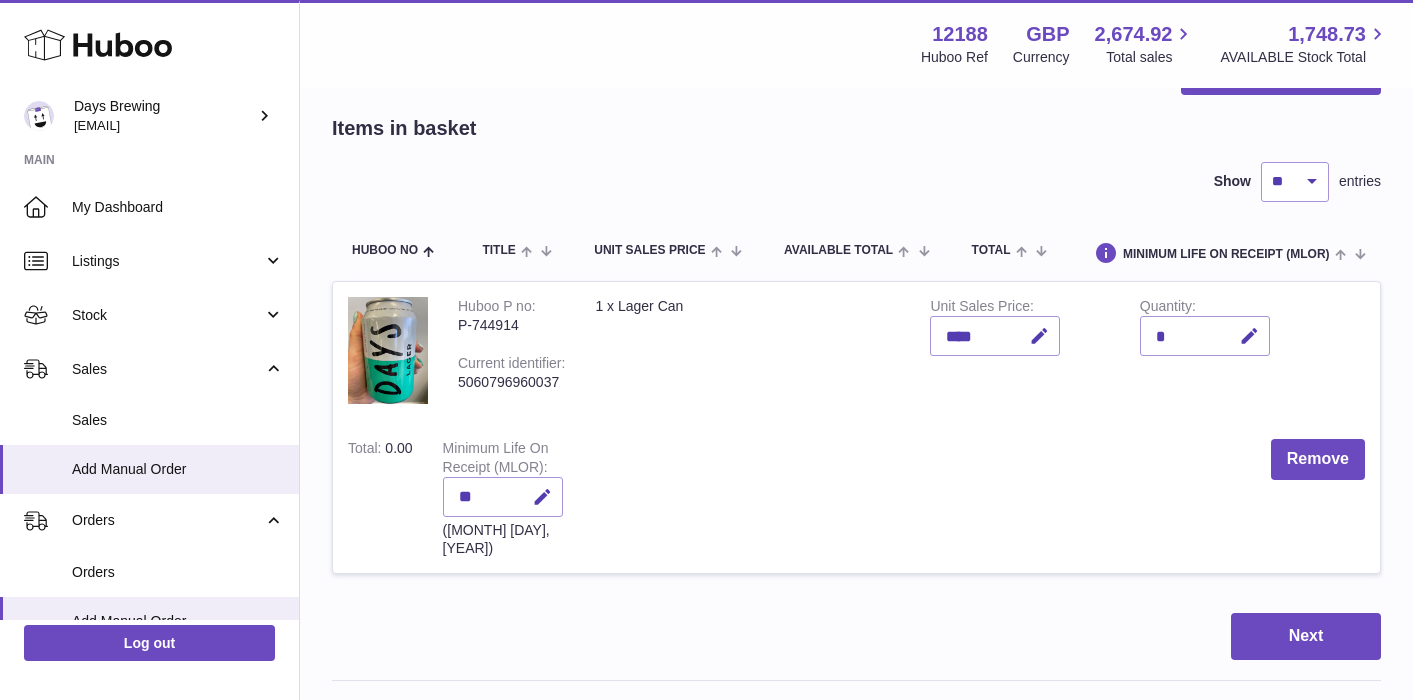 scroll, scrollTop: 43, scrollLeft: 0, axis: vertical 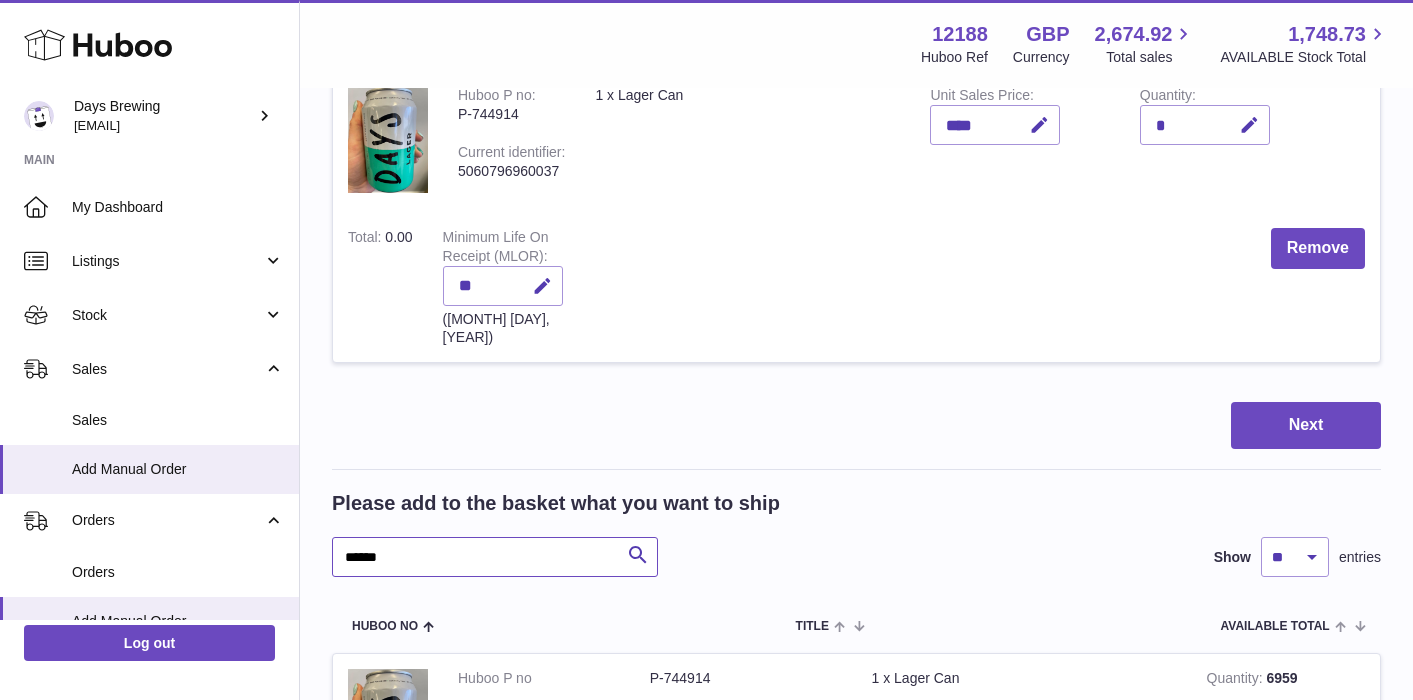 drag, startPoint x: 448, startPoint y: 524, endPoint x: 313, endPoint y: 518, distance: 135.13327 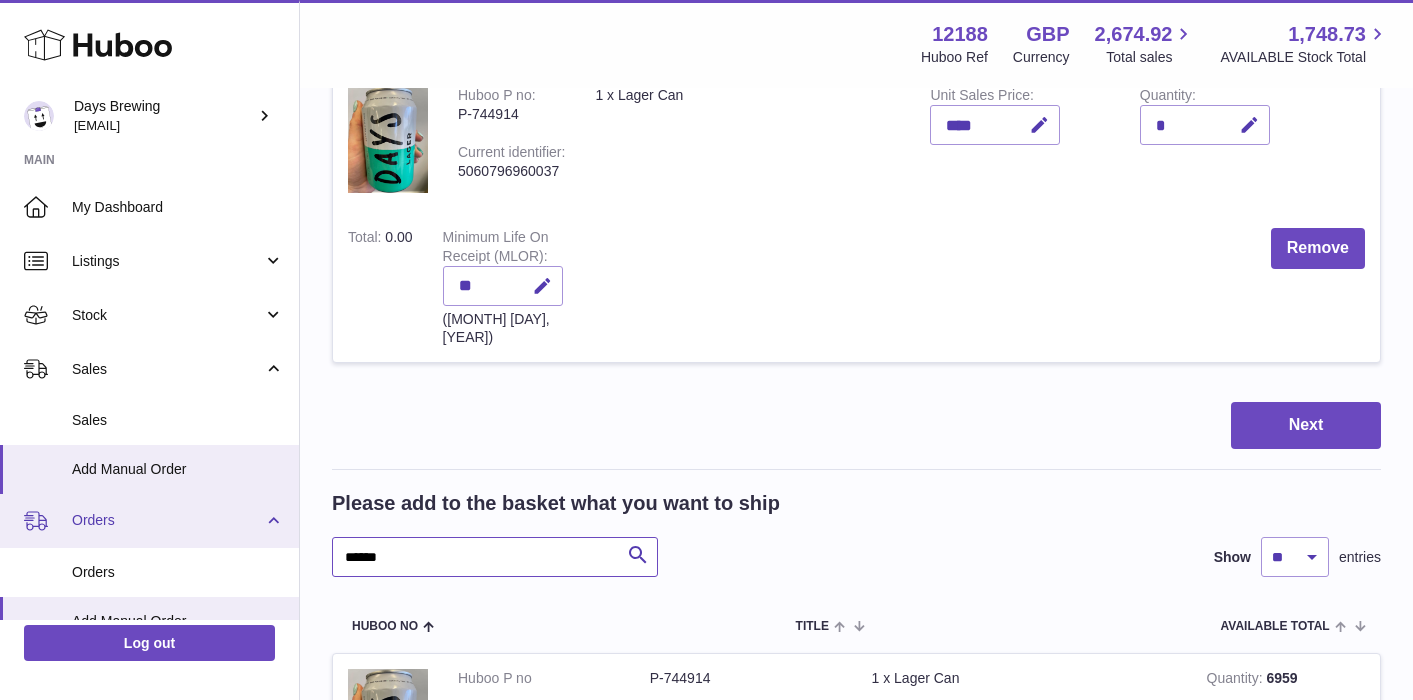 drag, startPoint x: 406, startPoint y: 537, endPoint x: 271, endPoint y: 537, distance: 135 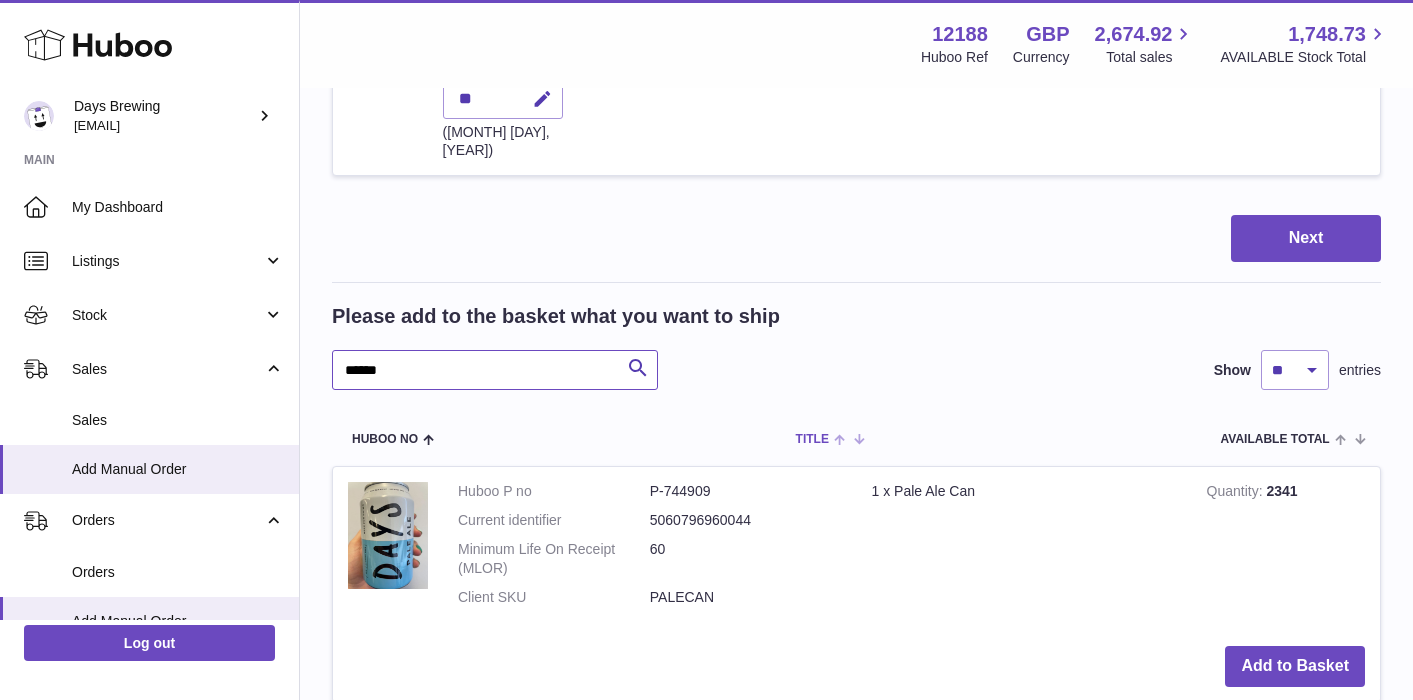 scroll, scrollTop: 488, scrollLeft: 0, axis: vertical 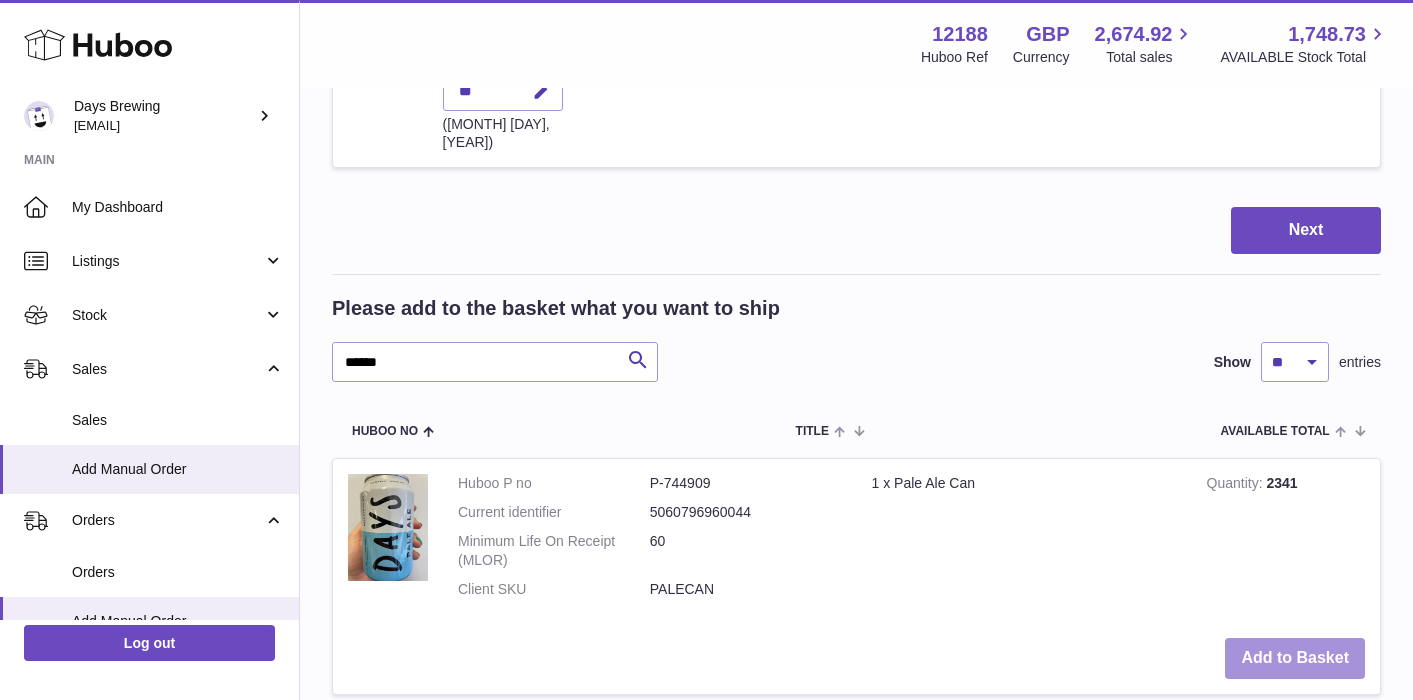 click on "Add to Basket" at bounding box center (1295, 658) 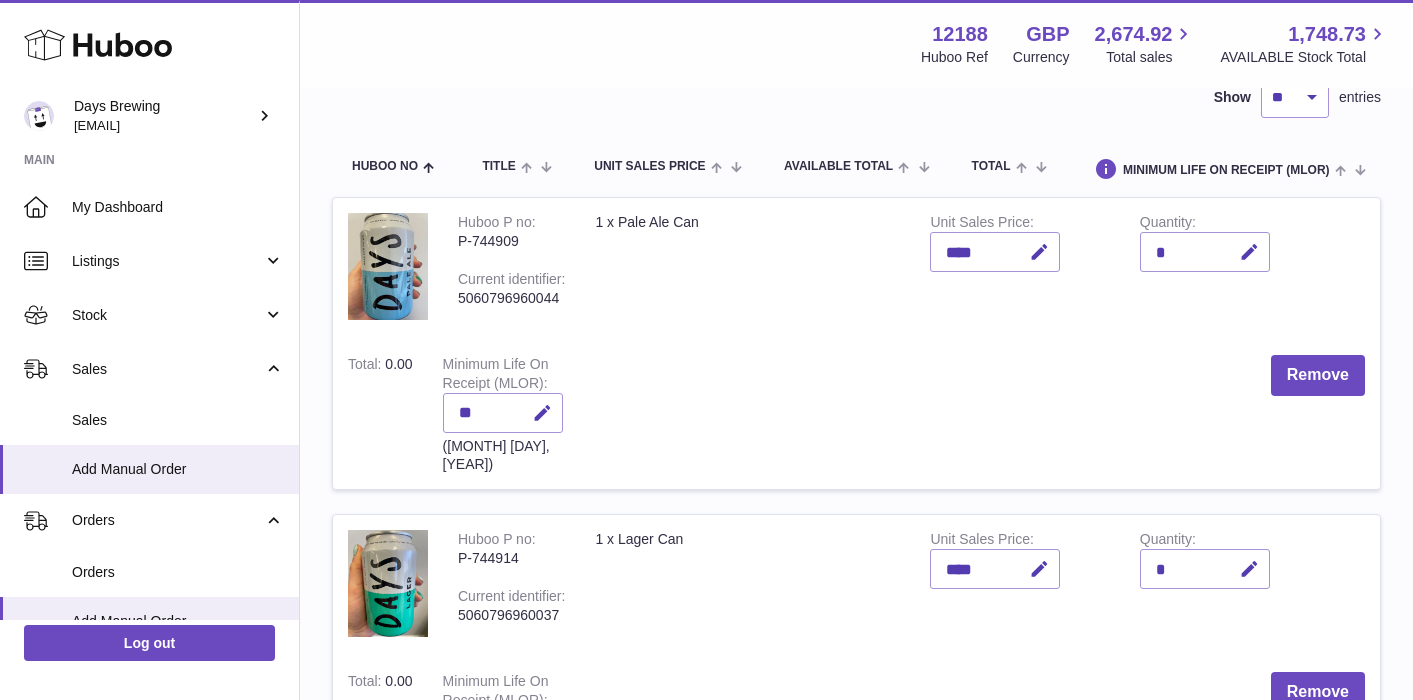 scroll, scrollTop: 218, scrollLeft: 0, axis: vertical 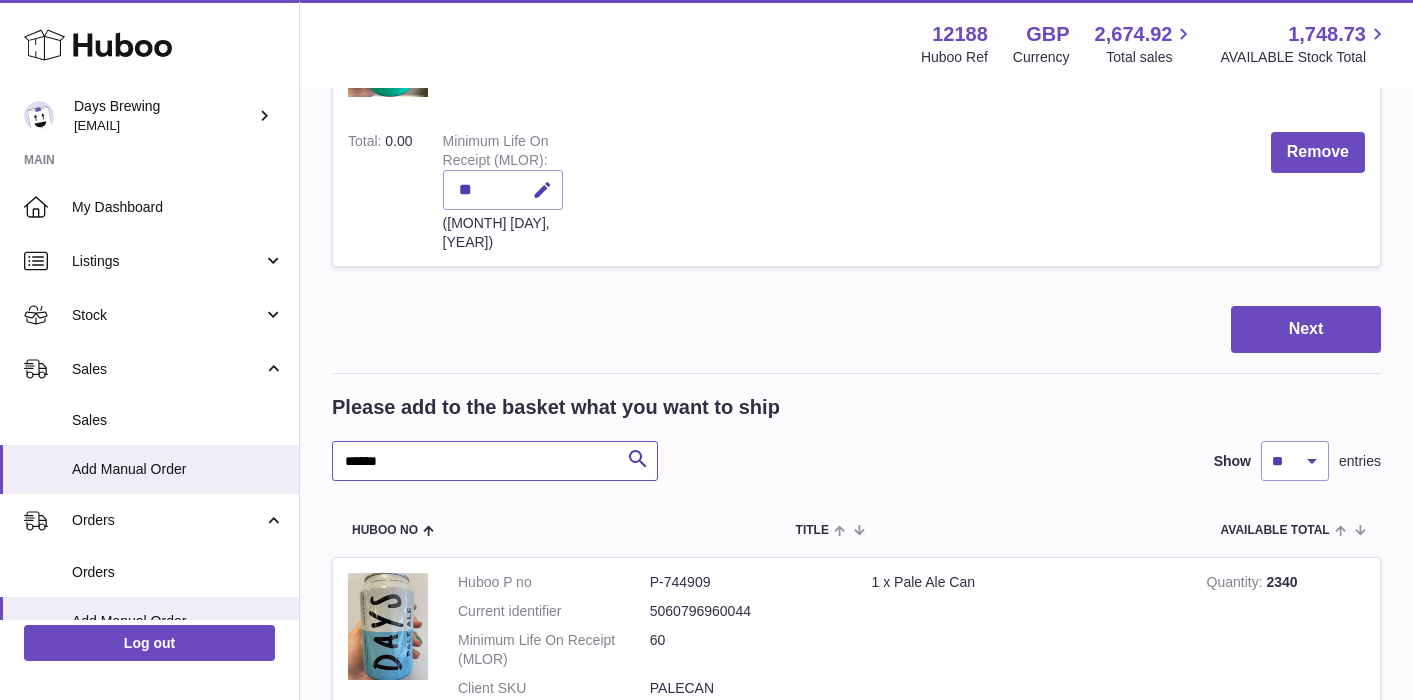 drag, startPoint x: 446, startPoint y: 430, endPoint x: 318, endPoint y: 415, distance: 128.87592 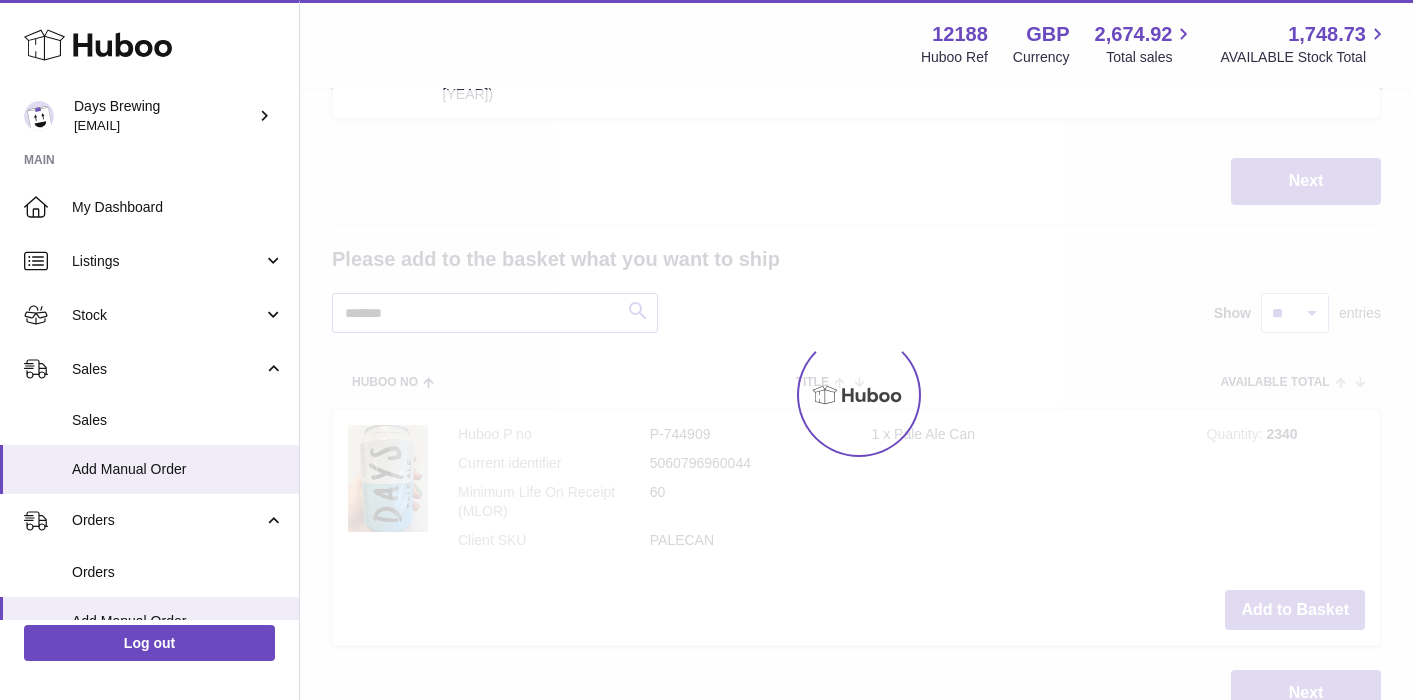scroll, scrollTop: 875, scrollLeft: 0, axis: vertical 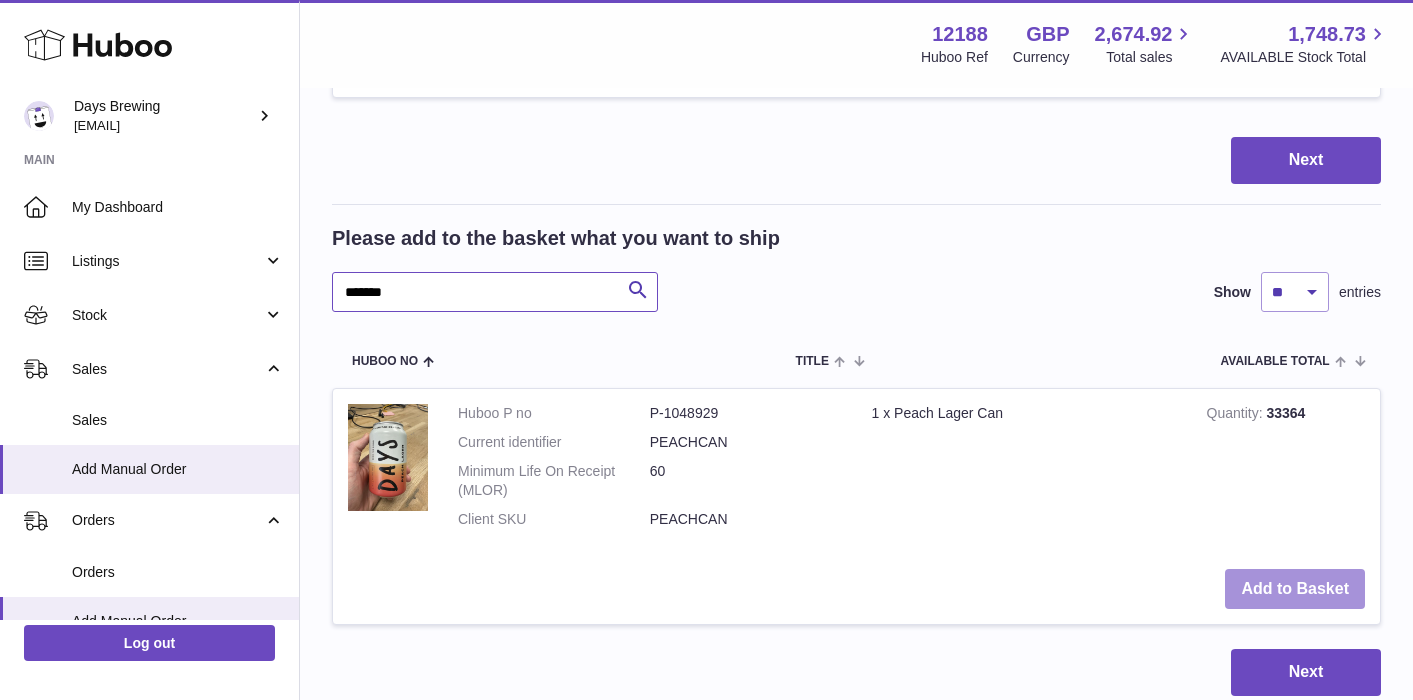 type on "*******" 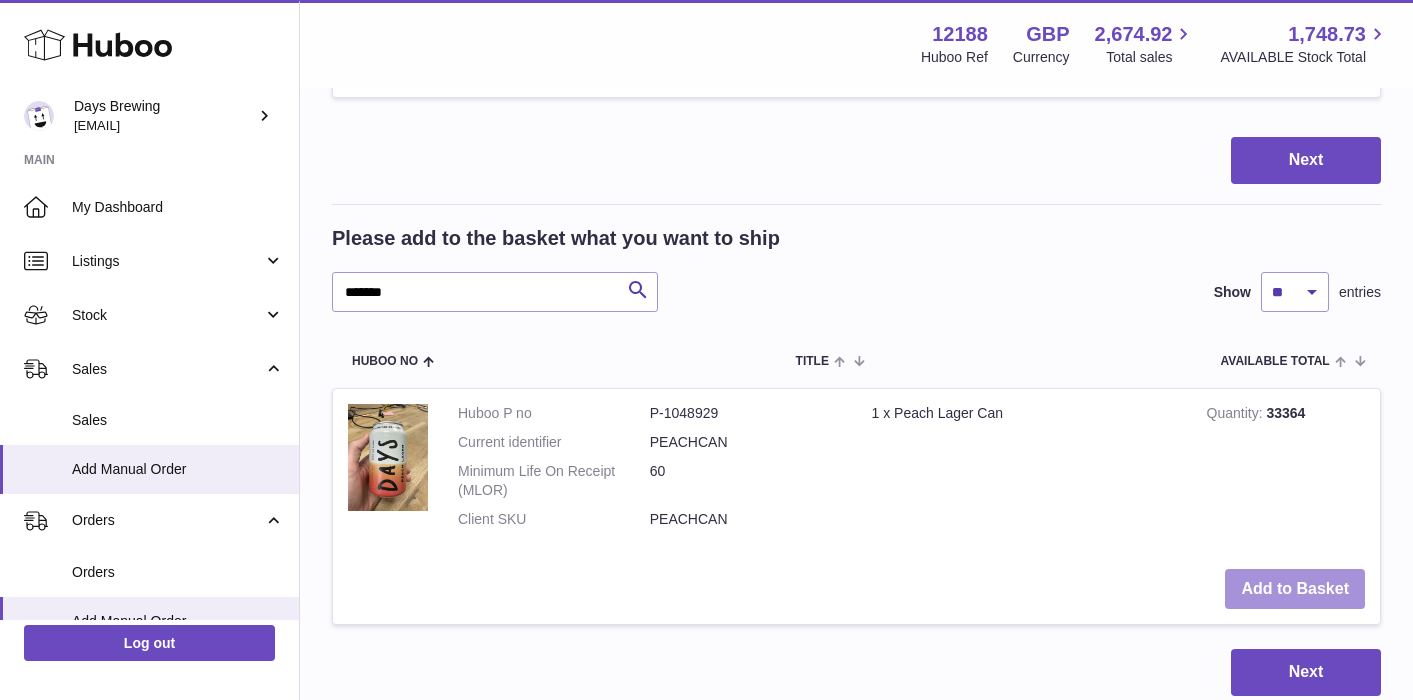 click on "Add to Basket" at bounding box center (1295, 589) 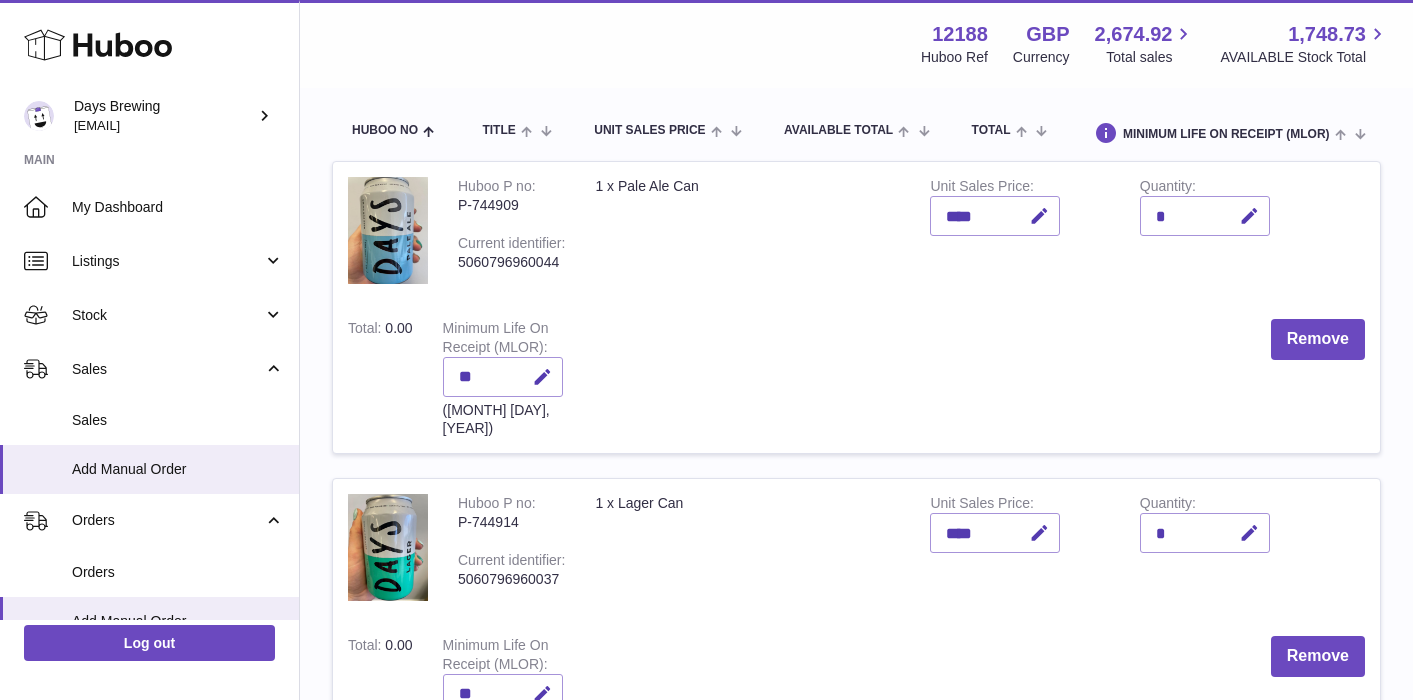 scroll, scrollTop: 189, scrollLeft: 0, axis: vertical 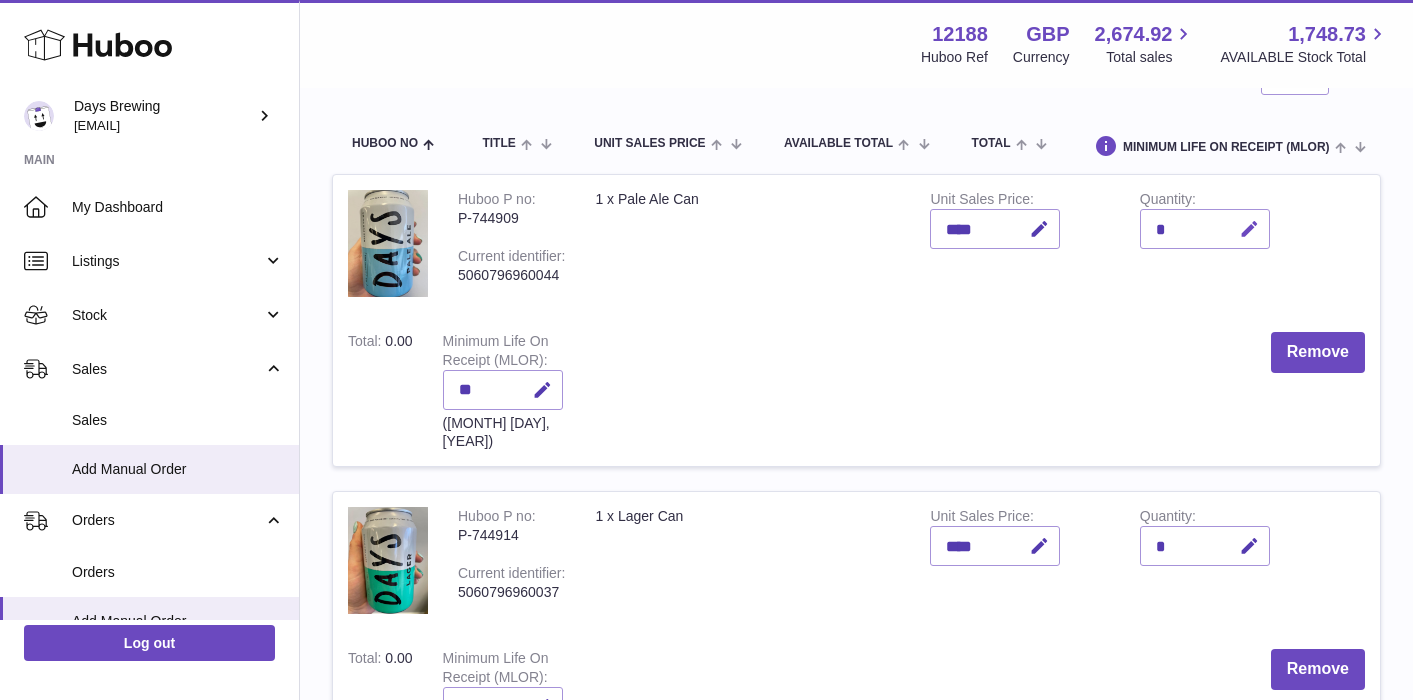 click at bounding box center [1249, 229] 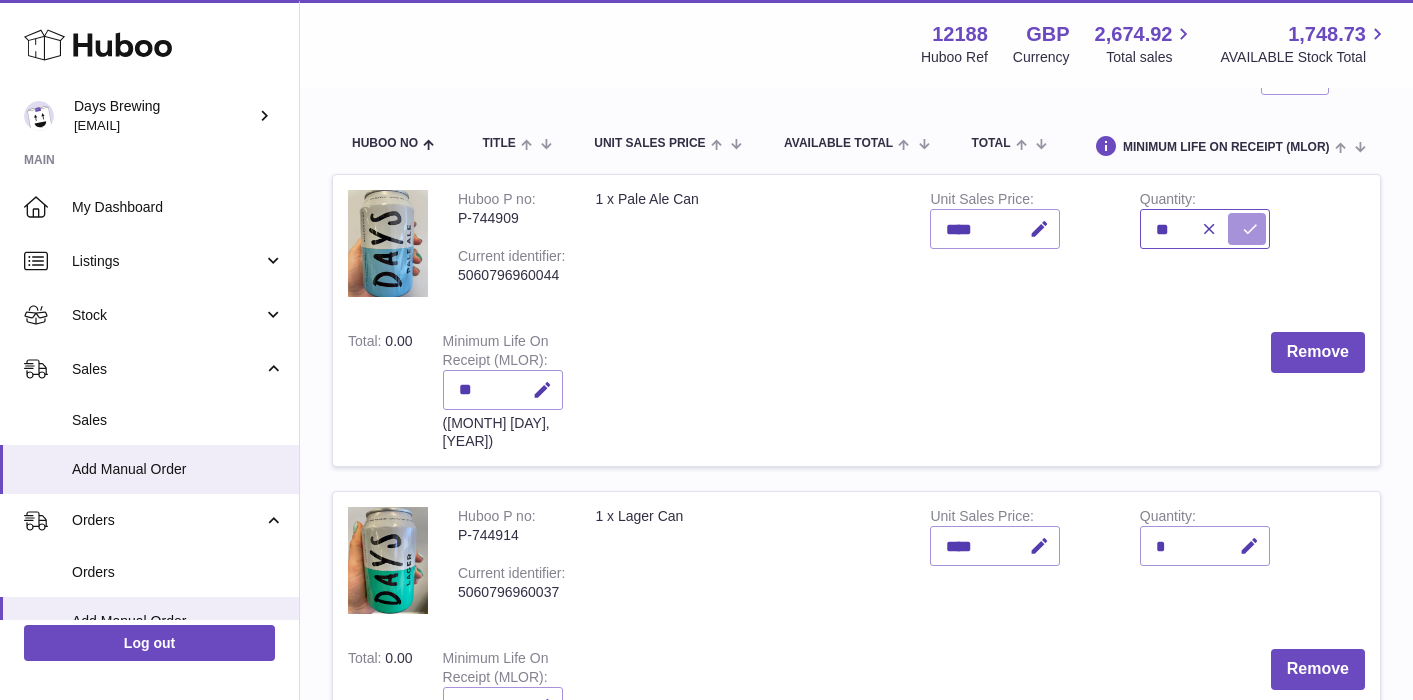 type on "**" 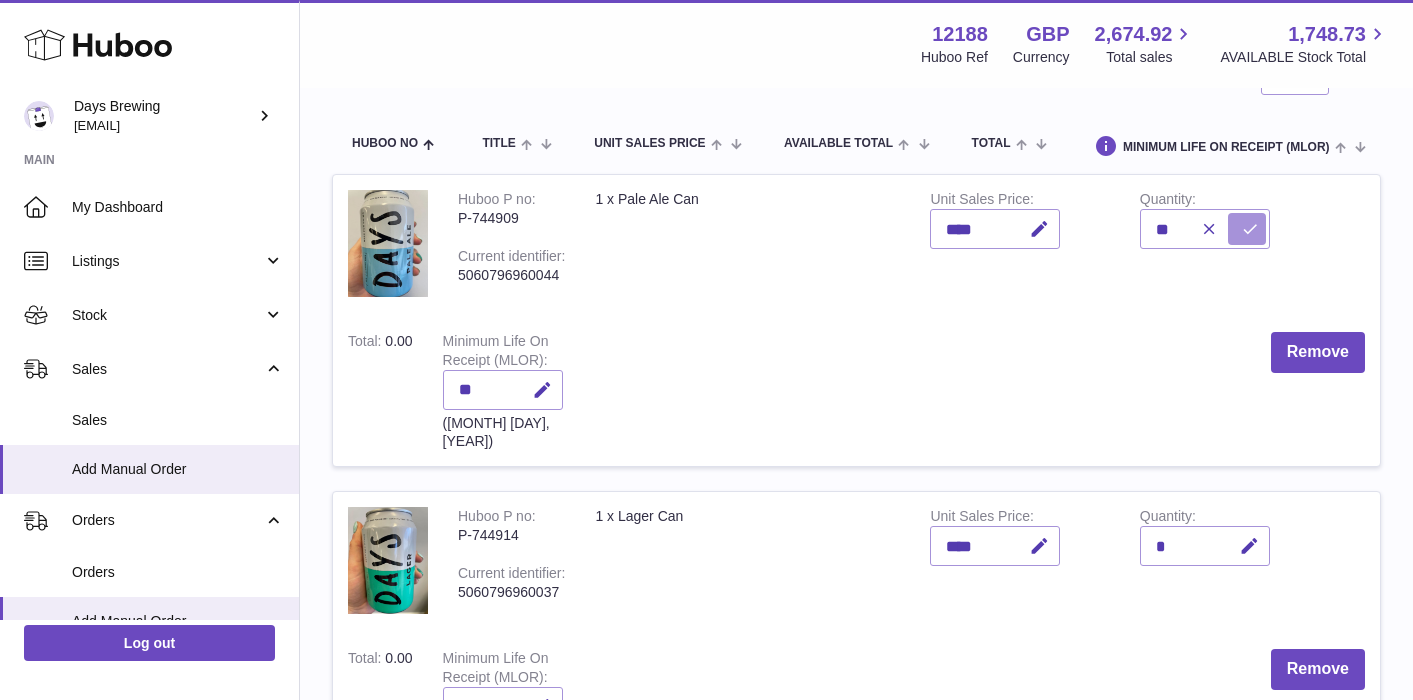 click at bounding box center [1247, 229] 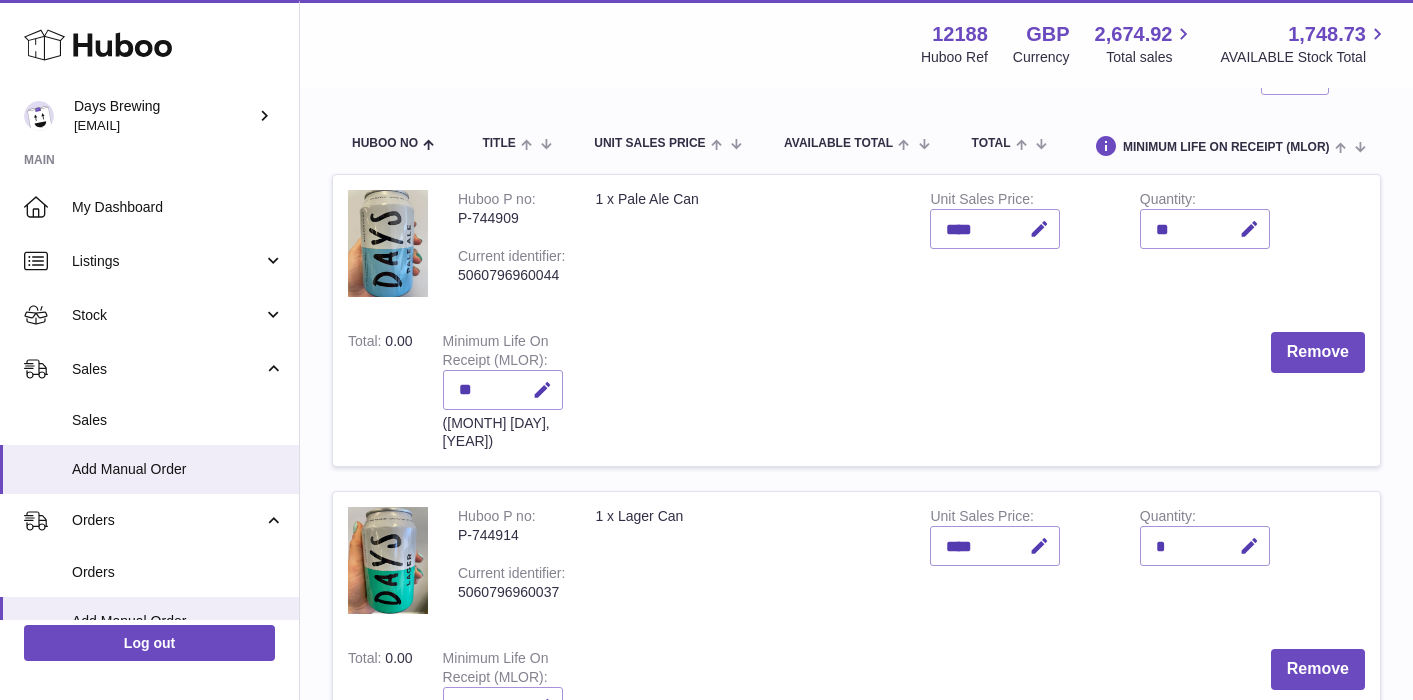 click on "*" at bounding box center (1205, 546) 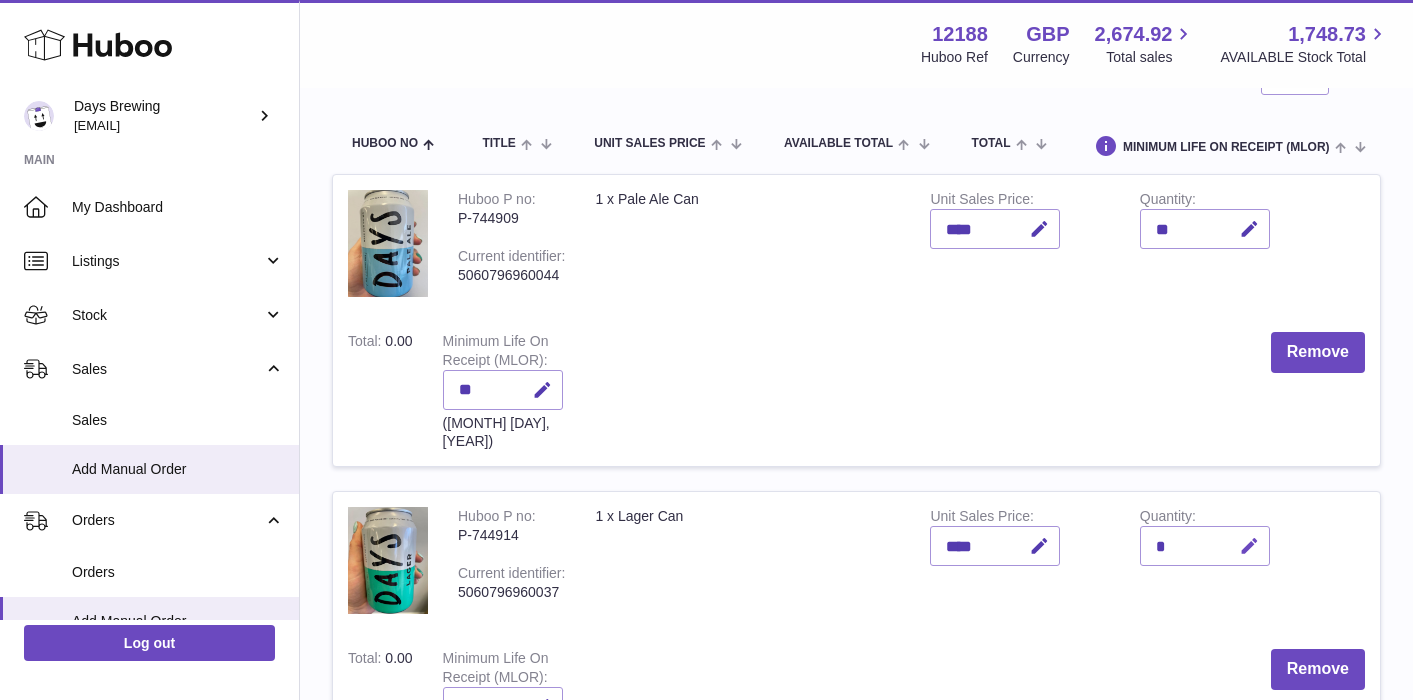 click at bounding box center (1249, 546) 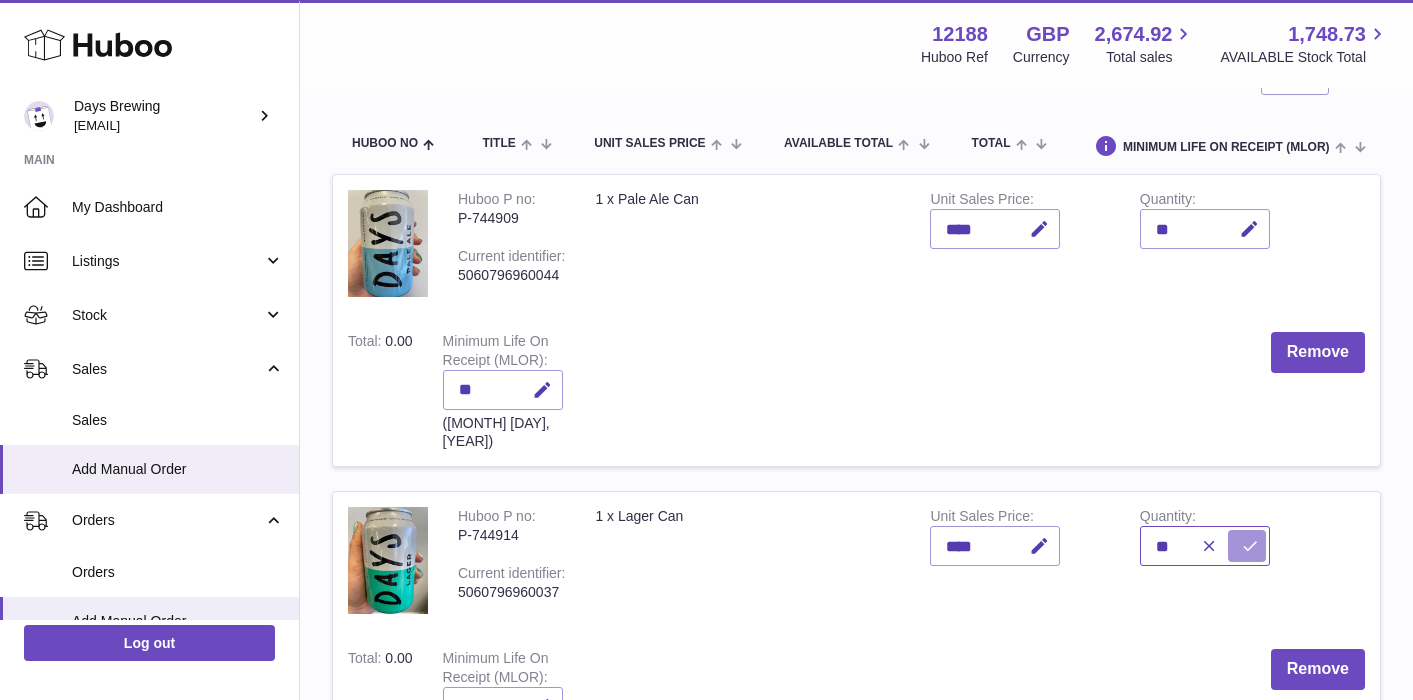 type on "**" 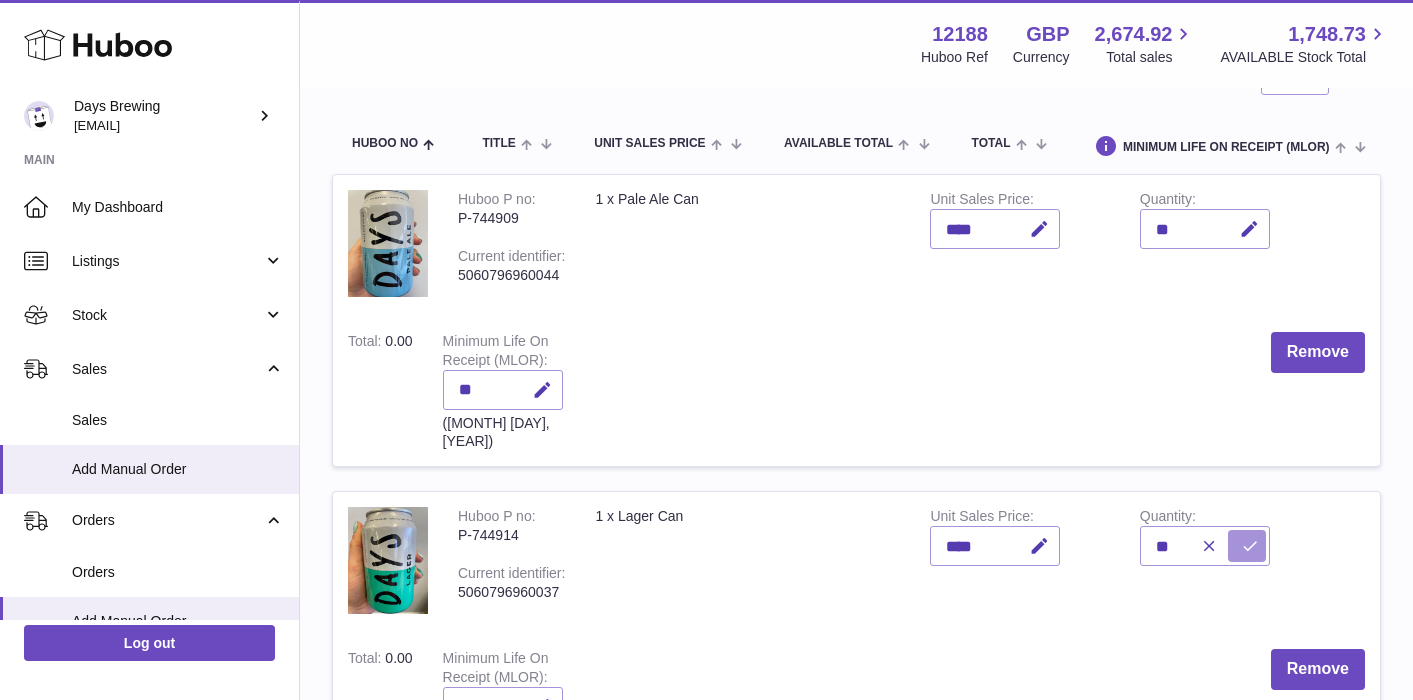 click at bounding box center [1247, 546] 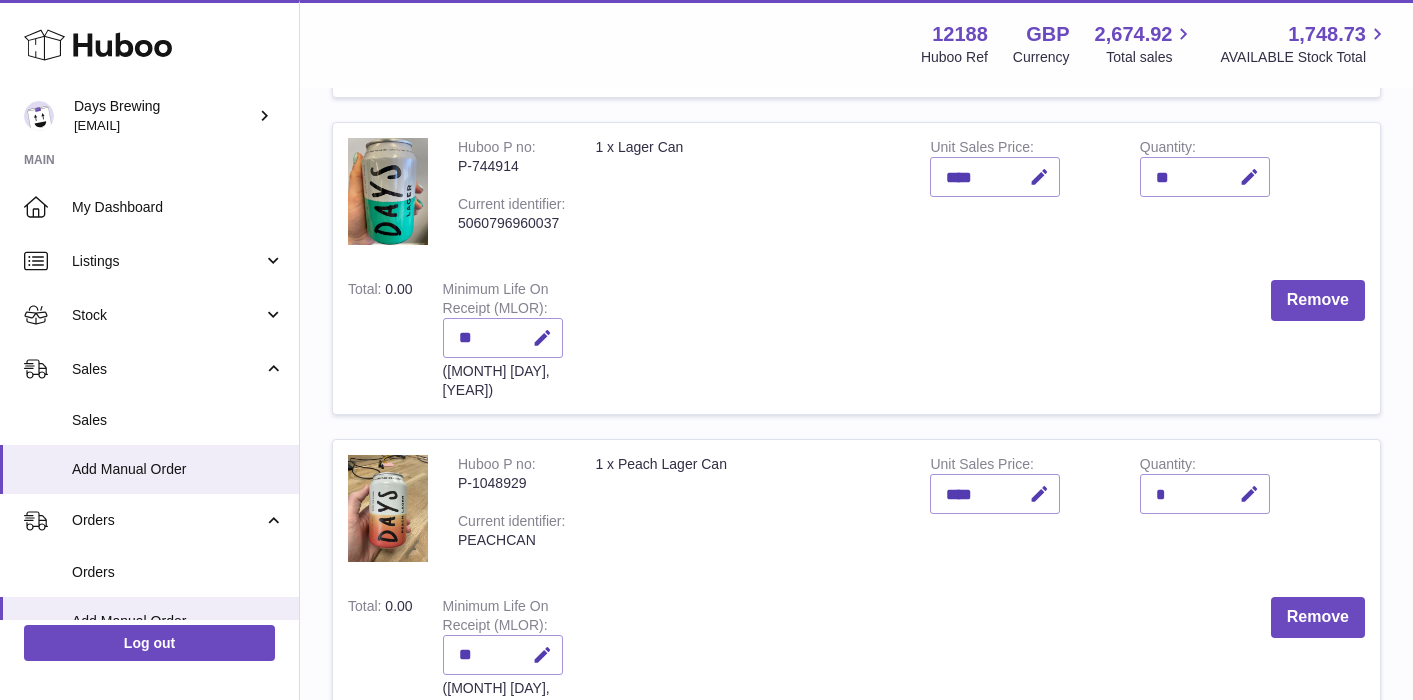 scroll, scrollTop: 569, scrollLeft: 0, axis: vertical 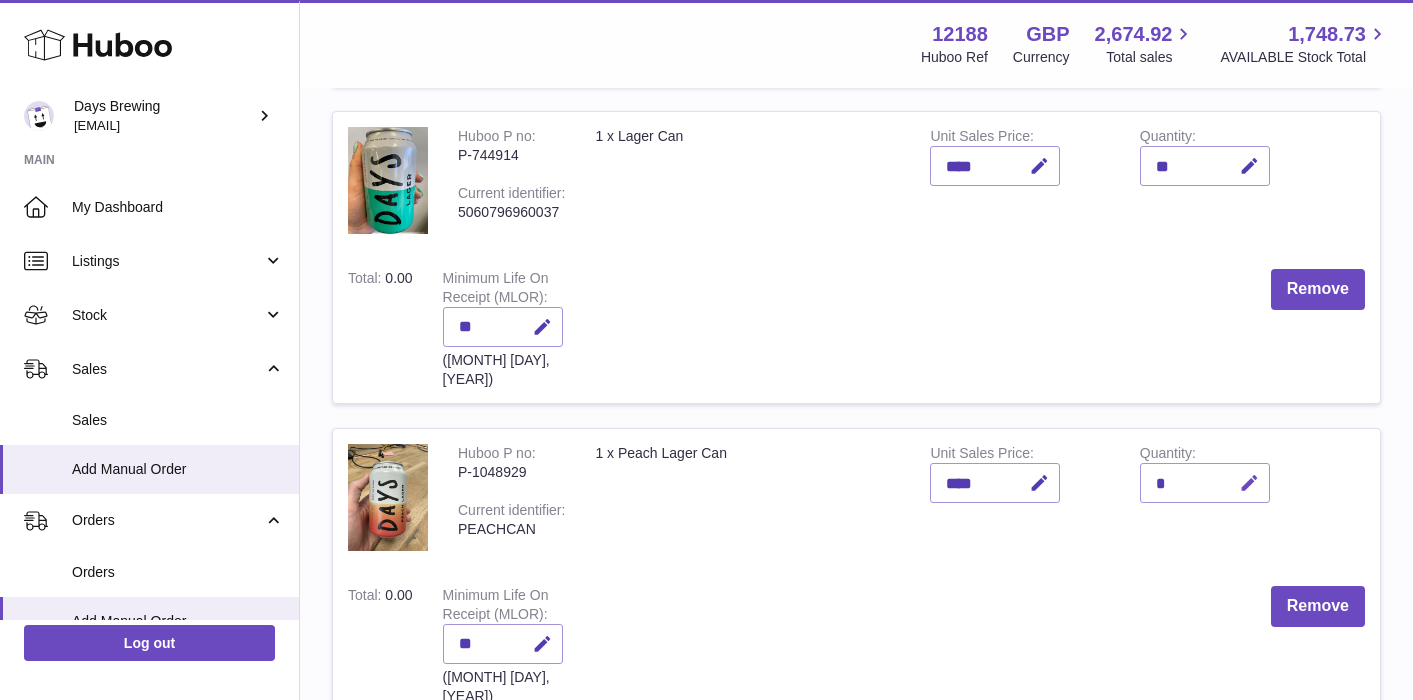 click at bounding box center (1249, 483) 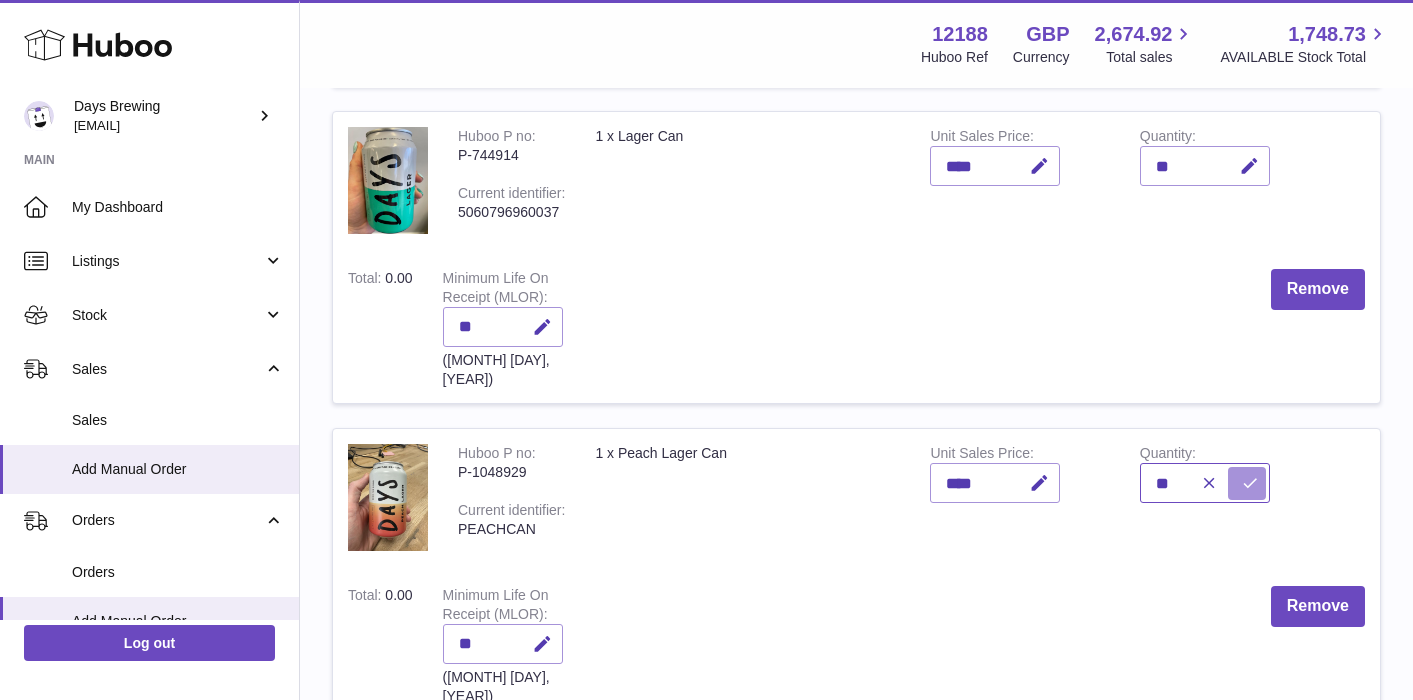 type on "**" 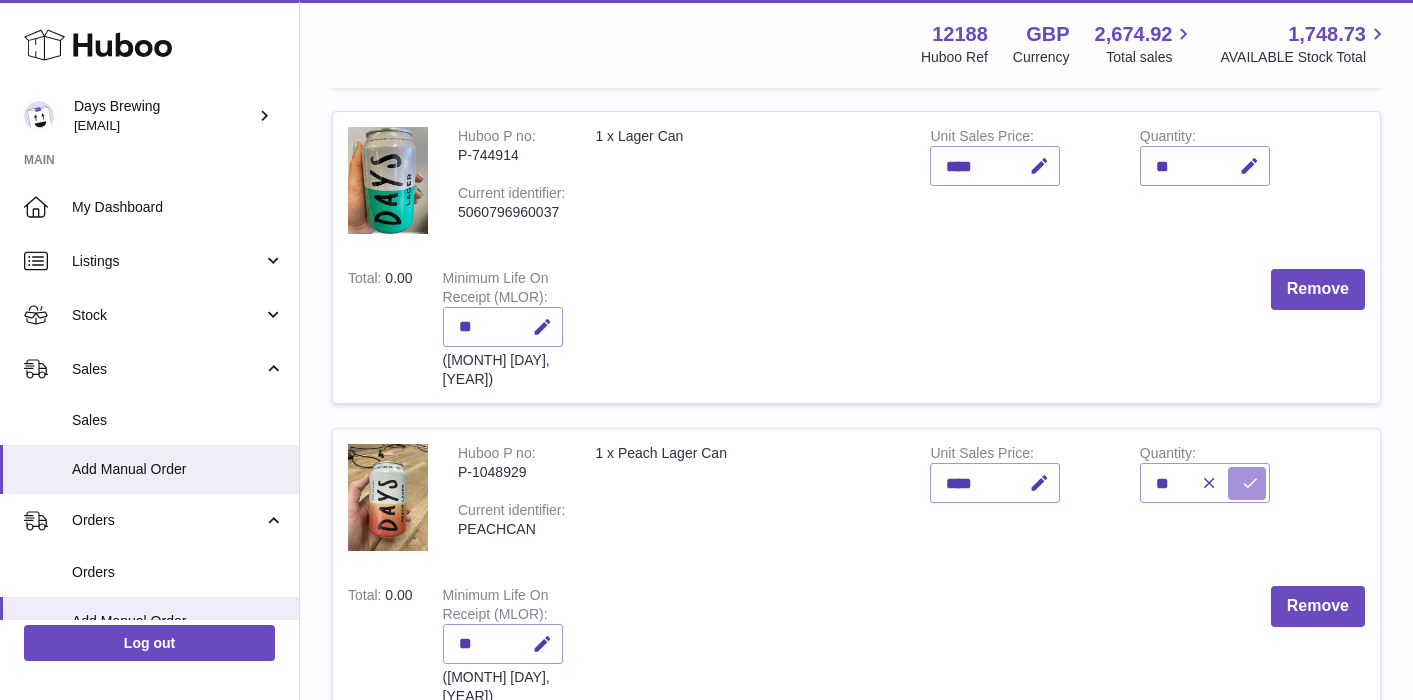 click at bounding box center (1250, 483) 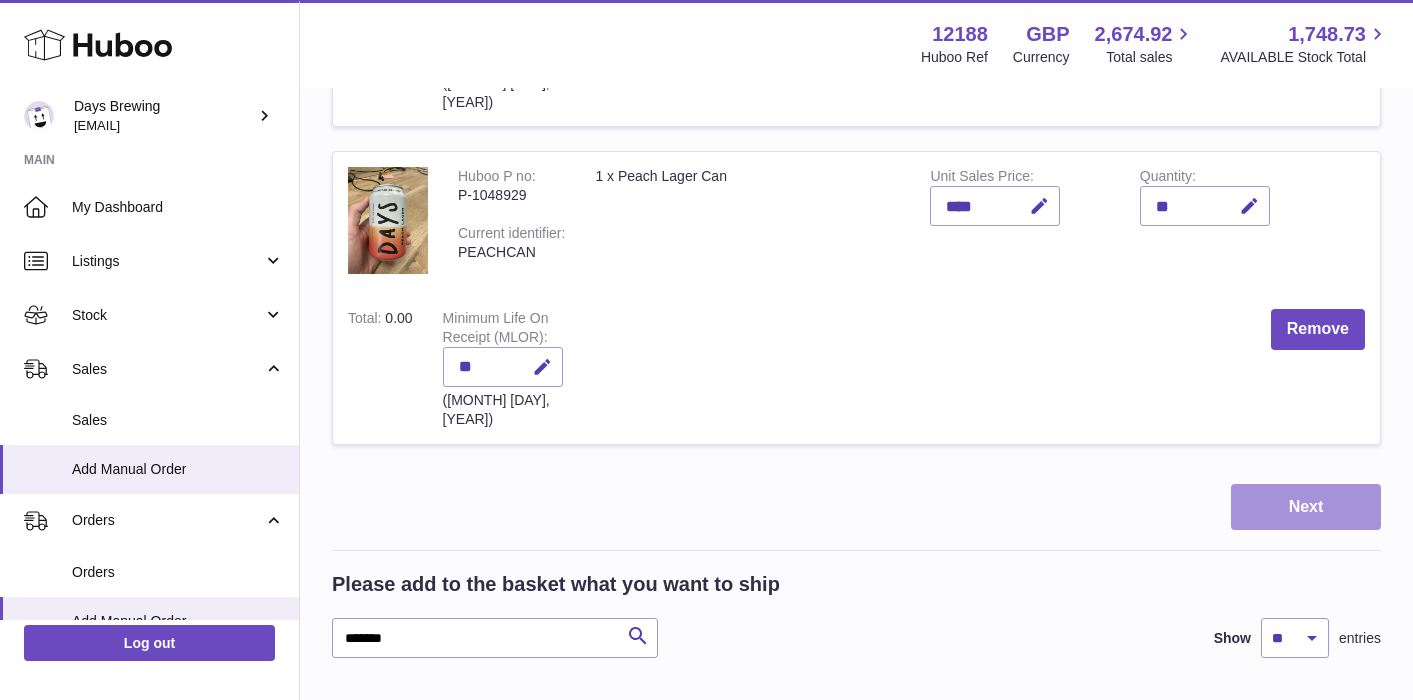 click on "Next" at bounding box center (1306, 507) 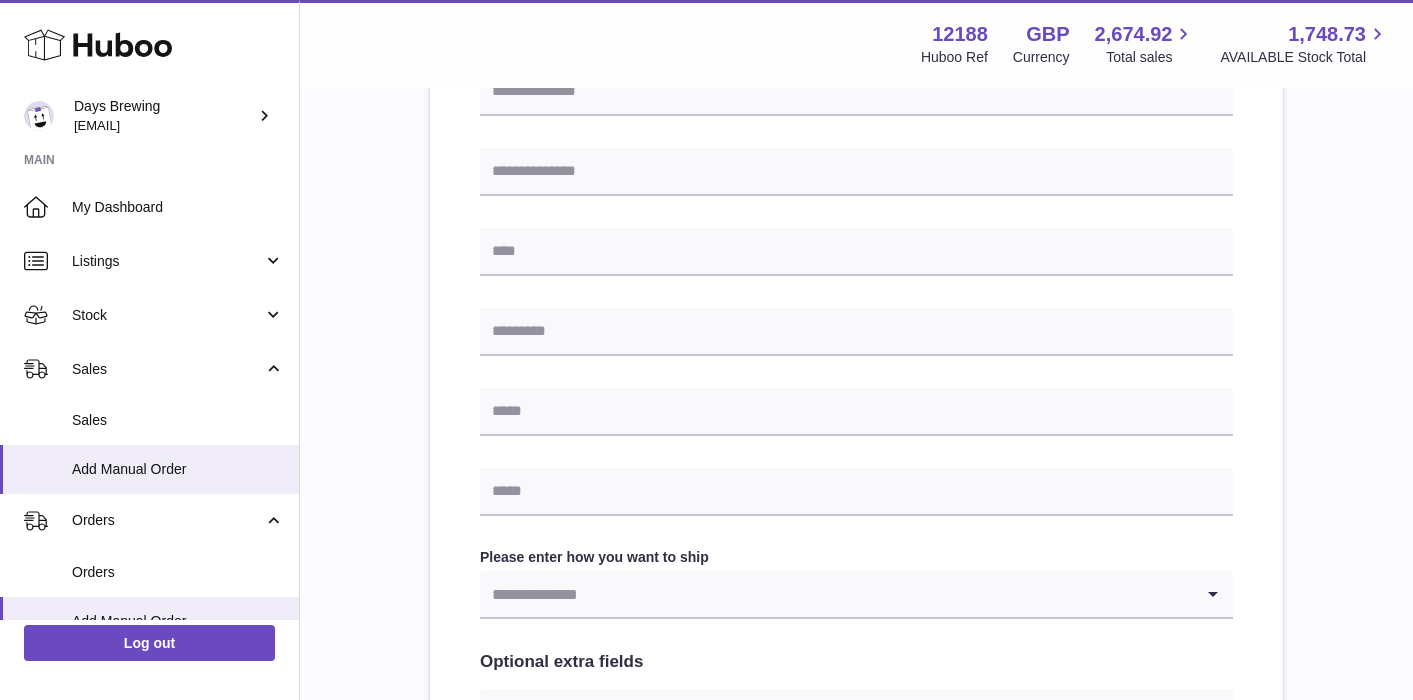 scroll, scrollTop: 138, scrollLeft: 0, axis: vertical 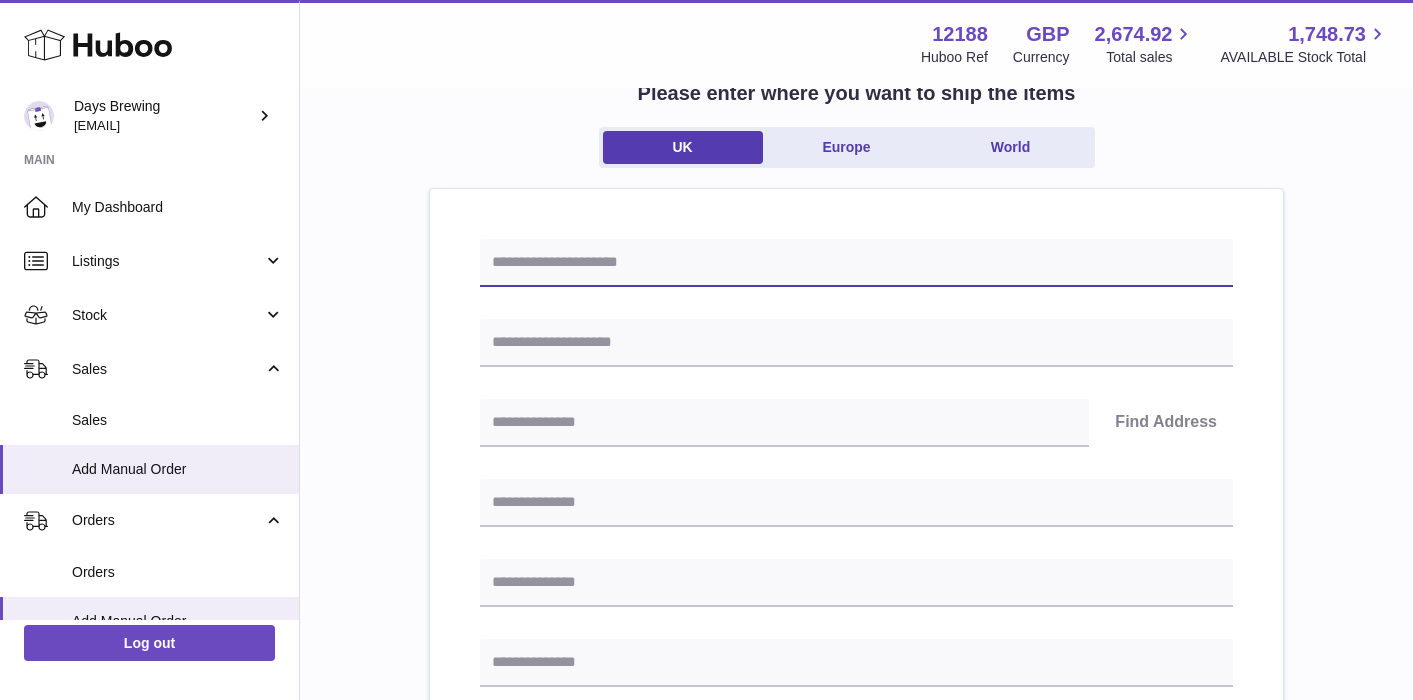 click at bounding box center (856, 263) 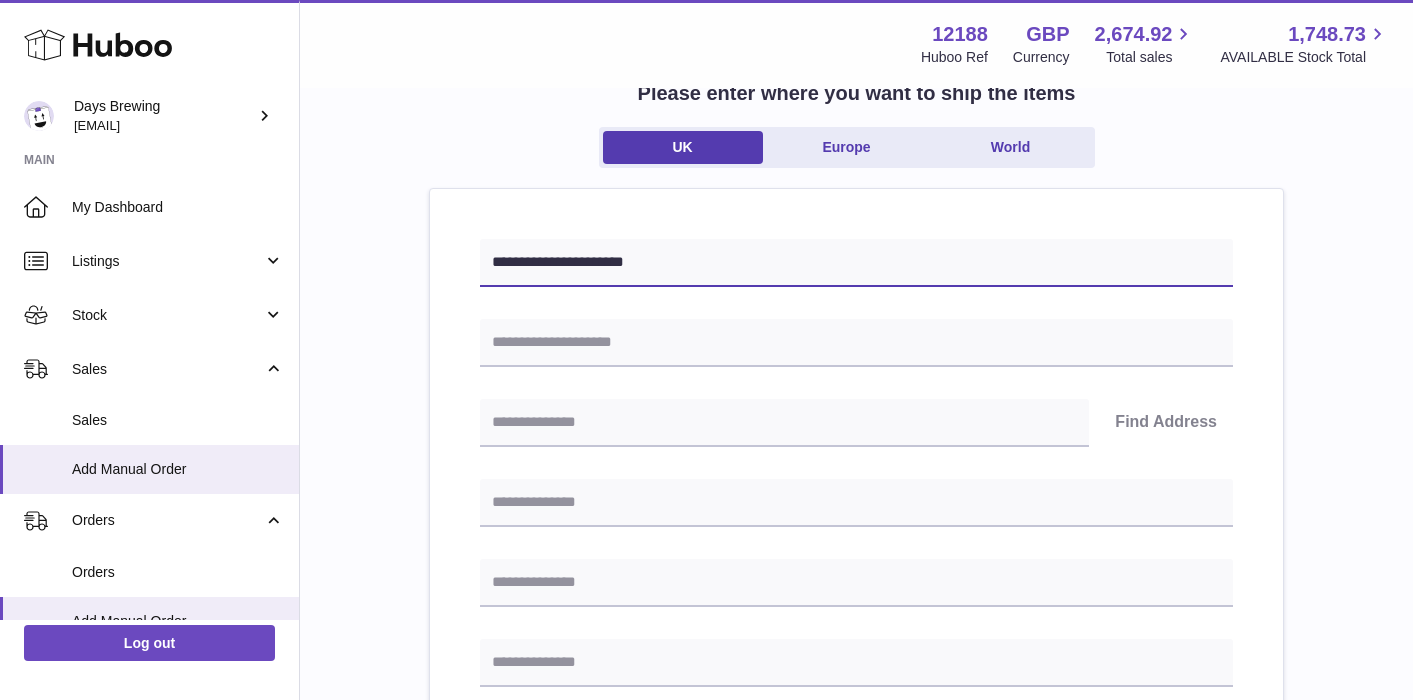 type on "**********" 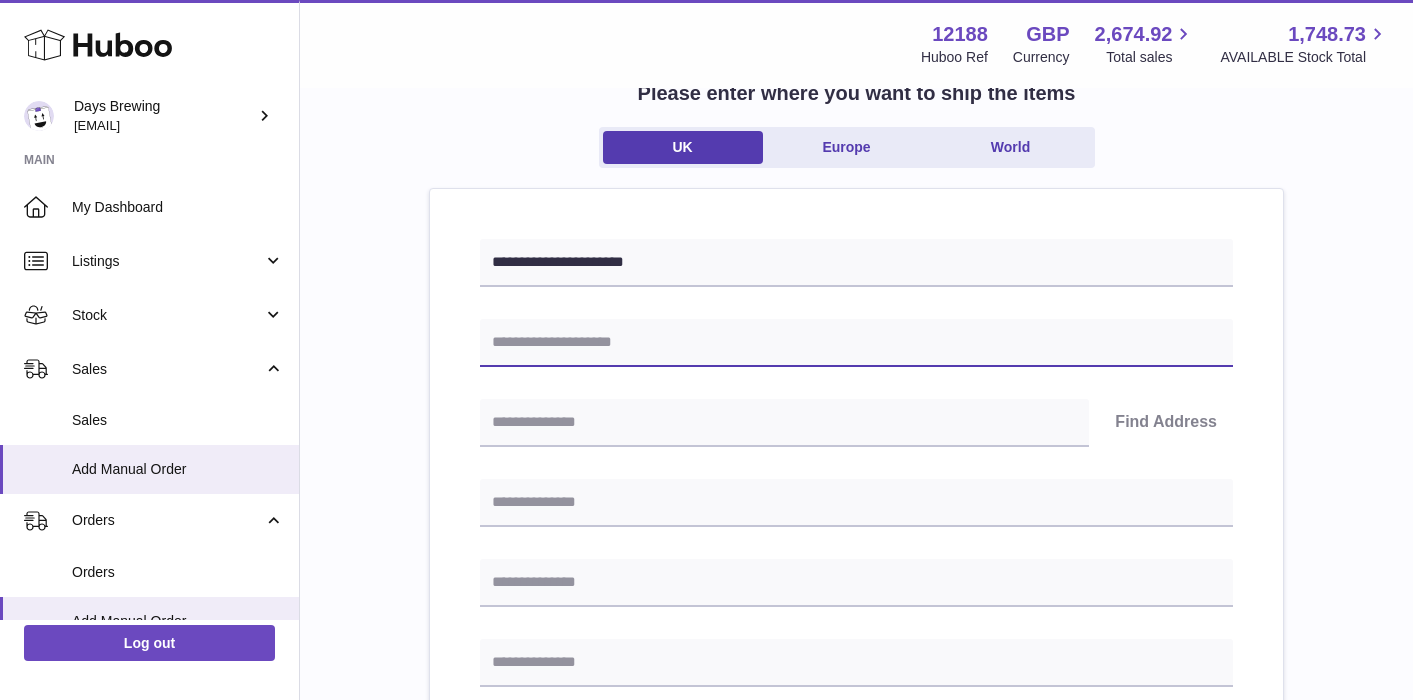 click at bounding box center [856, 343] 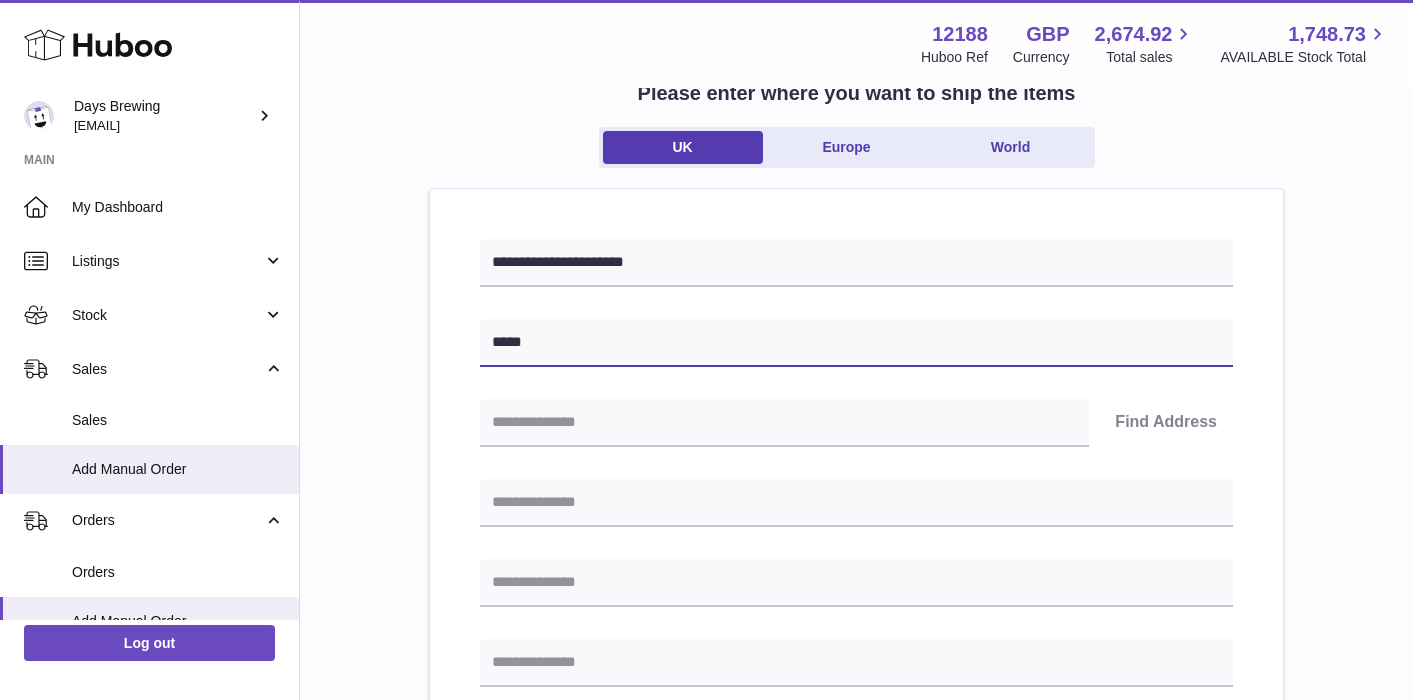 type on "*****" 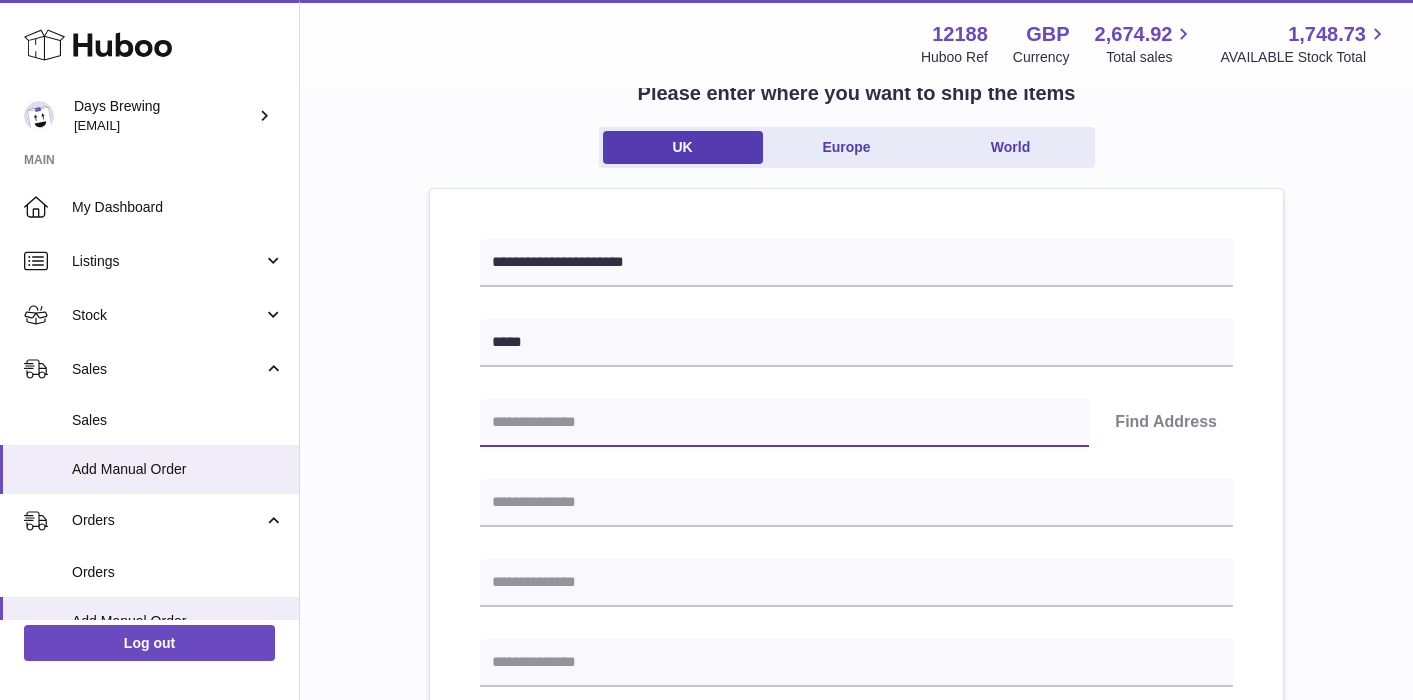 click at bounding box center [784, 423] 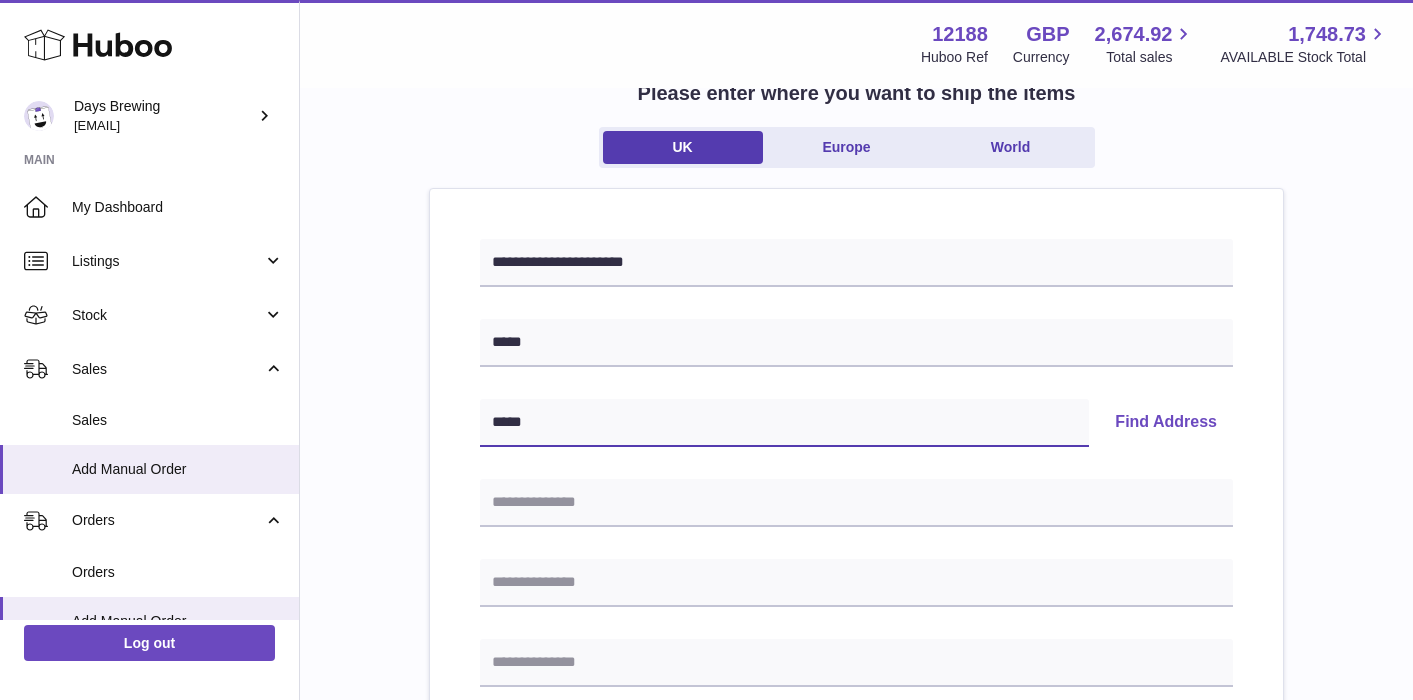 type on "*****" 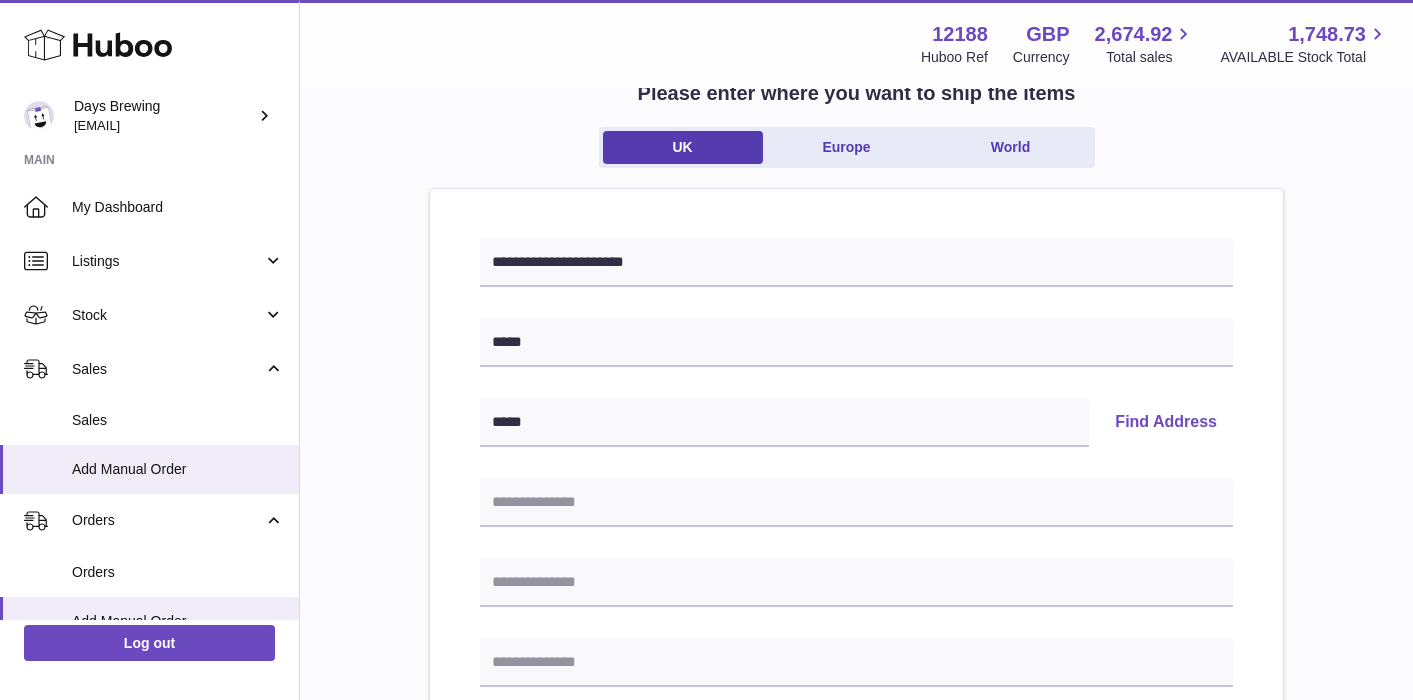 click on "Find Address" at bounding box center (1166, 423) 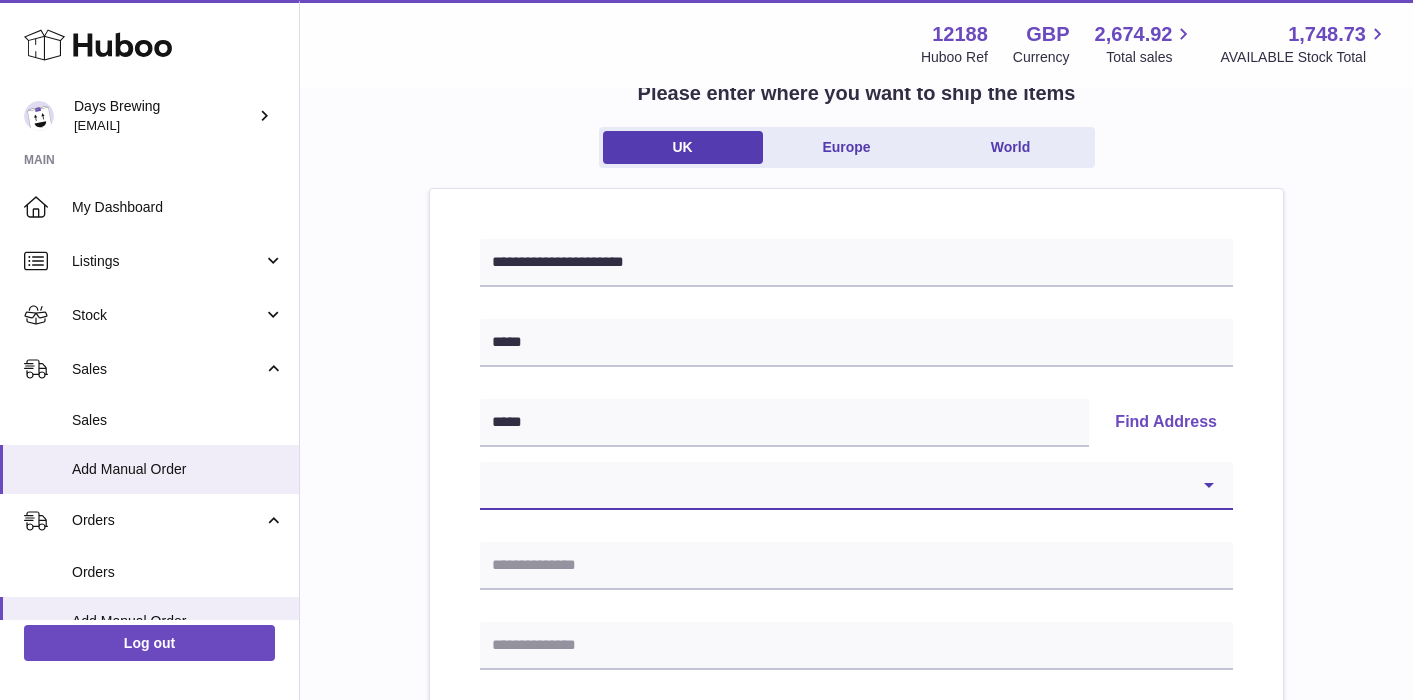 click on "**********" at bounding box center (856, 486) 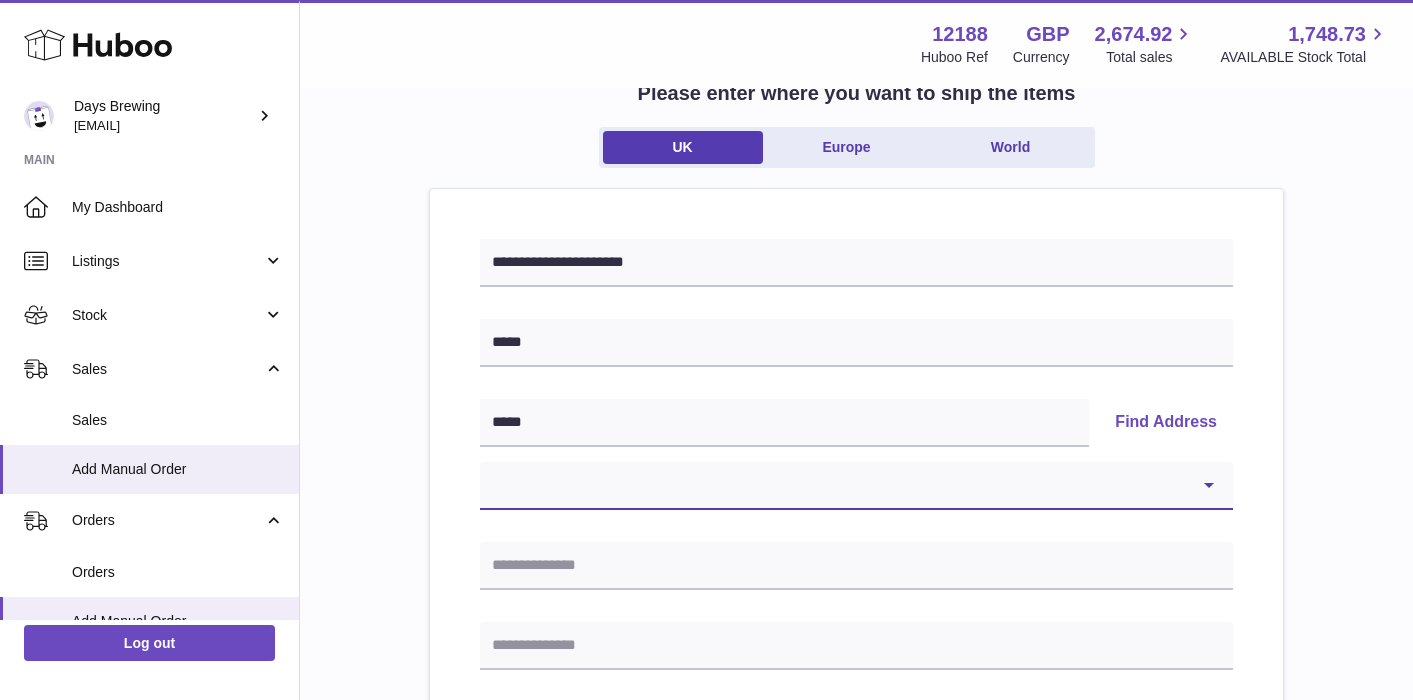 select on "*" 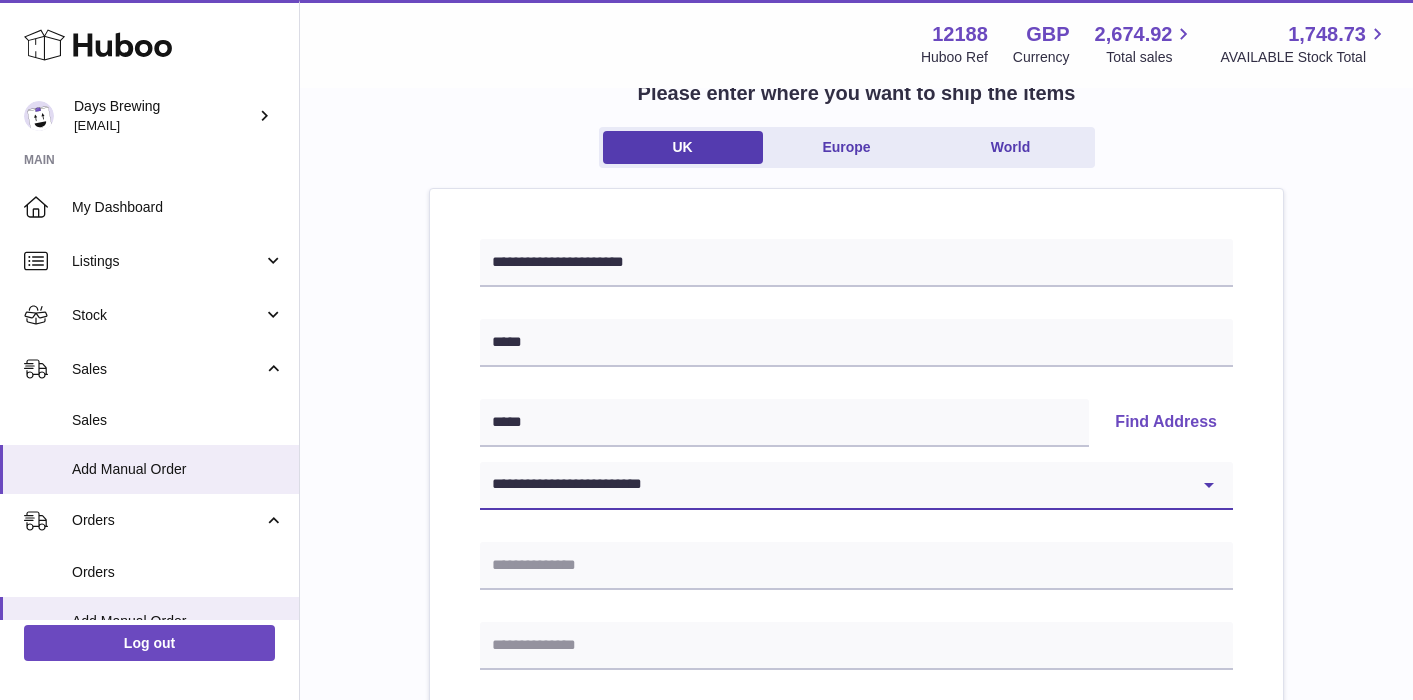 type on "**********" 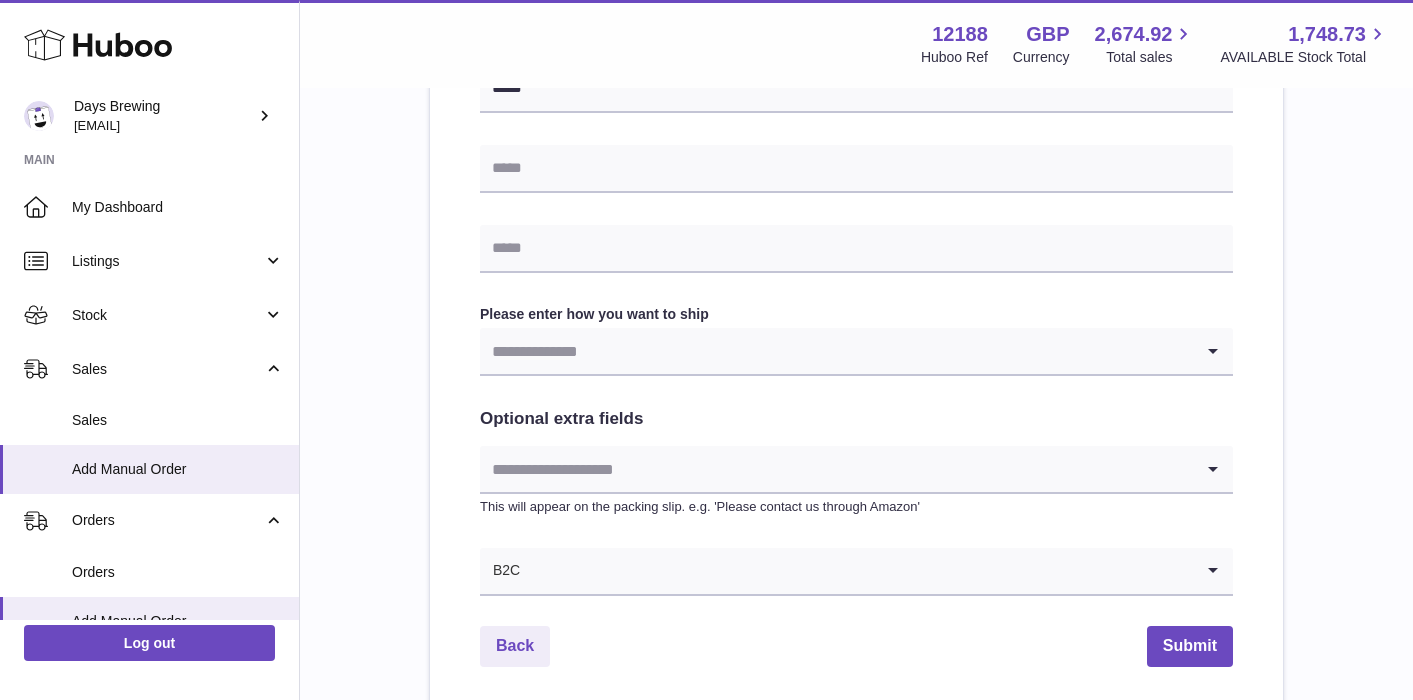 scroll, scrollTop: 946, scrollLeft: 0, axis: vertical 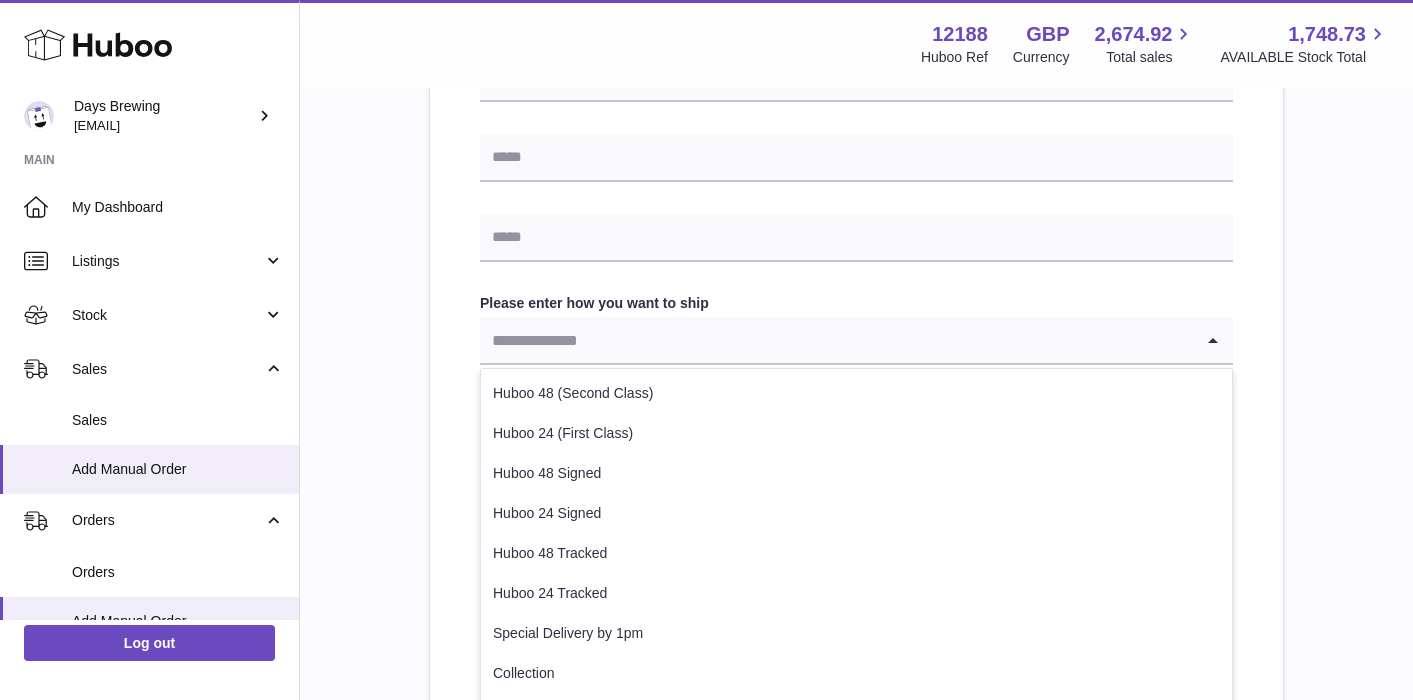 click at bounding box center [836, 340] 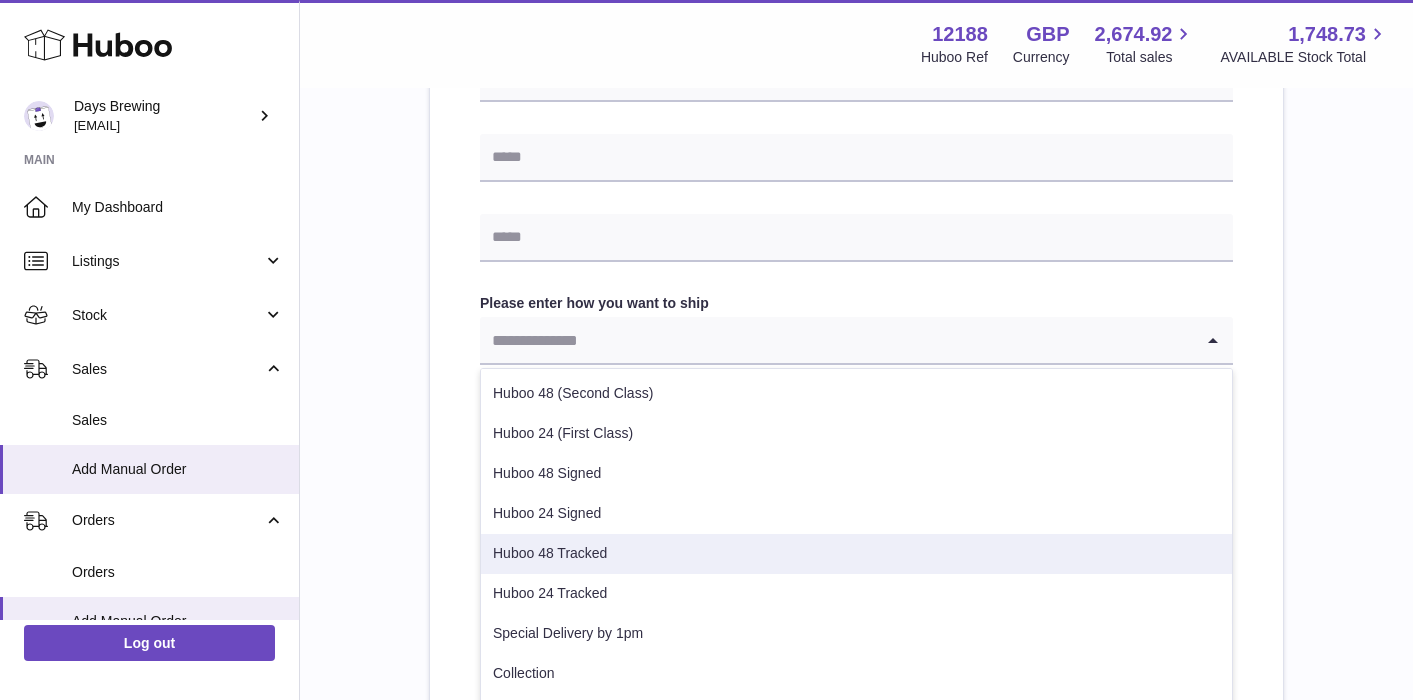 click on "Huboo 48 Tracked" at bounding box center [856, 554] 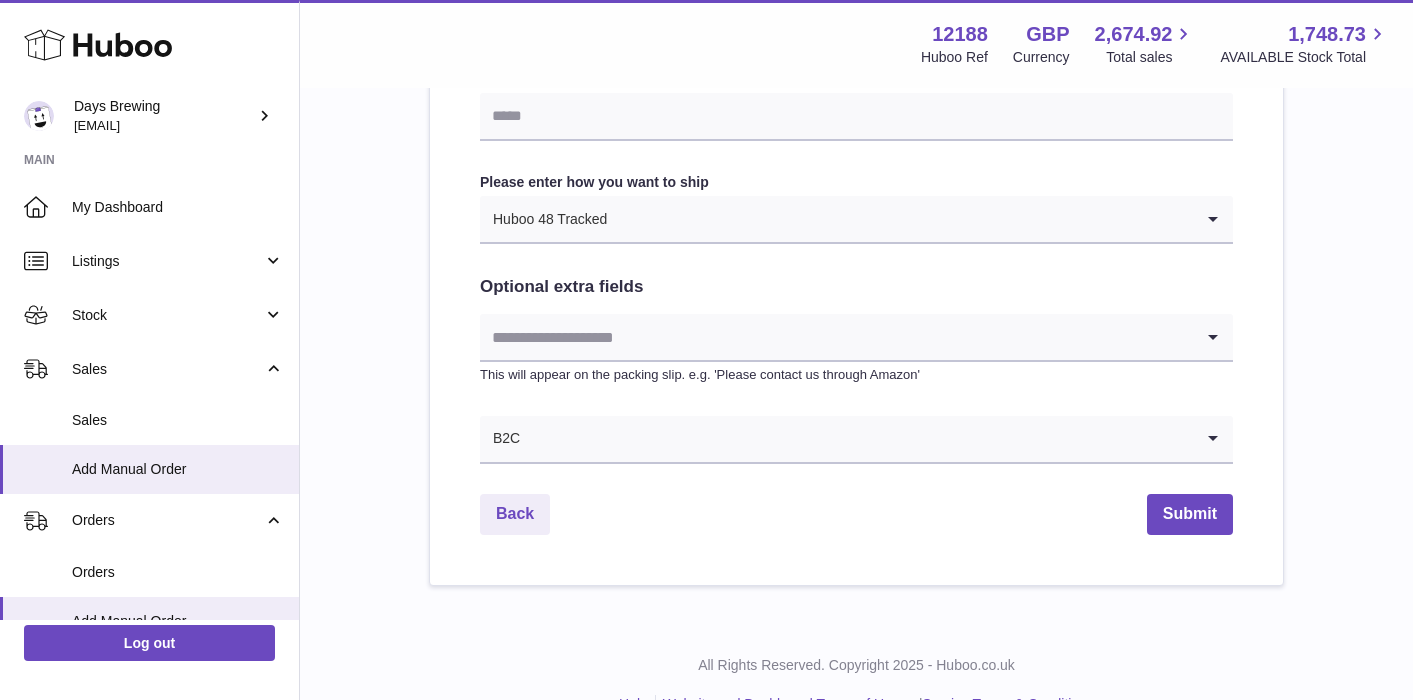 scroll, scrollTop: 1110, scrollLeft: 0, axis: vertical 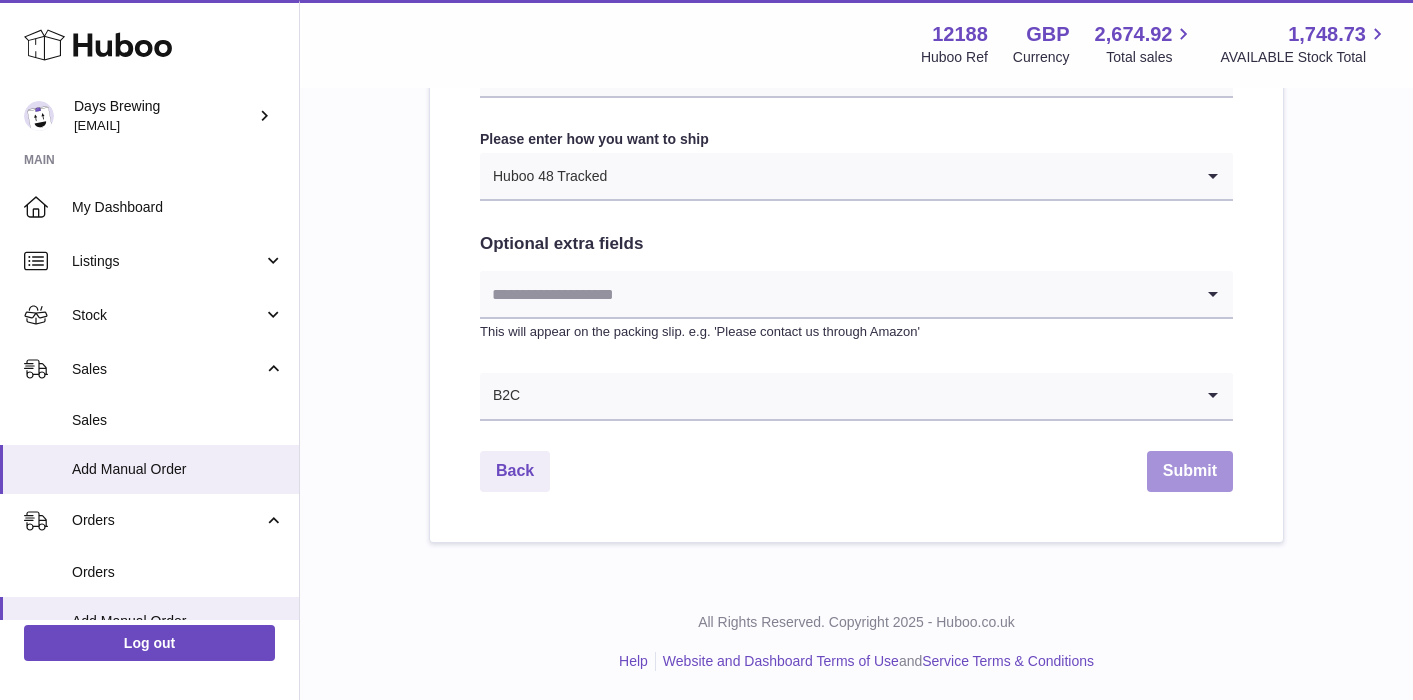 click on "Submit" at bounding box center (1190, 471) 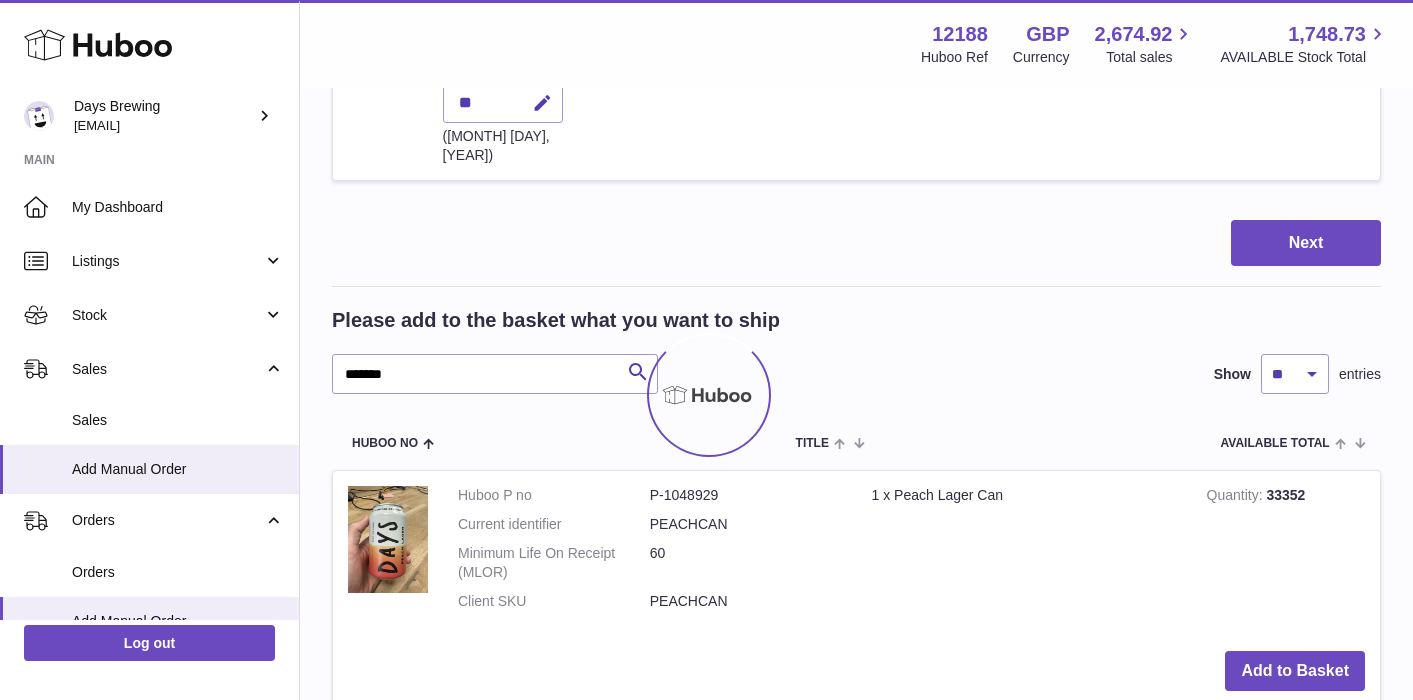 scroll, scrollTop: 0, scrollLeft: 0, axis: both 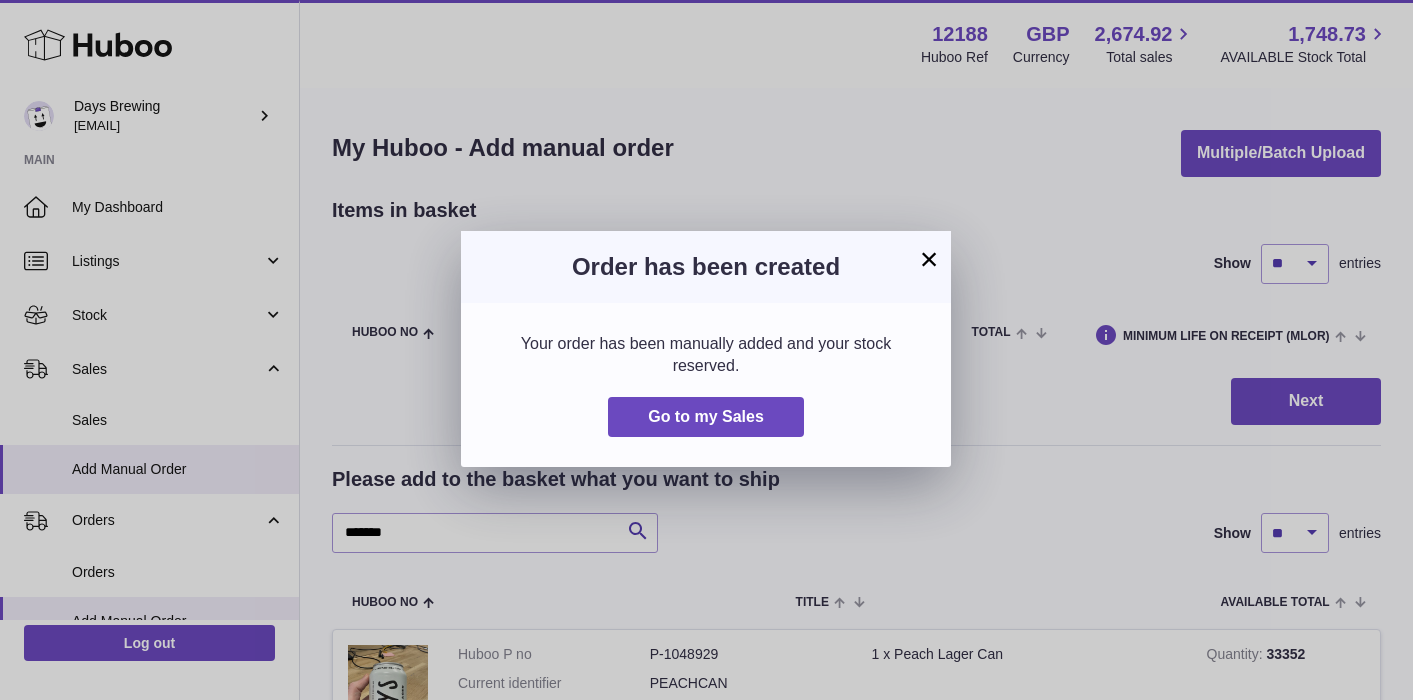 click on "×" at bounding box center (929, 259) 